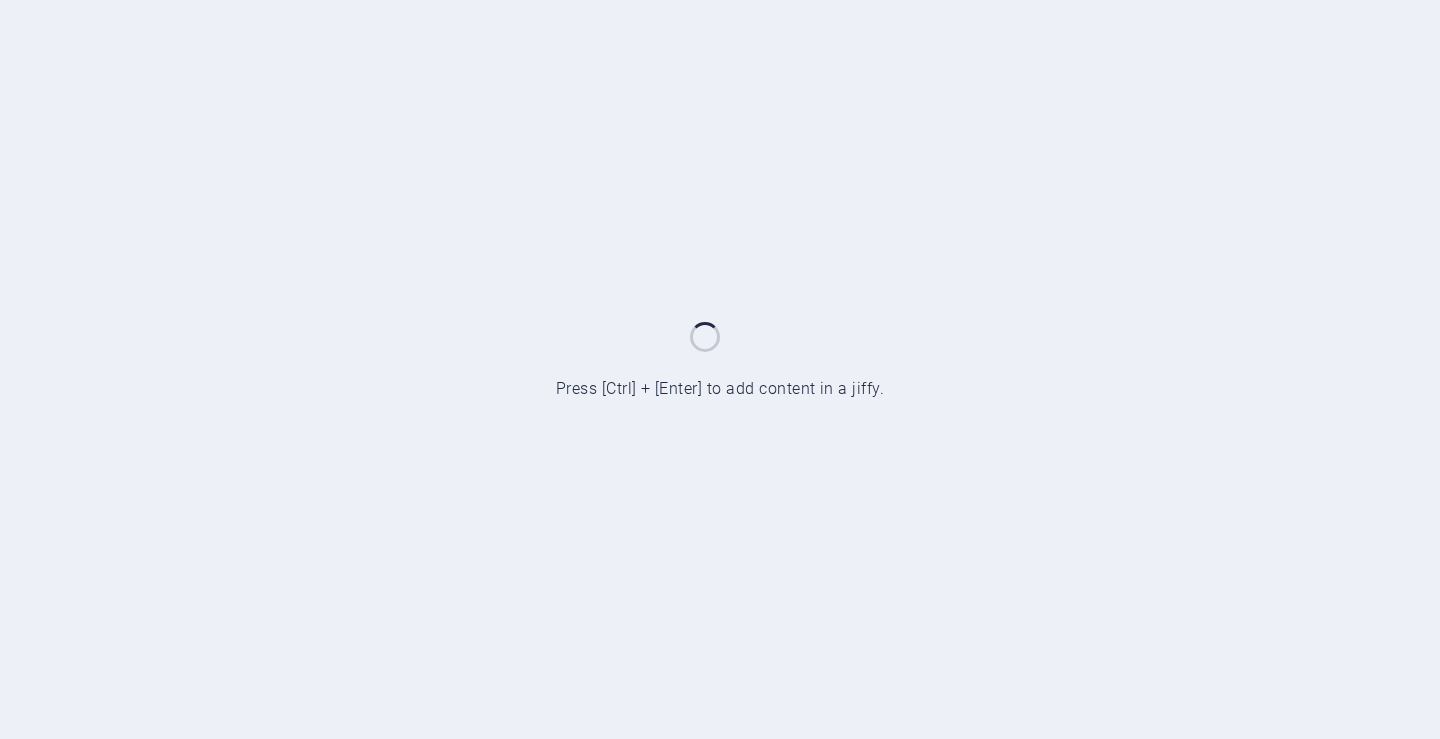 scroll, scrollTop: 0, scrollLeft: 0, axis: both 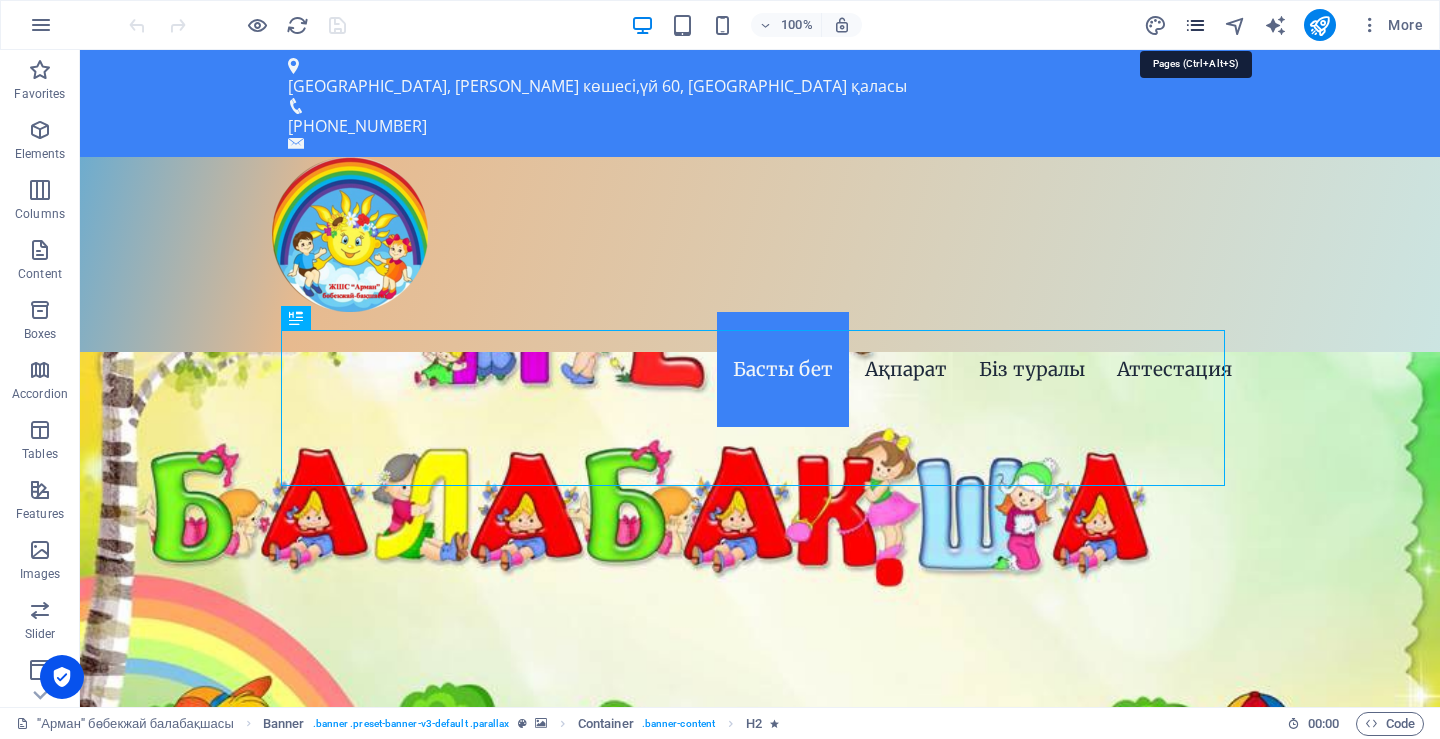 click at bounding box center [1195, 25] 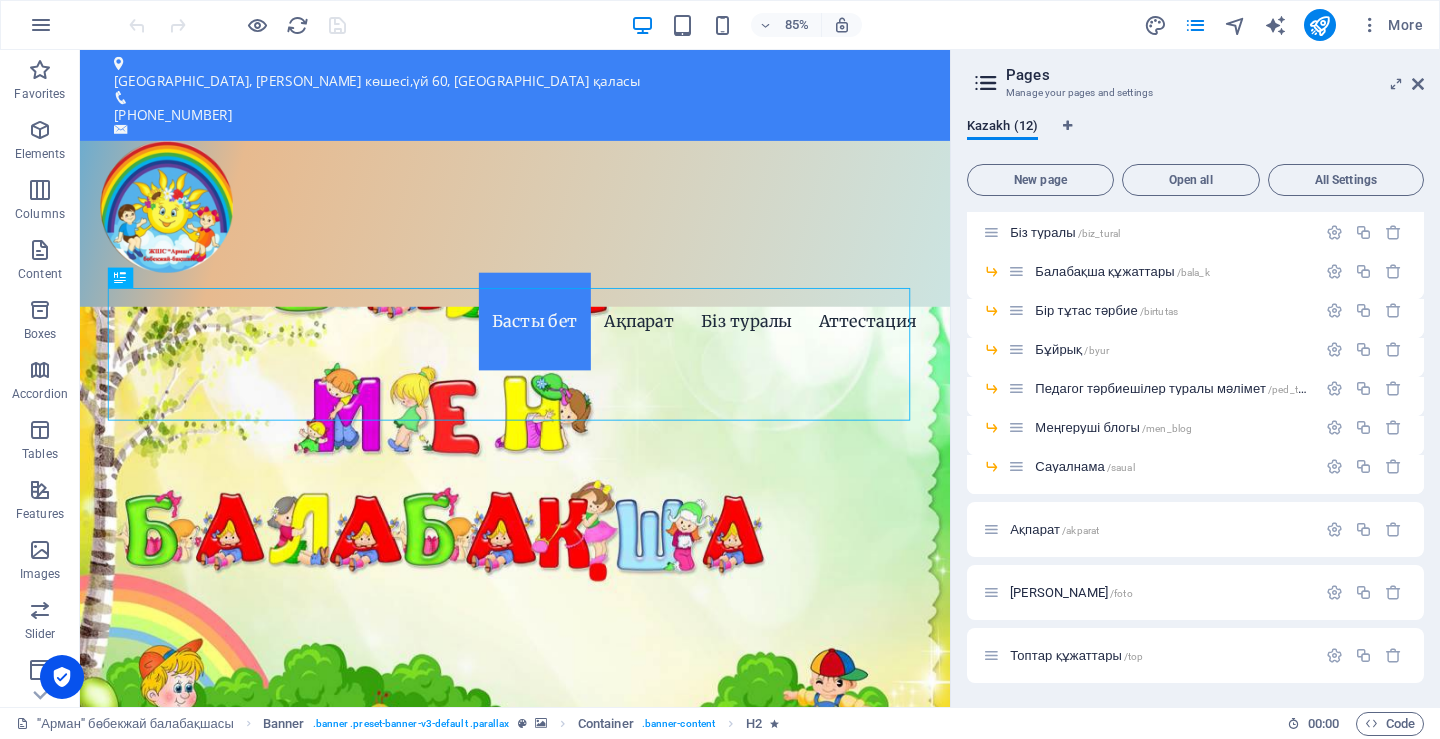 scroll, scrollTop: 100, scrollLeft: 0, axis: vertical 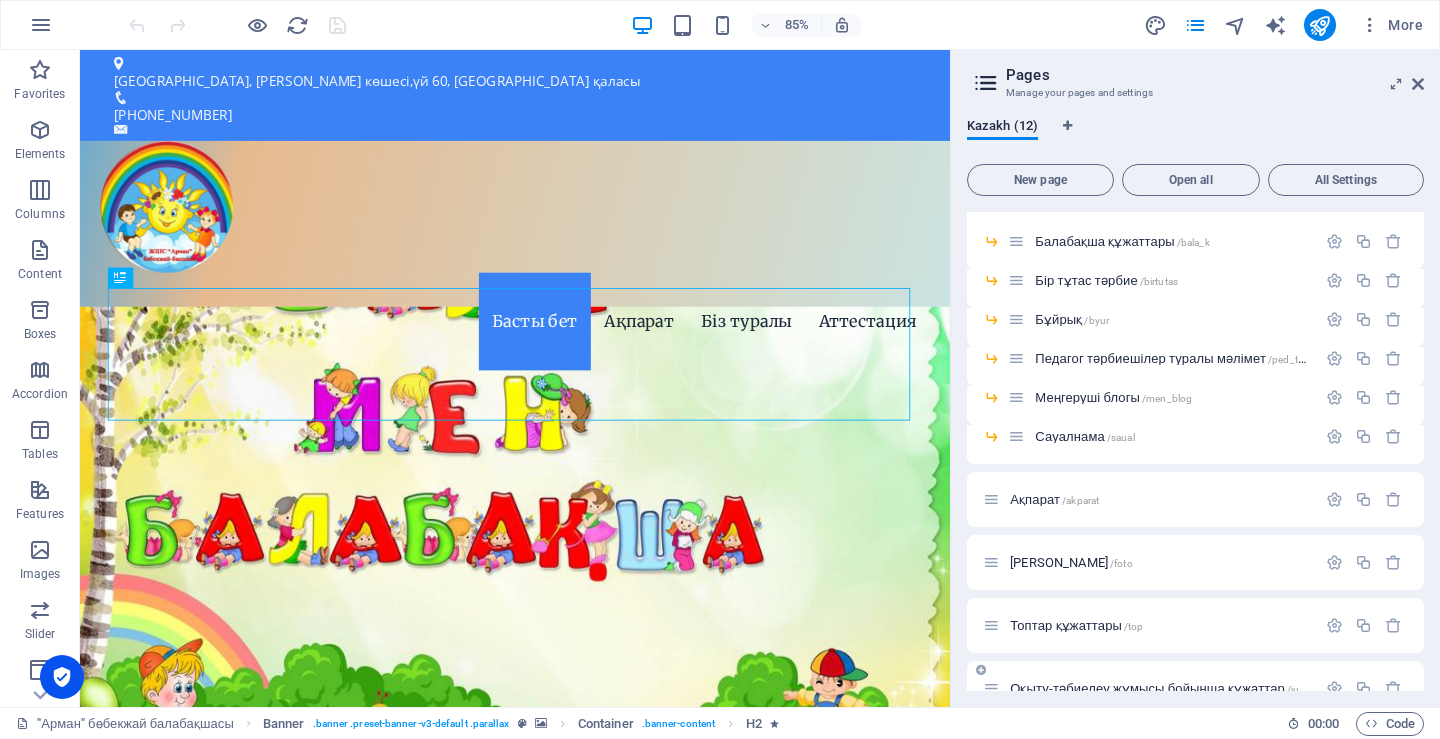 click on "Оқыту-тәбиелеу жұмысы бойынша құжаттар /jumis" at bounding box center [1163, 688] 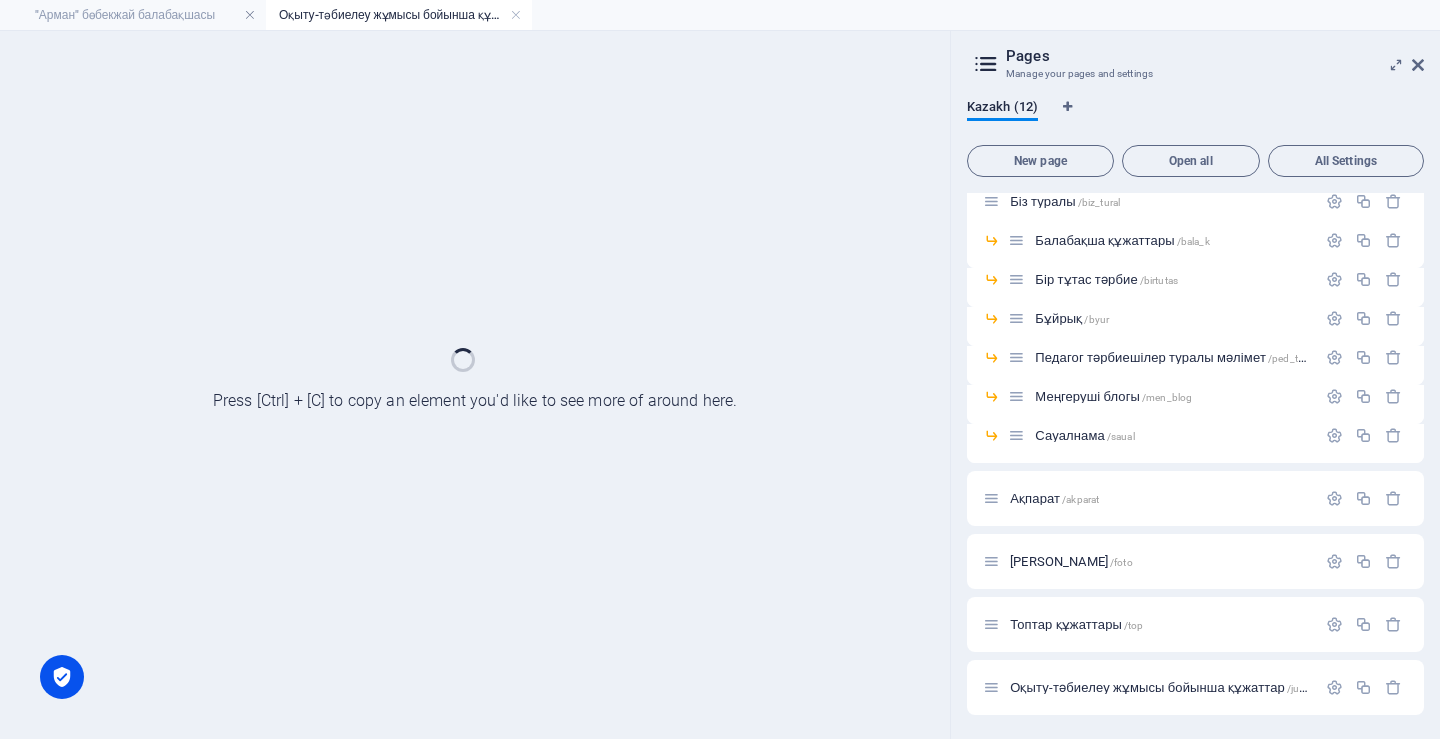 scroll, scrollTop: 82, scrollLeft: 0, axis: vertical 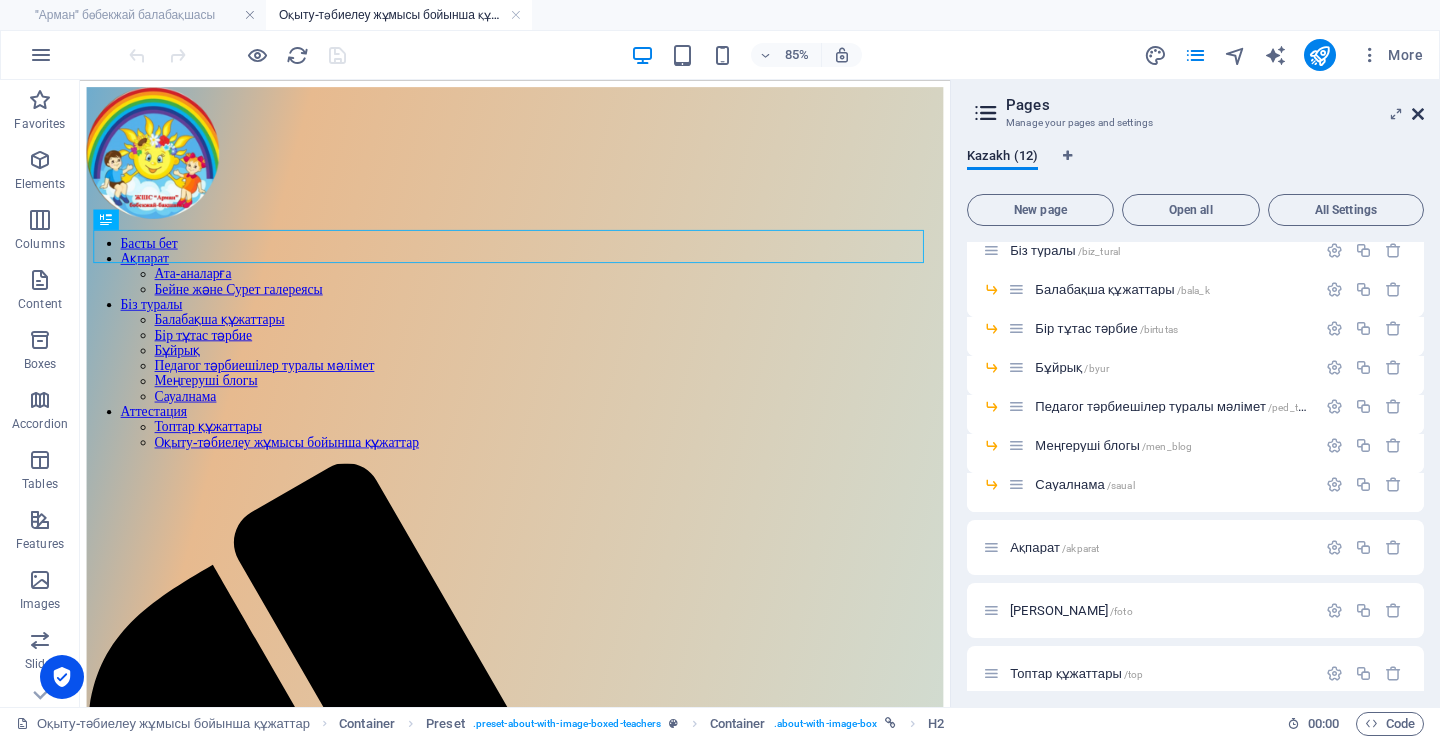click at bounding box center [1418, 114] 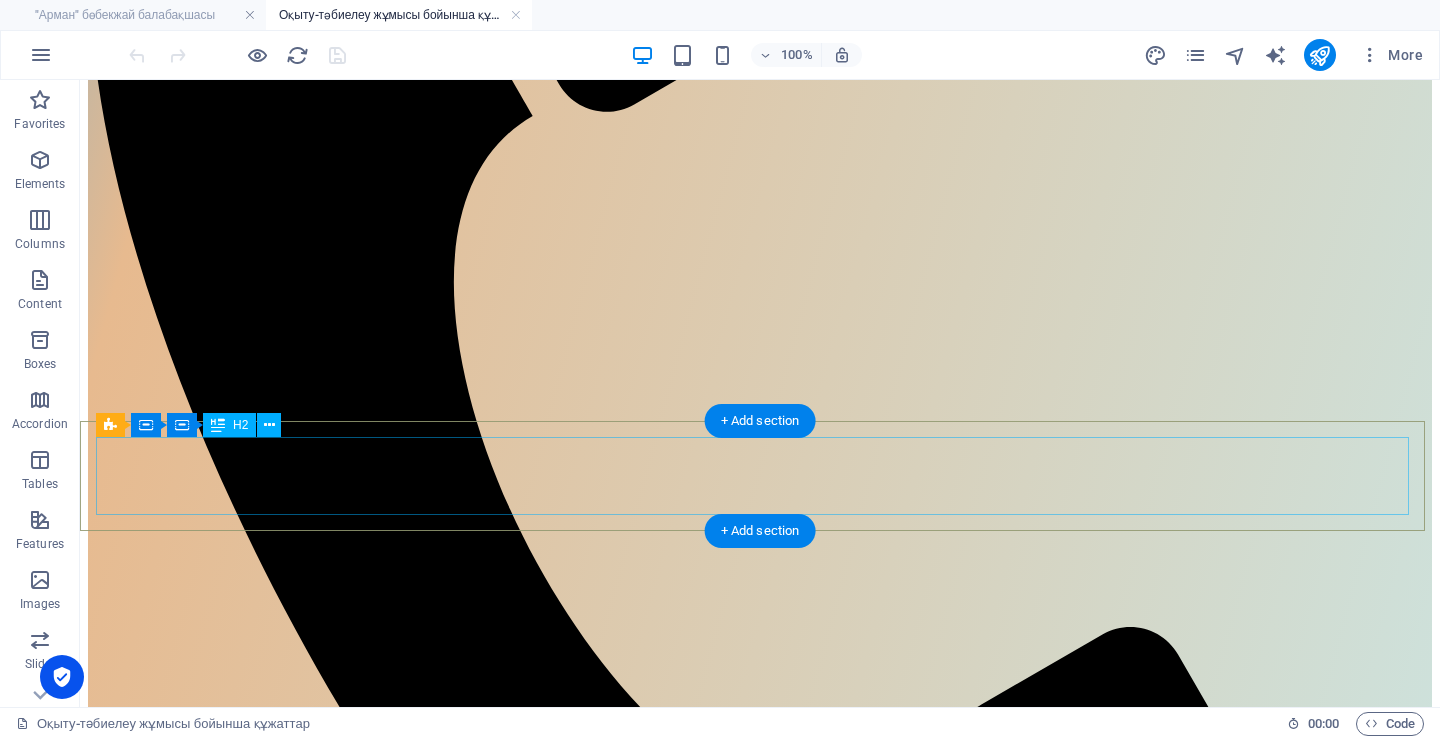 scroll, scrollTop: 1200, scrollLeft: 0, axis: vertical 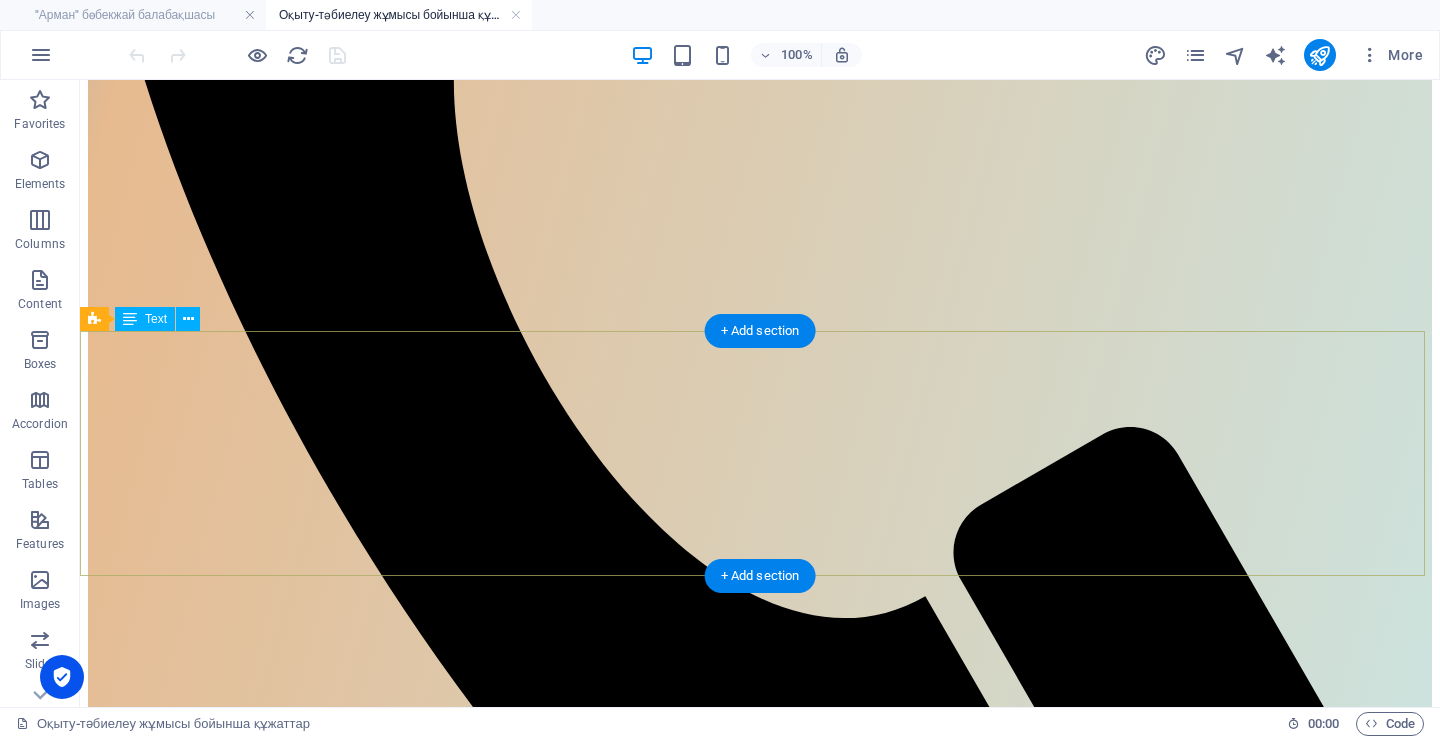 click on "# Тақырып атауы [DATE]-[DATE] [DATE]-[DATE] [DATE]-[DATE] 1 "Мониторинг" Бастапқы құжат құжат құжат 2 Аралық құжат құжат құжат 3 Қорытынды құжат құжат құжат" at bounding box center [760, 1996] 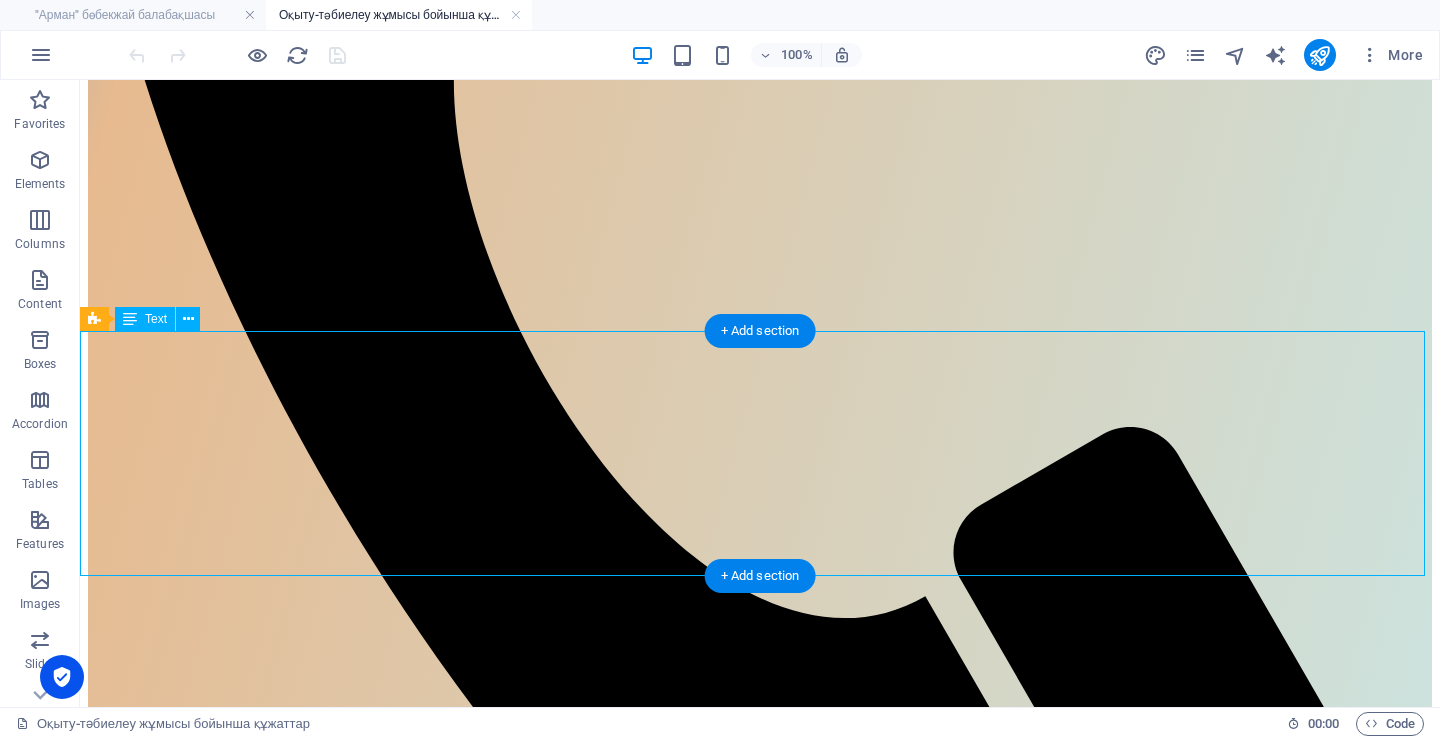click on "# Тақырып атауы [DATE]-[DATE] [DATE]-[DATE] [DATE]-[DATE] 1 "Мониторинг" Бастапқы құжат құжат құжат 2 Аралық құжат құжат құжат 3 Қорытынды құжат құжат құжат" at bounding box center (760, 1996) 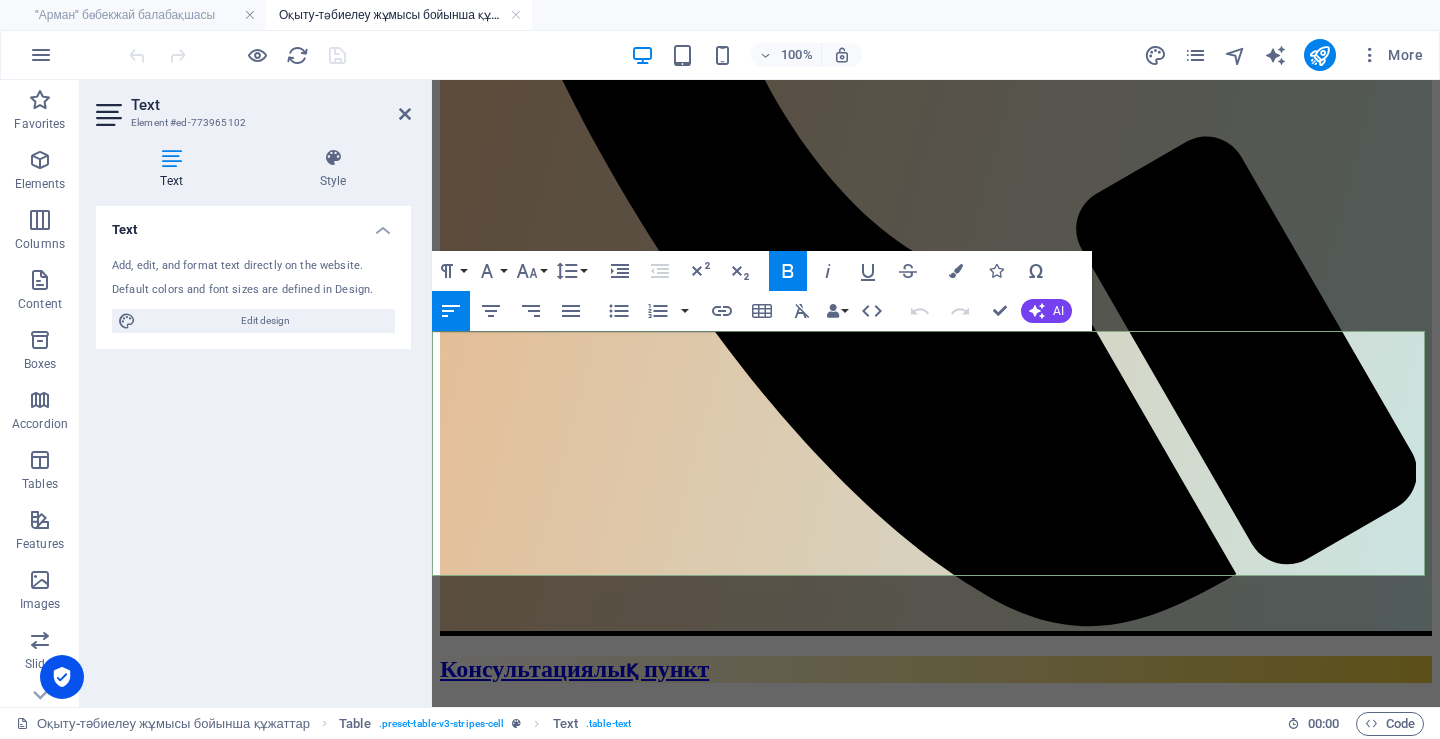 click on "құжат" at bounding box center (1008, 1570) 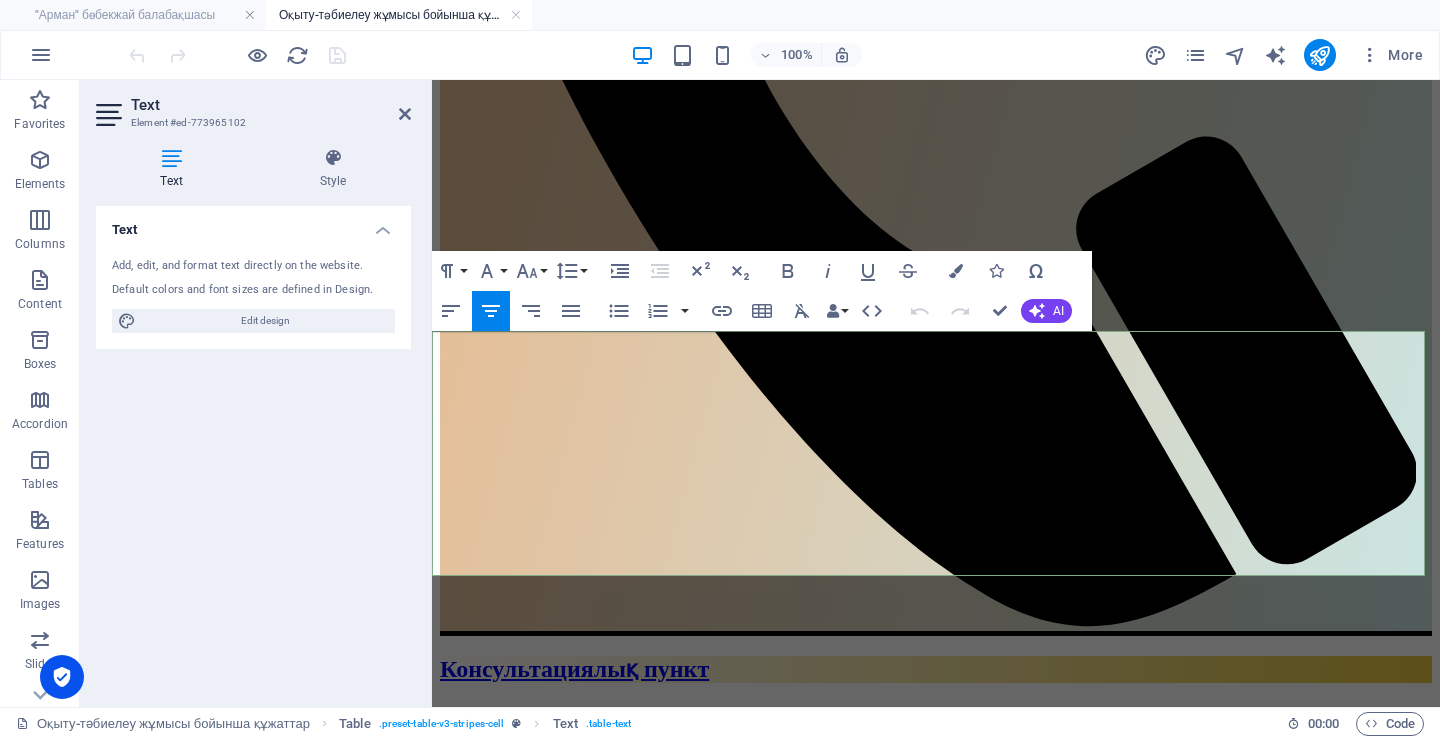 click on "құжат" at bounding box center [1008, 1570] 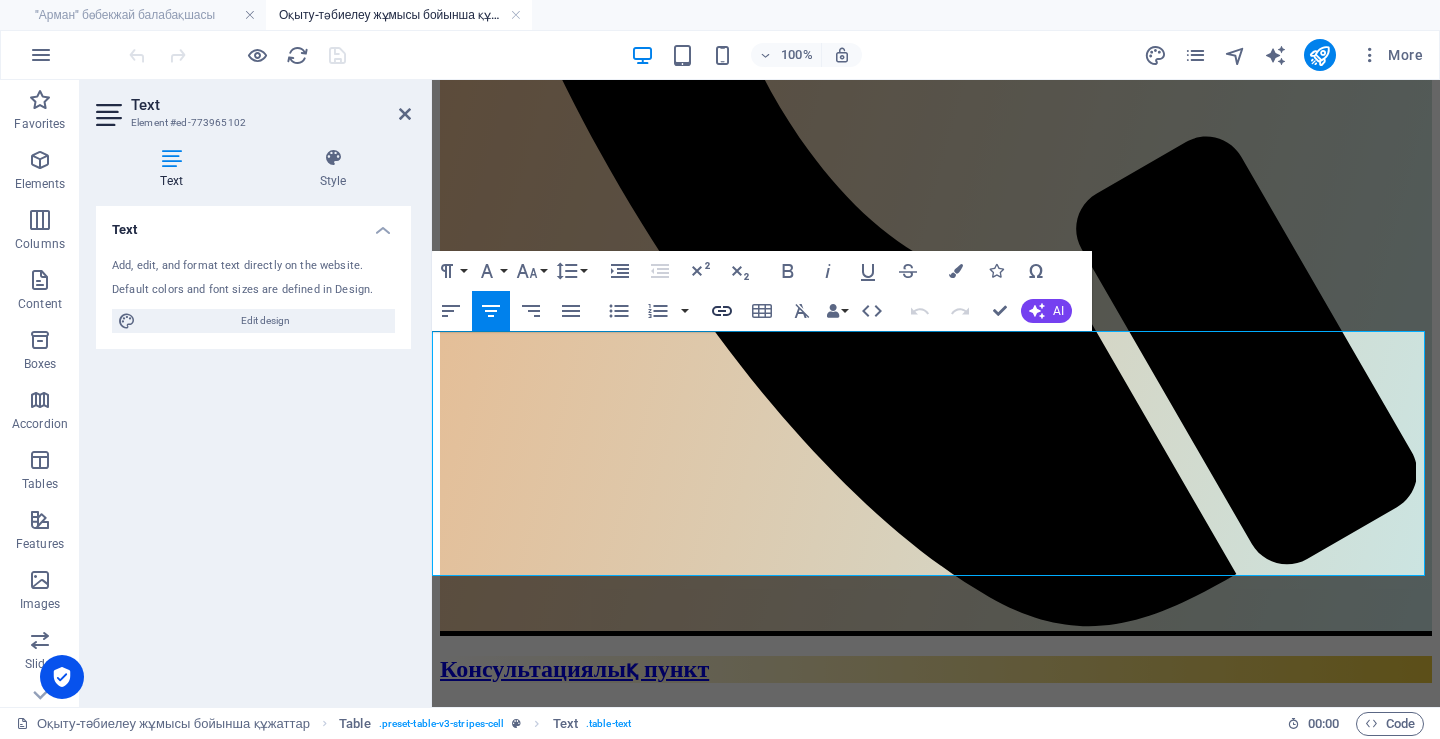 click 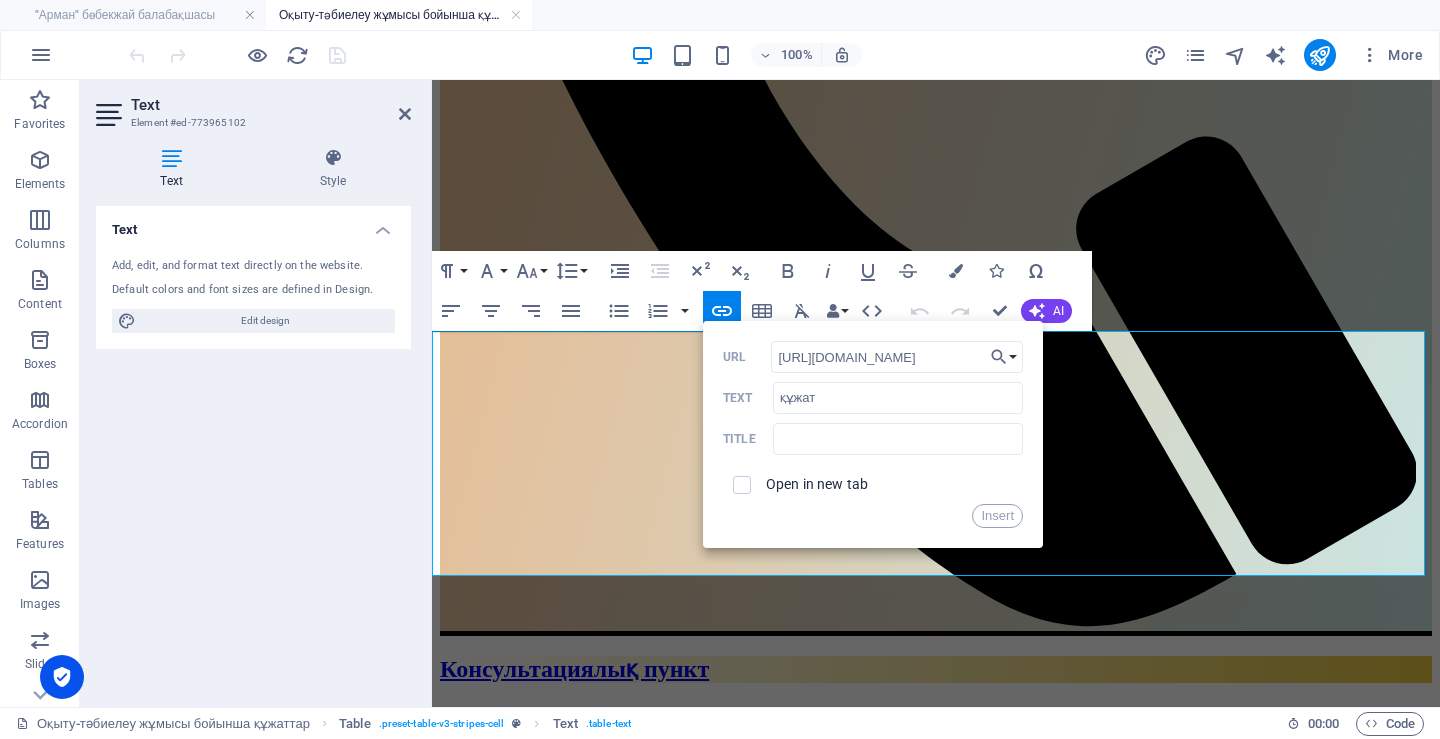scroll, scrollTop: 0, scrollLeft: 714, axis: horizontal 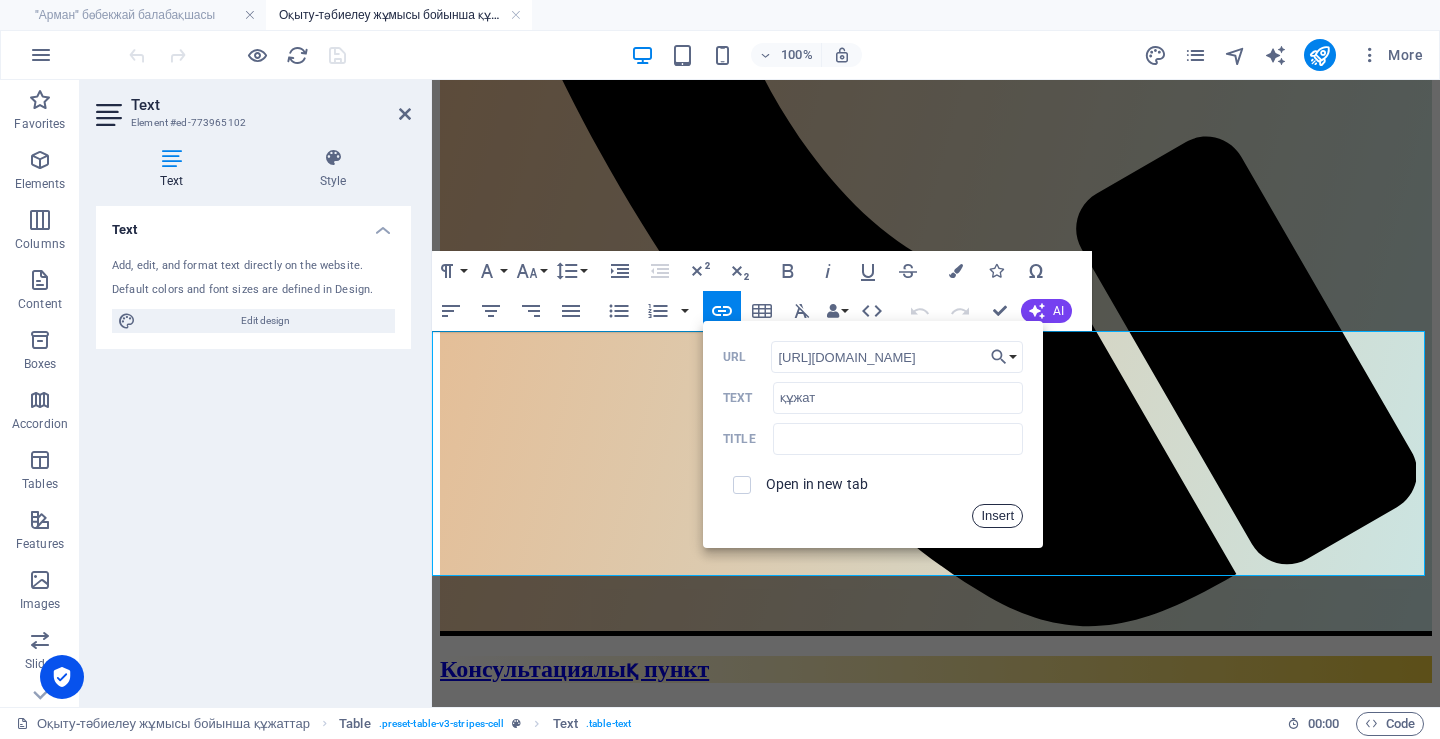 click on "Insert" at bounding box center (997, 516) 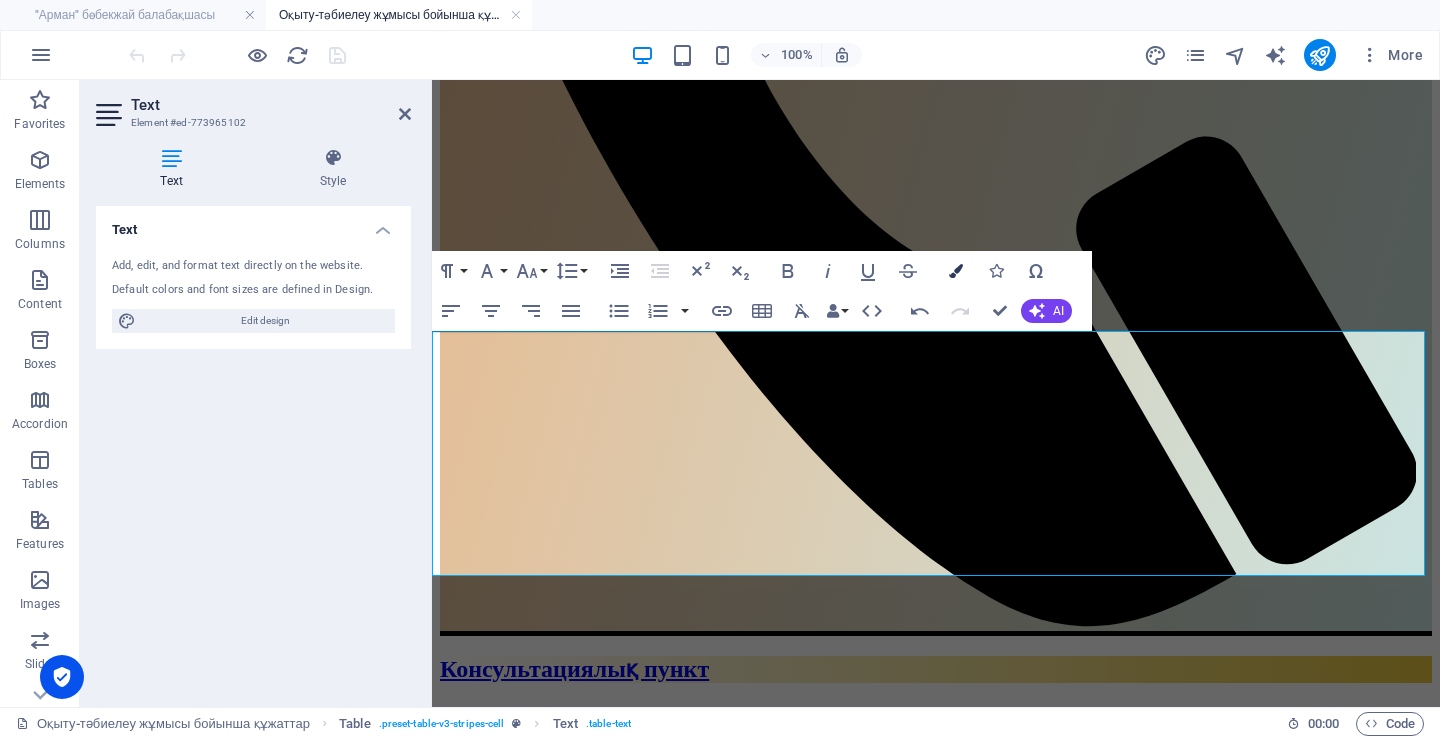 click at bounding box center (956, 271) 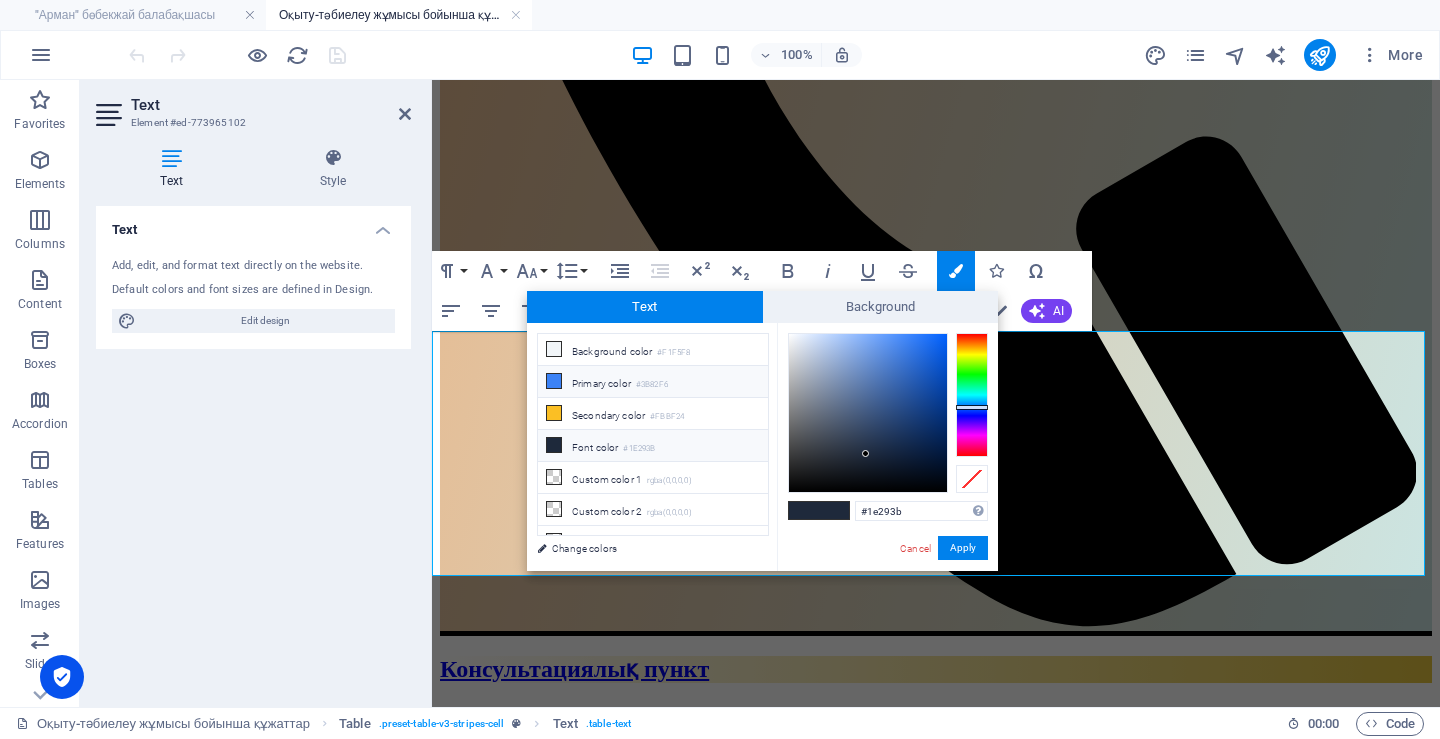 click on "Primary color
#3B82F6" at bounding box center (653, 382) 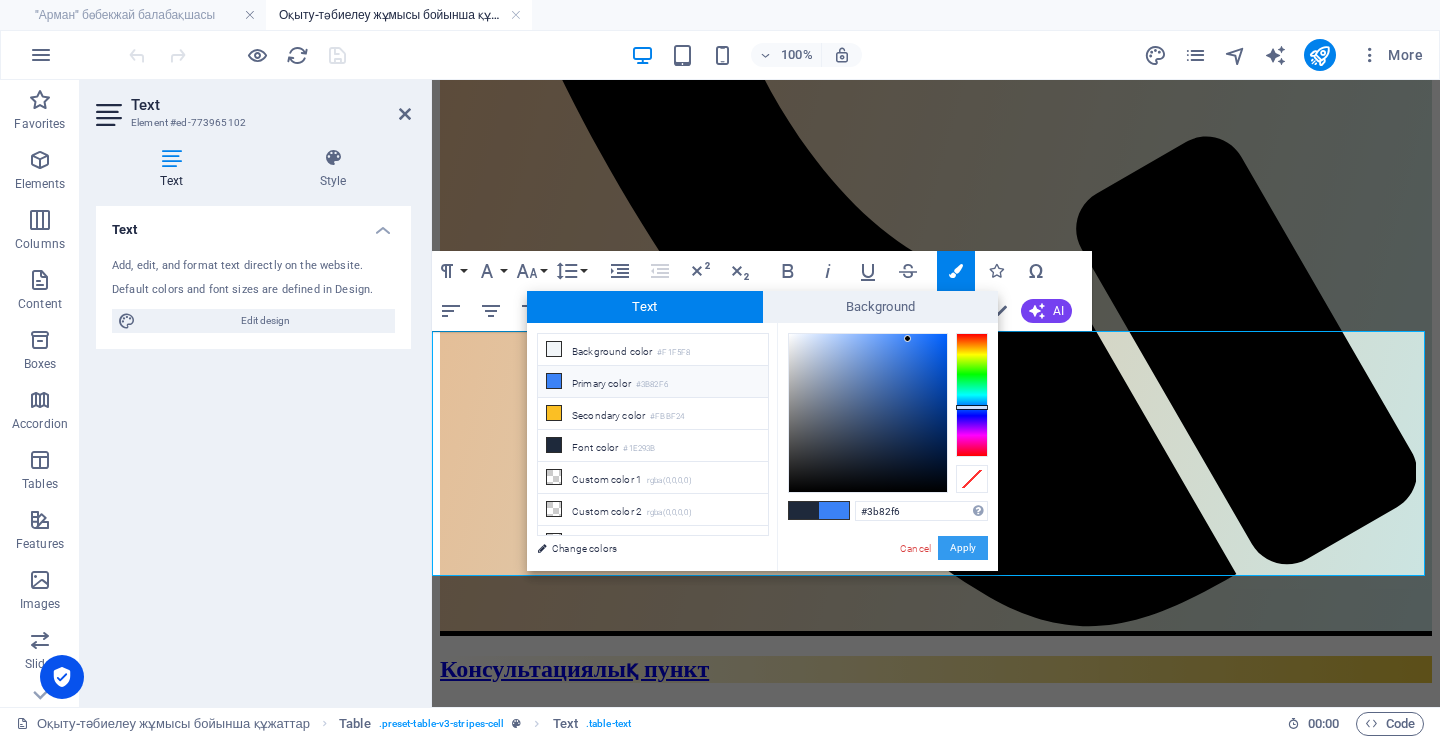 click on "Apply" at bounding box center [963, 548] 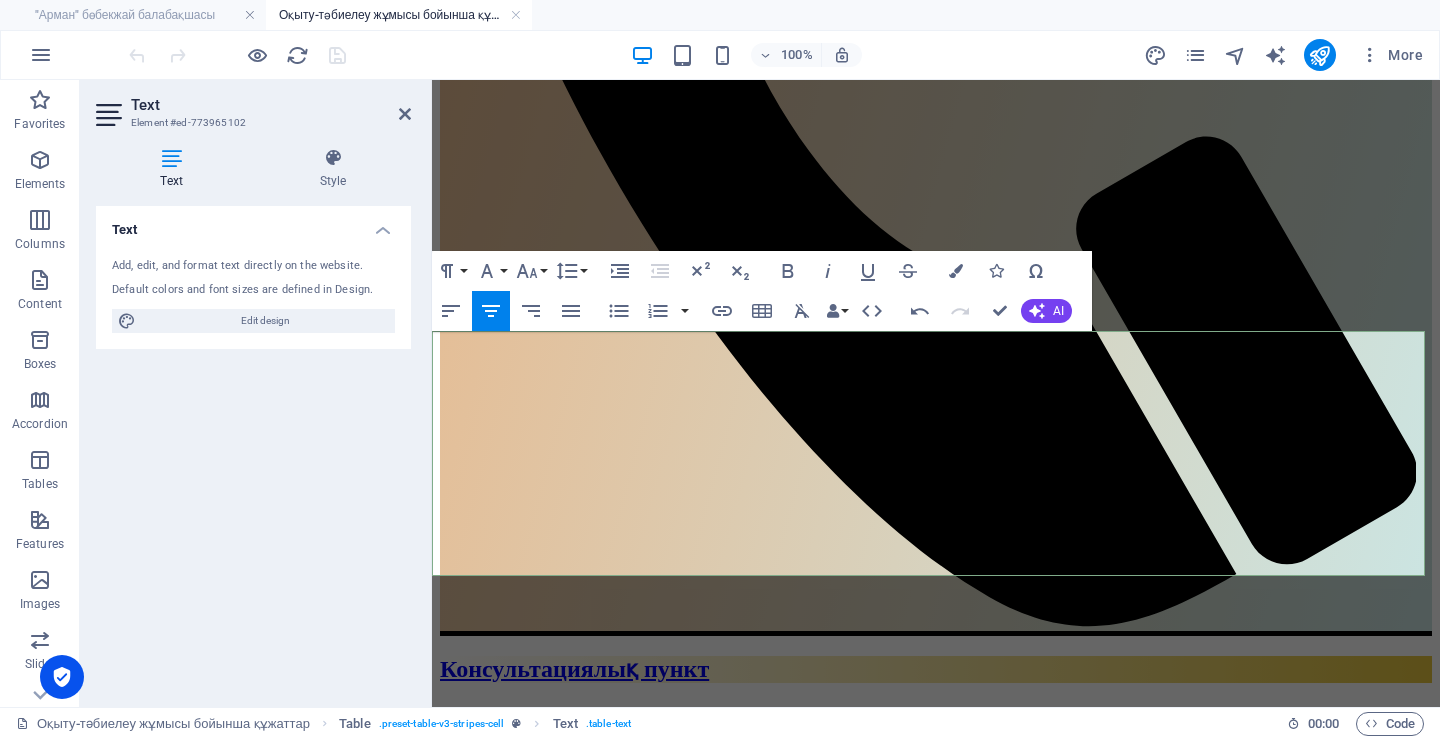 click on "құжат" at bounding box center [1163, 1570] 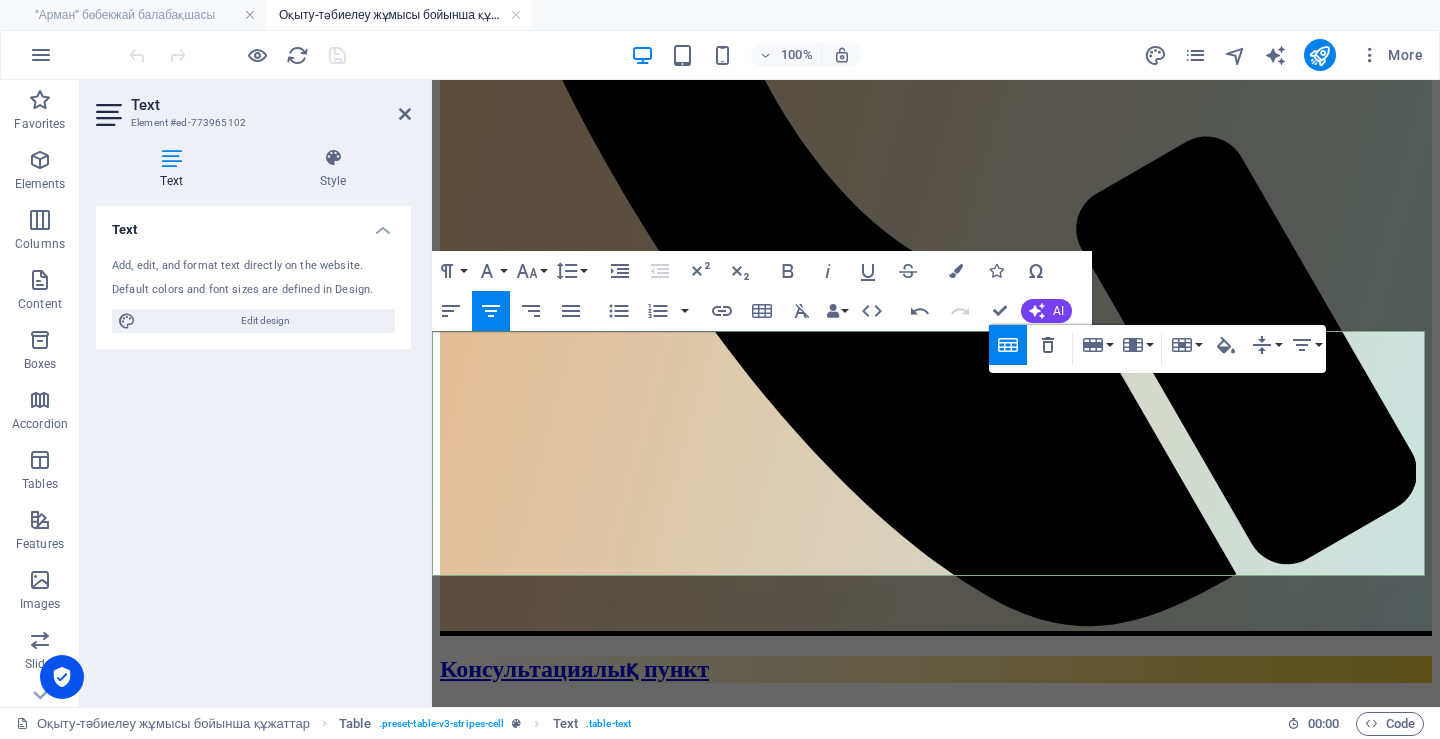 click on "құжат" at bounding box center [1163, 1570] 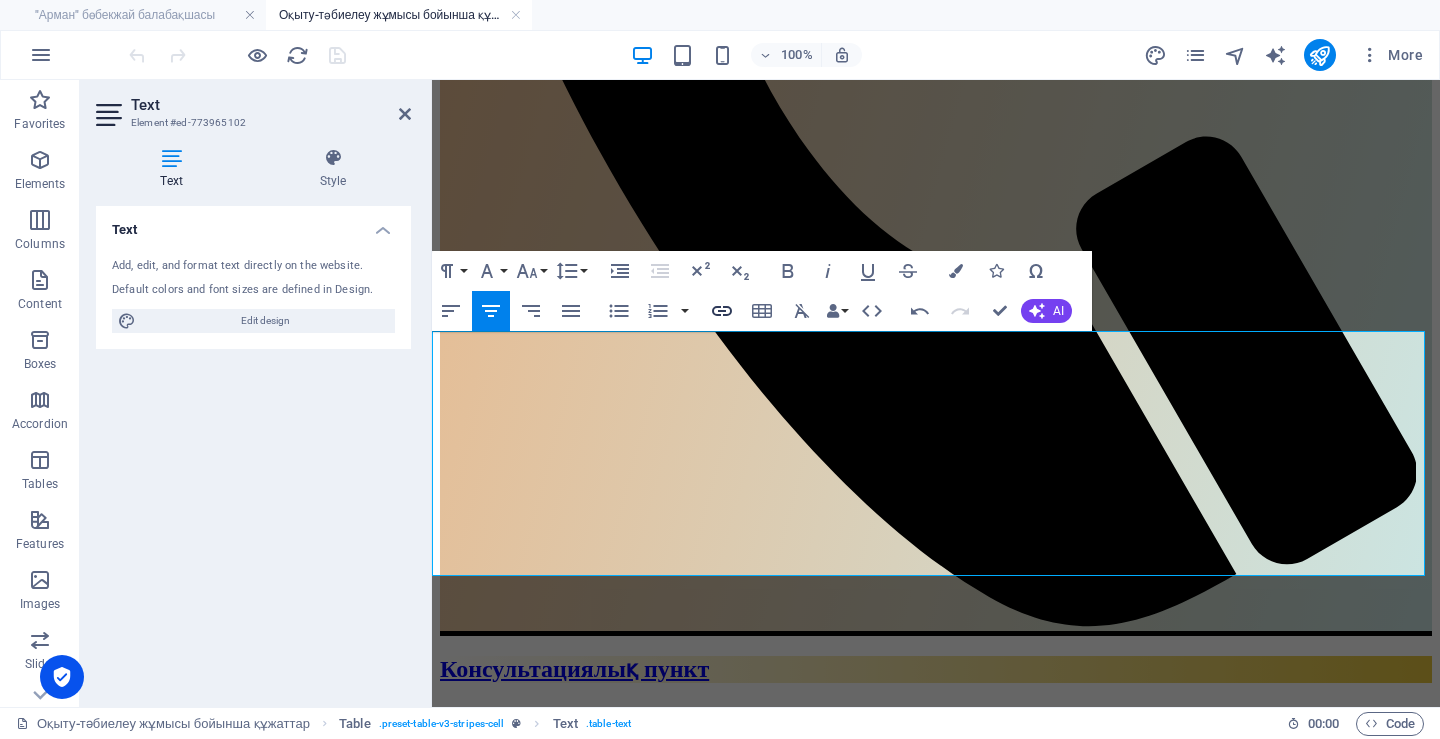 click 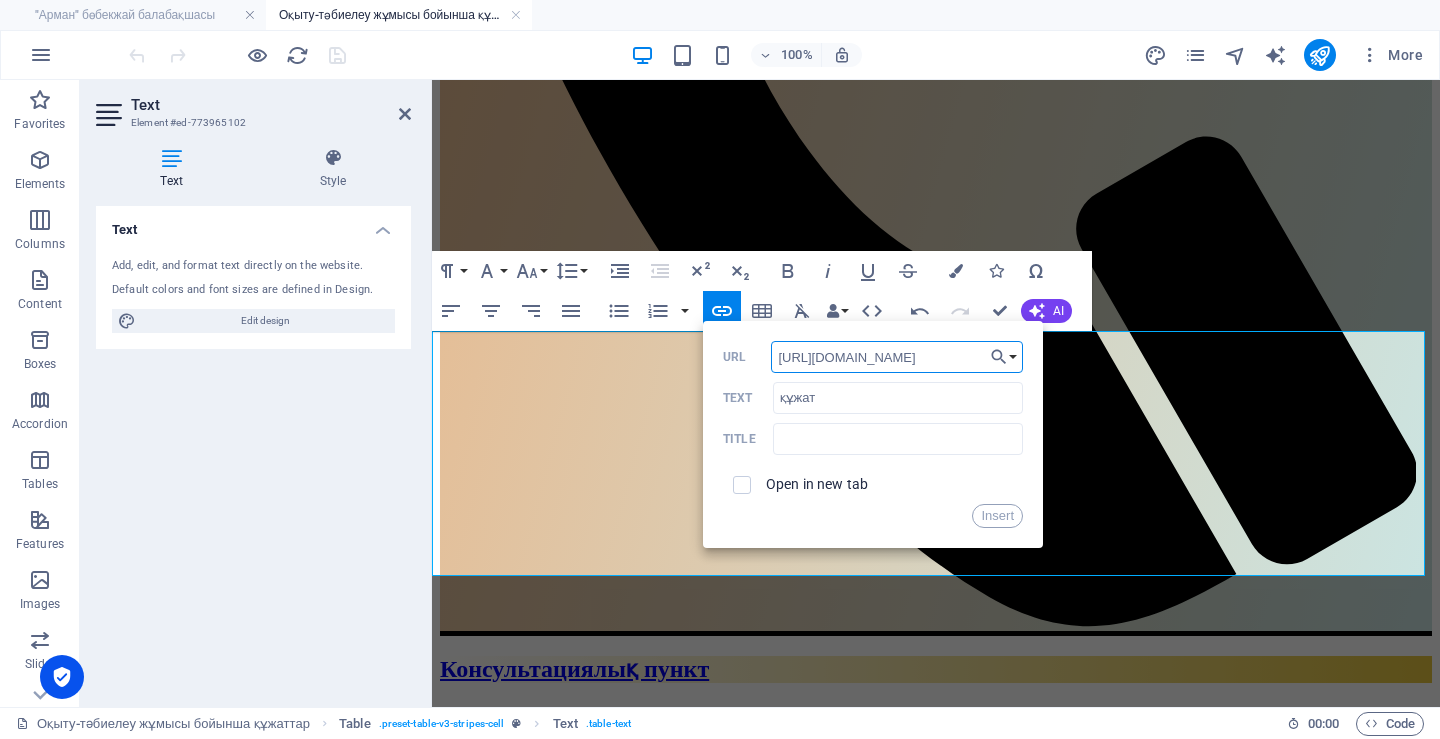 scroll, scrollTop: 0, scrollLeft: 718, axis: horizontal 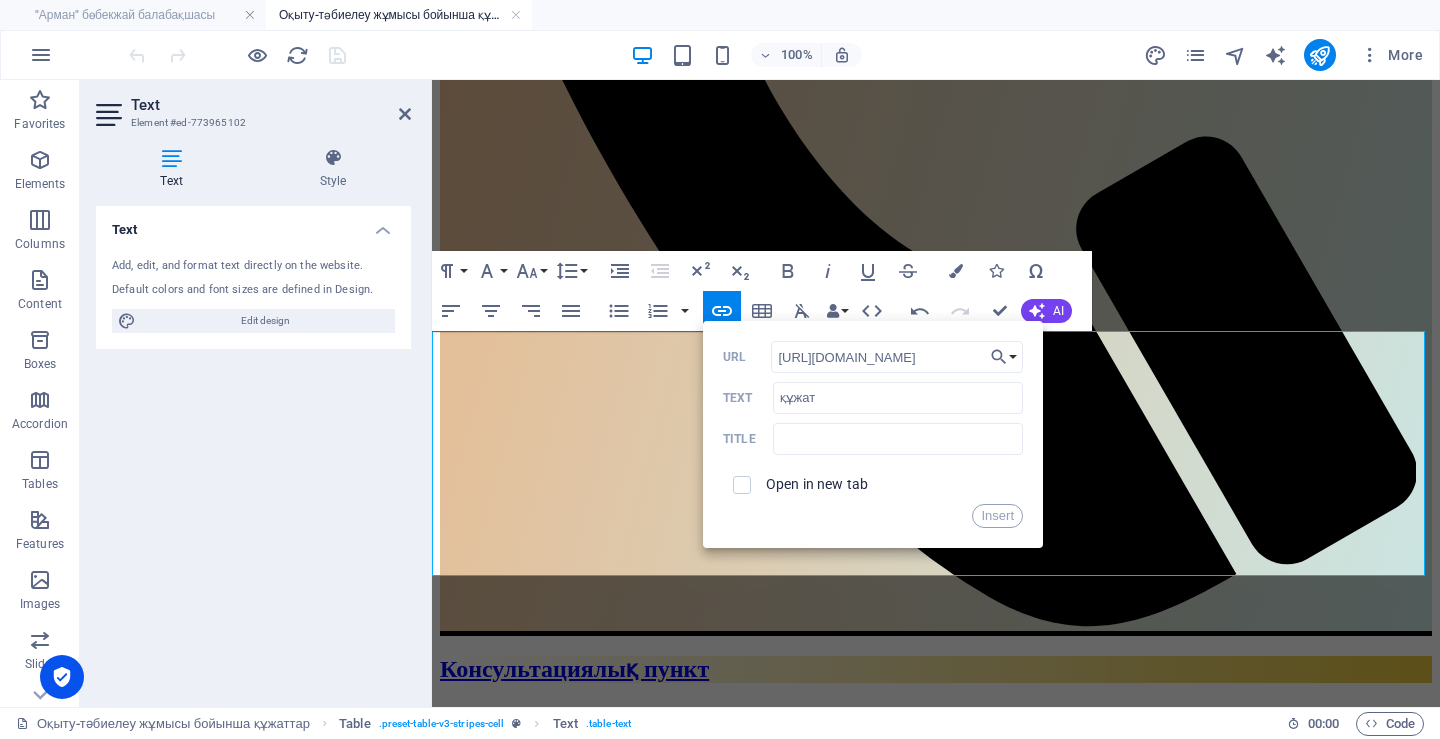 drag, startPoint x: 813, startPoint y: 485, endPoint x: 913, endPoint y: 503, distance: 101.607086 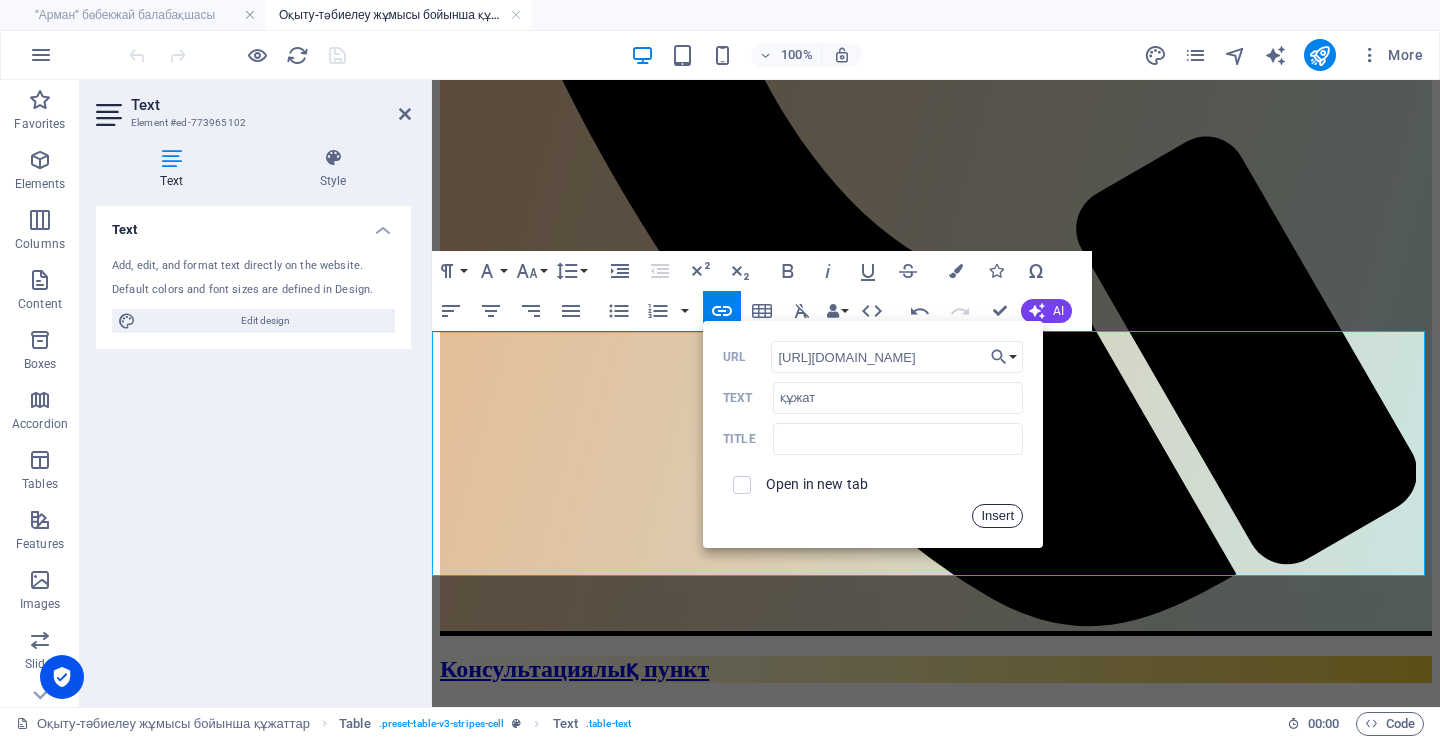 click on "Insert" at bounding box center [997, 516] 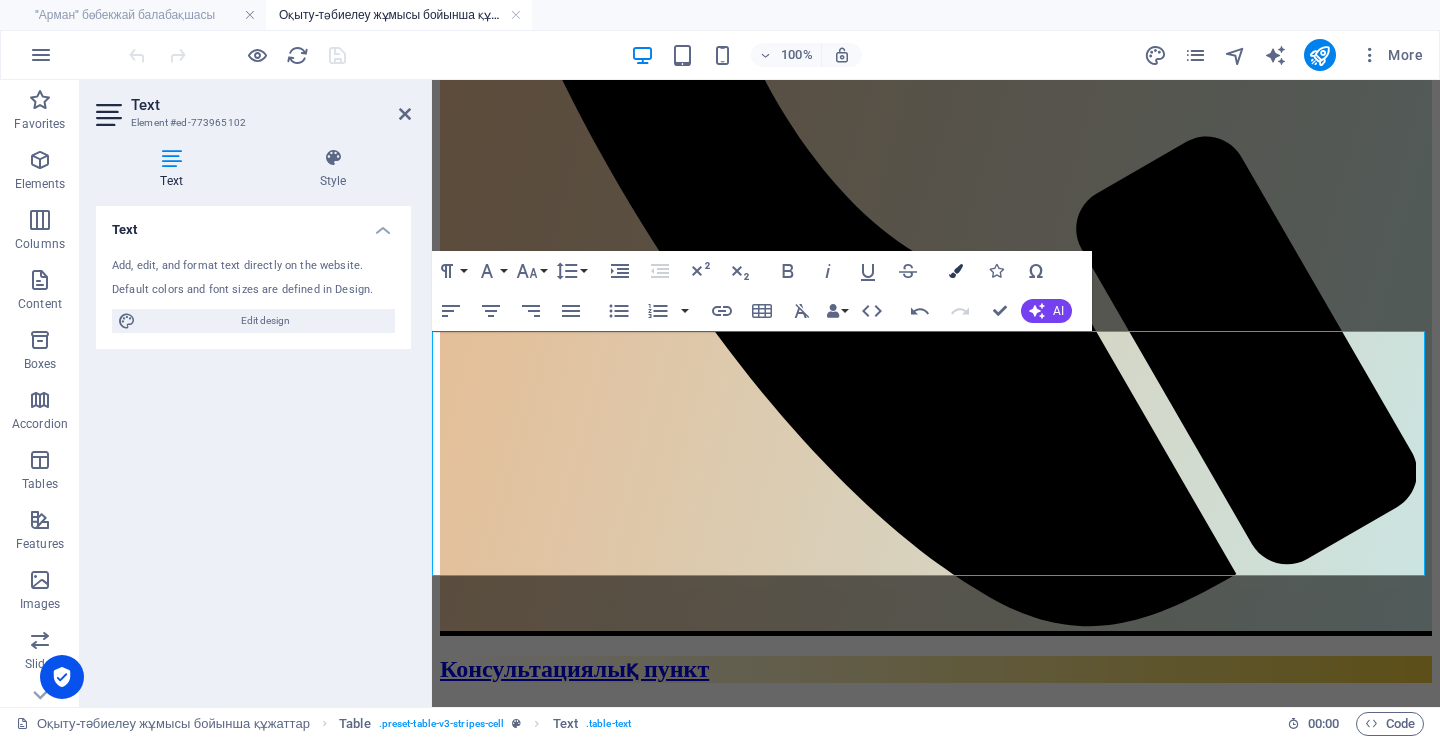 click on "Colors" at bounding box center [956, 271] 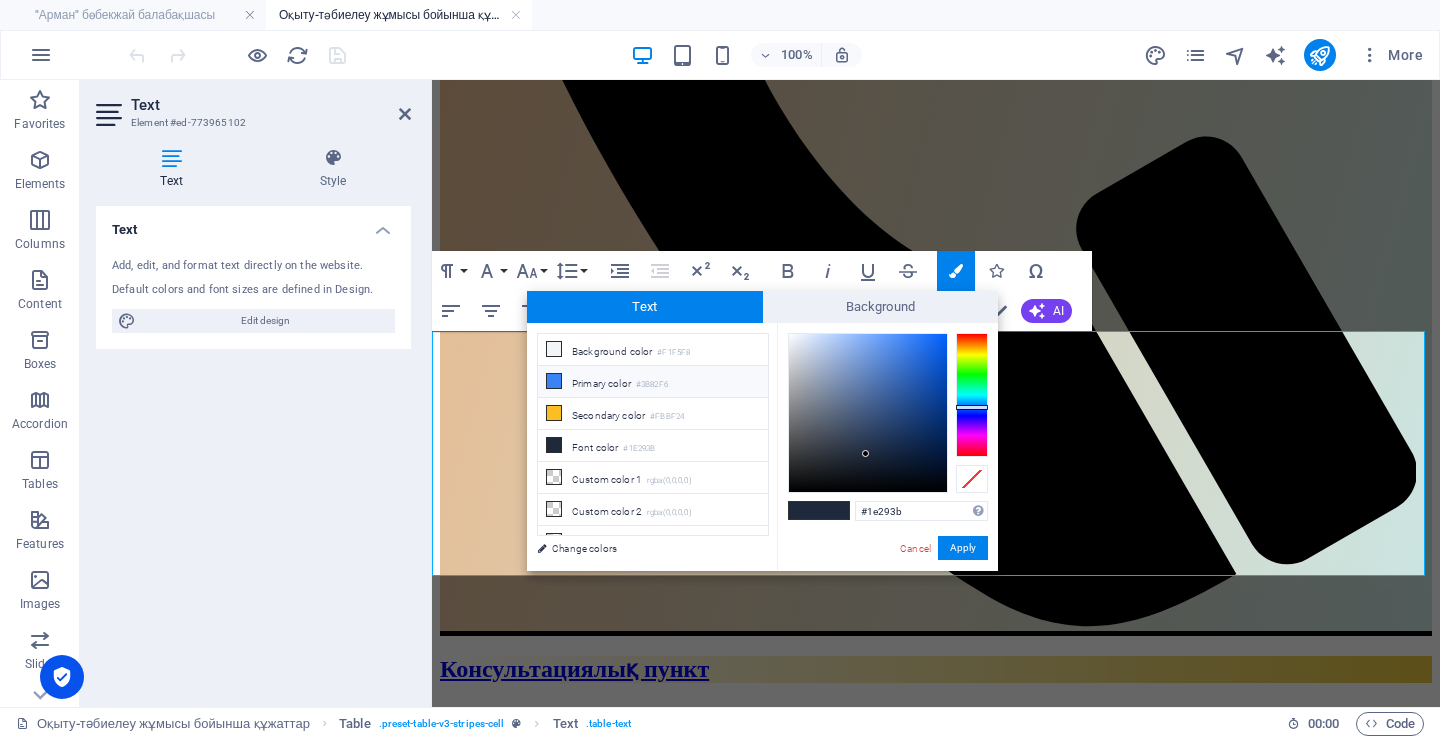 click on "Primary color
#3B82F6" at bounding box center [653, 382] 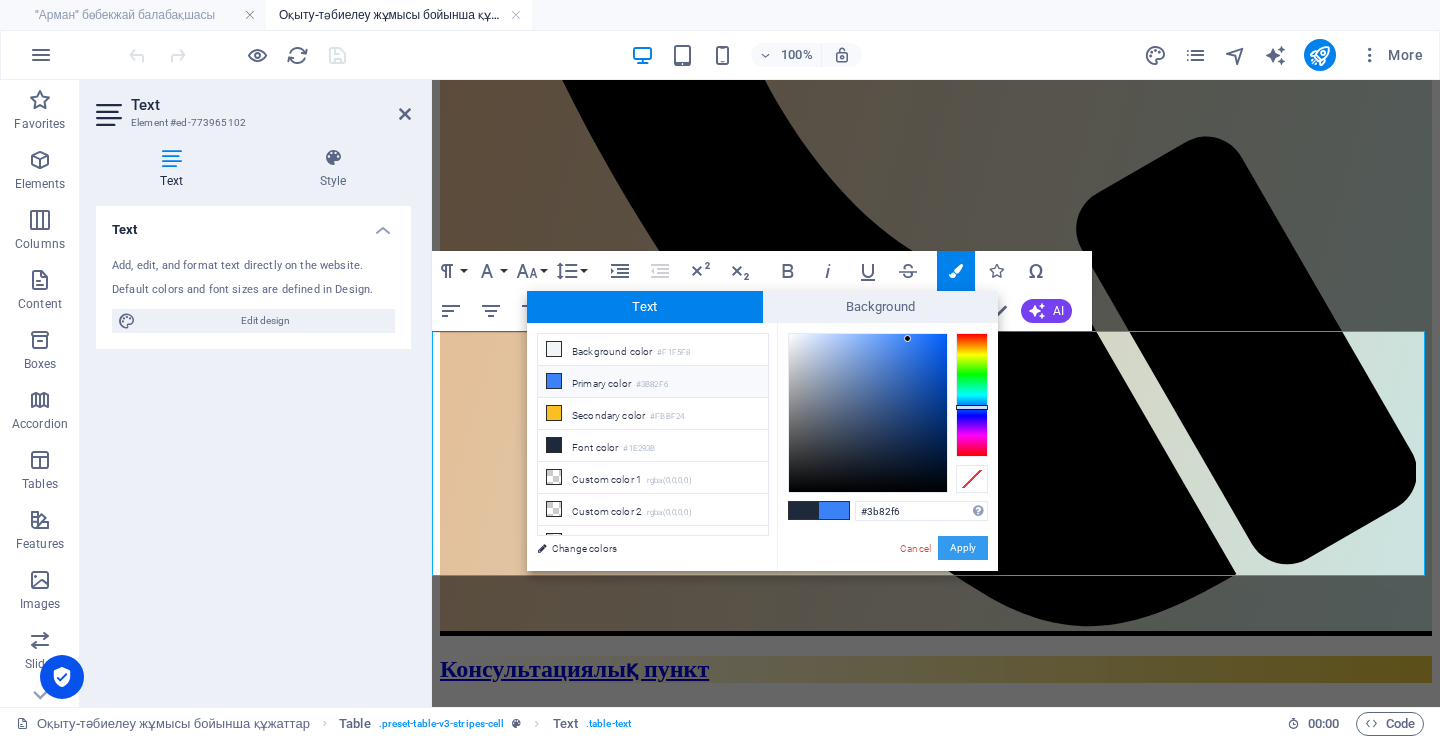 drag, startPoint x: 955, startPoint y: 546, endPoint x: 222, endPoint y: 22, distance: 901.0355 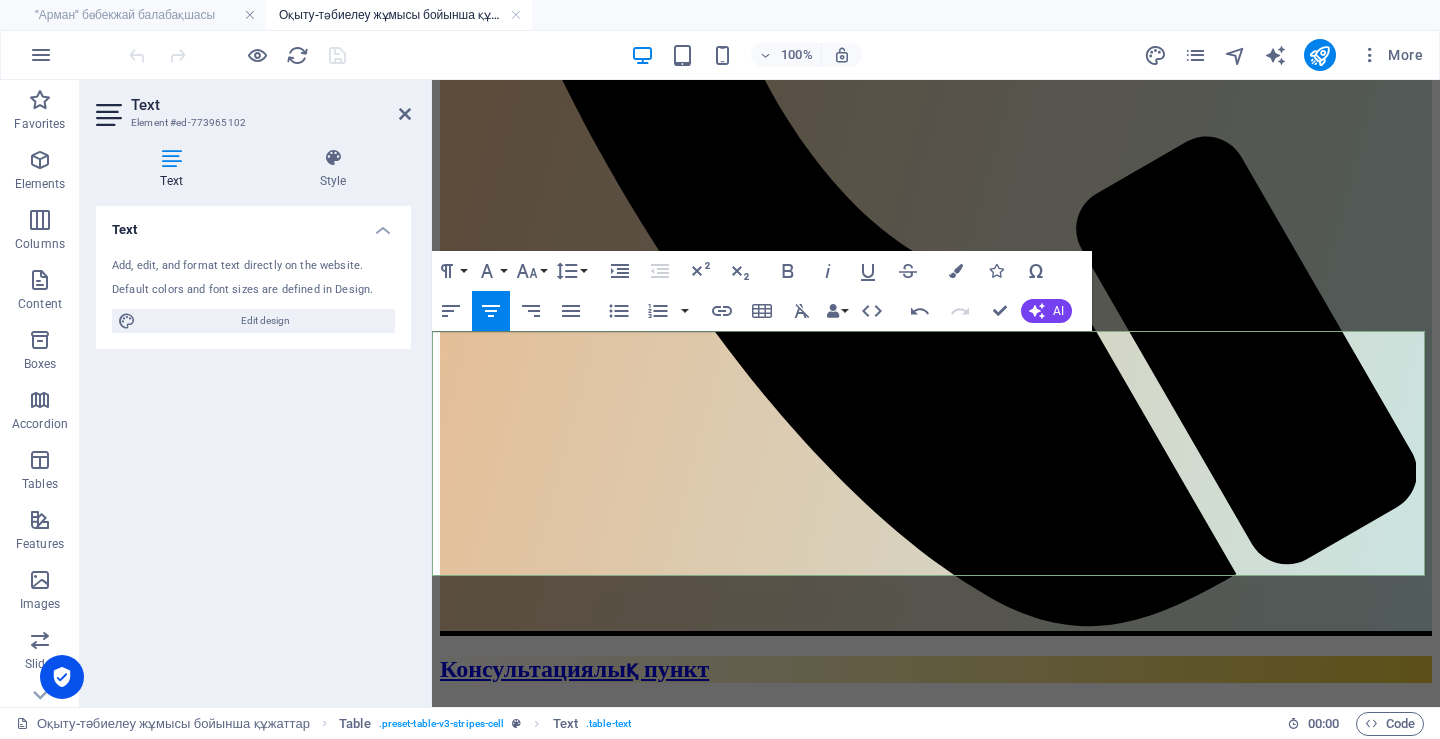 click on "құжат" at bounding box center [1163, 1636] 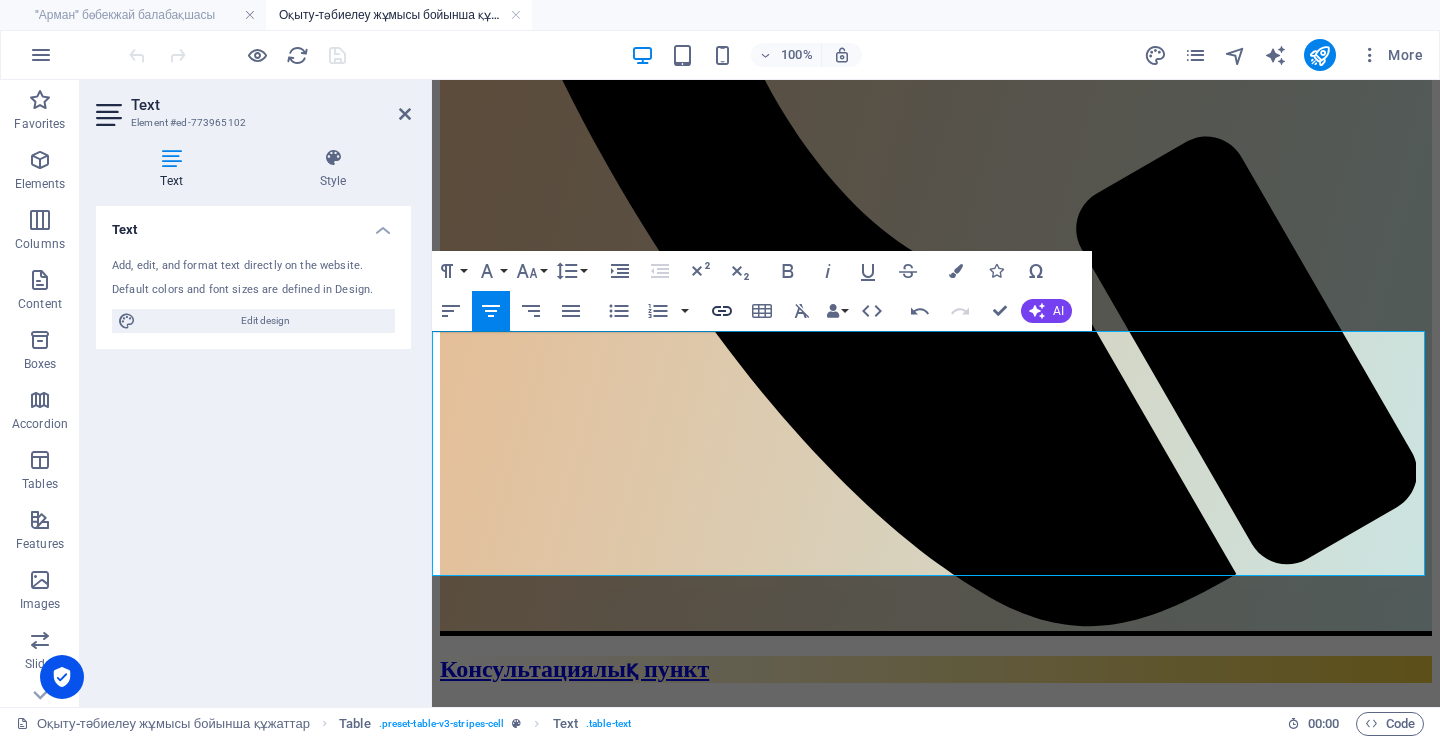 click 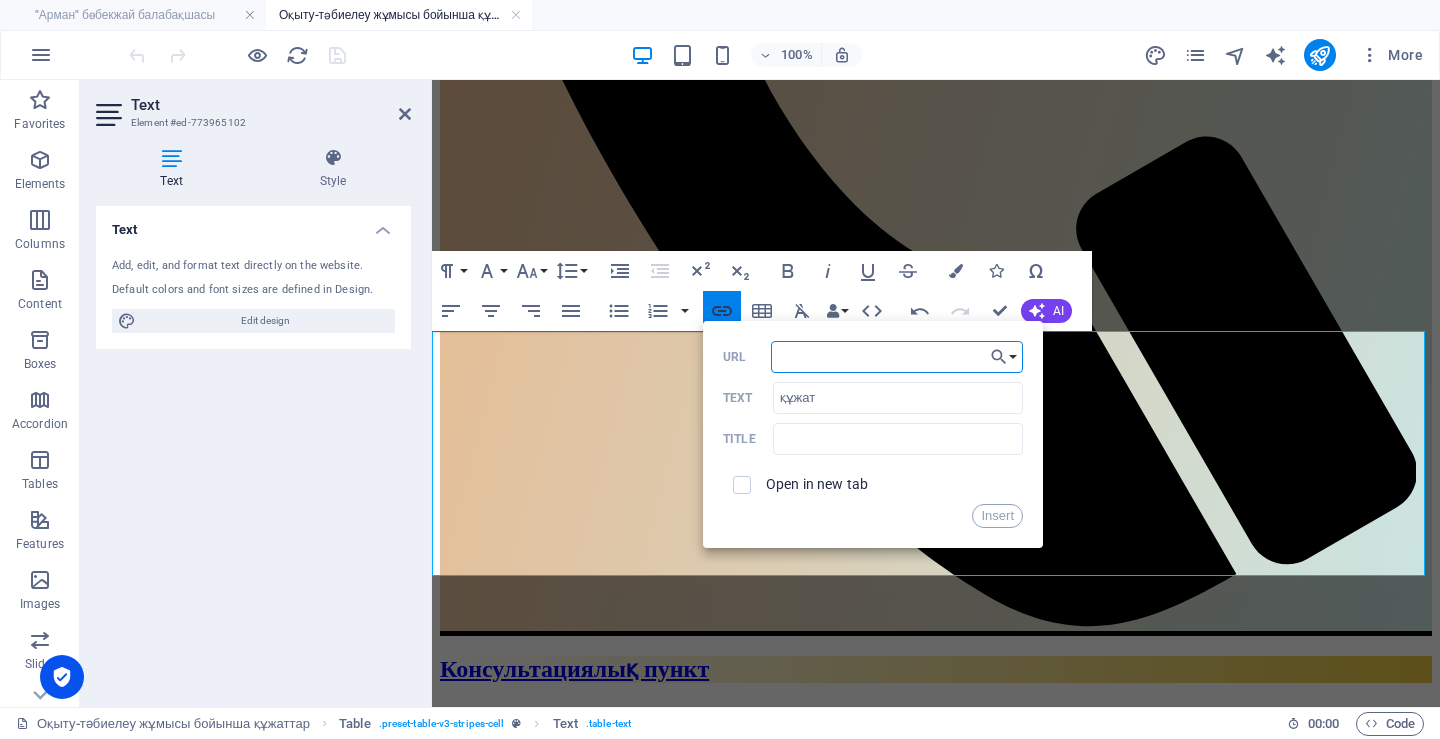 paste on "[URL][DOMAIN_NAME]" 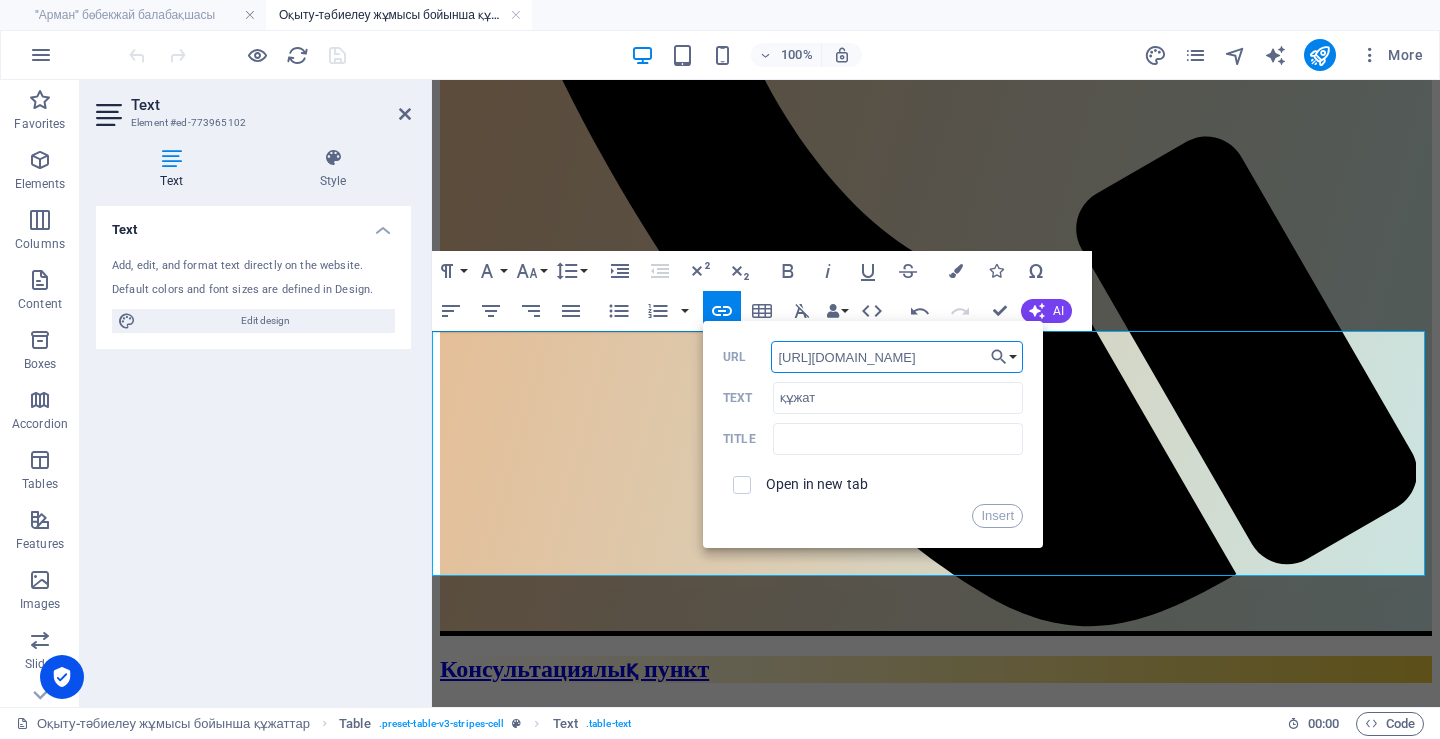 scroll, scrollTop: 0, scrollLeft: 709, axis: horizontal 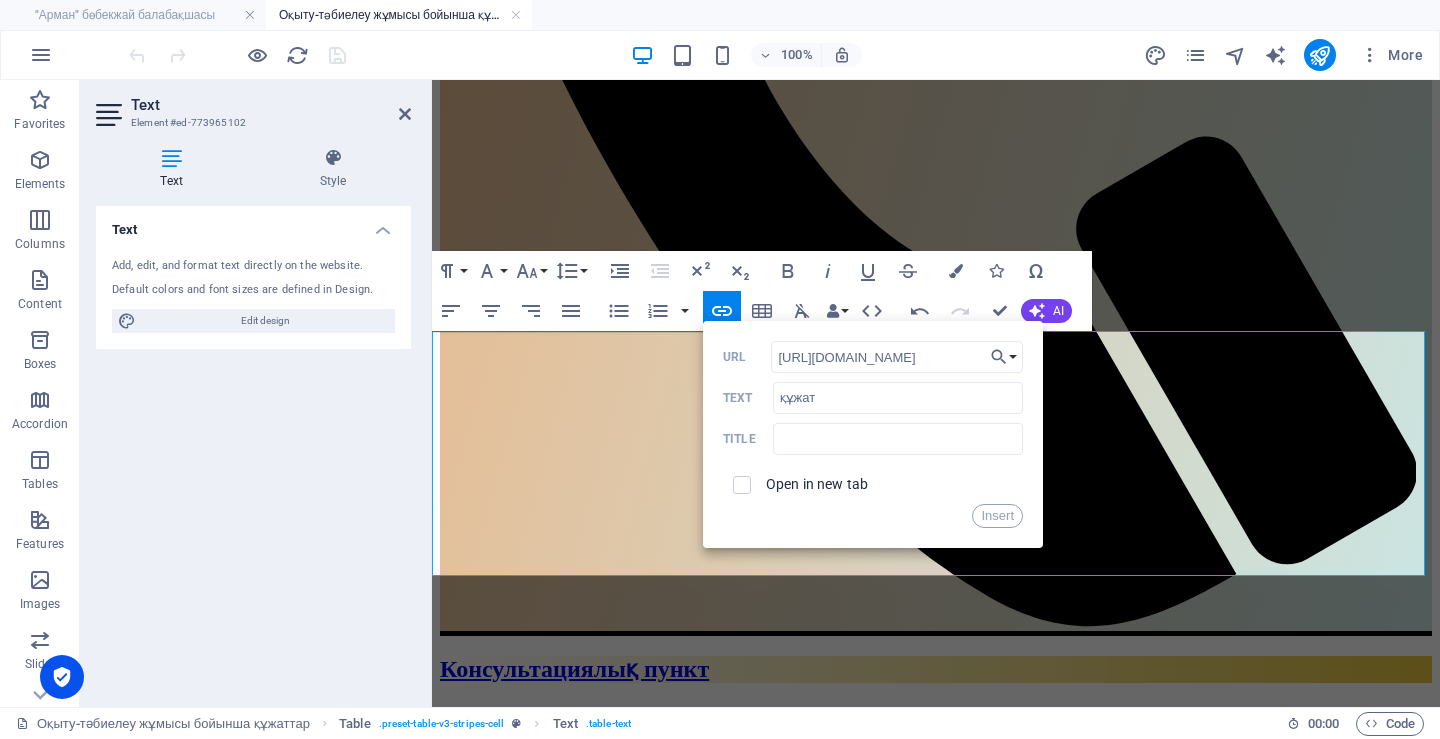 click on "Open in new tab" at bounding box center [873, 485] 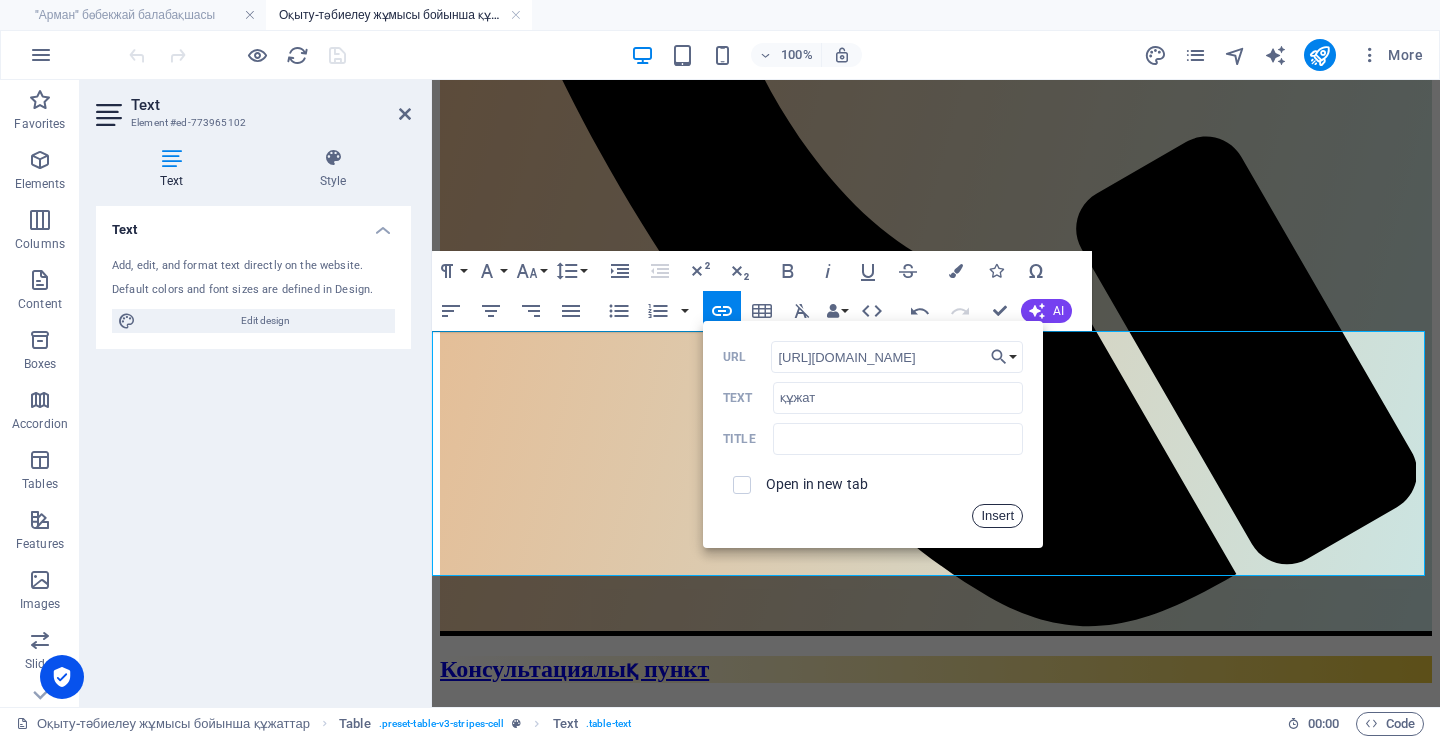 click on "Insert" at bounding box center (997, 516) 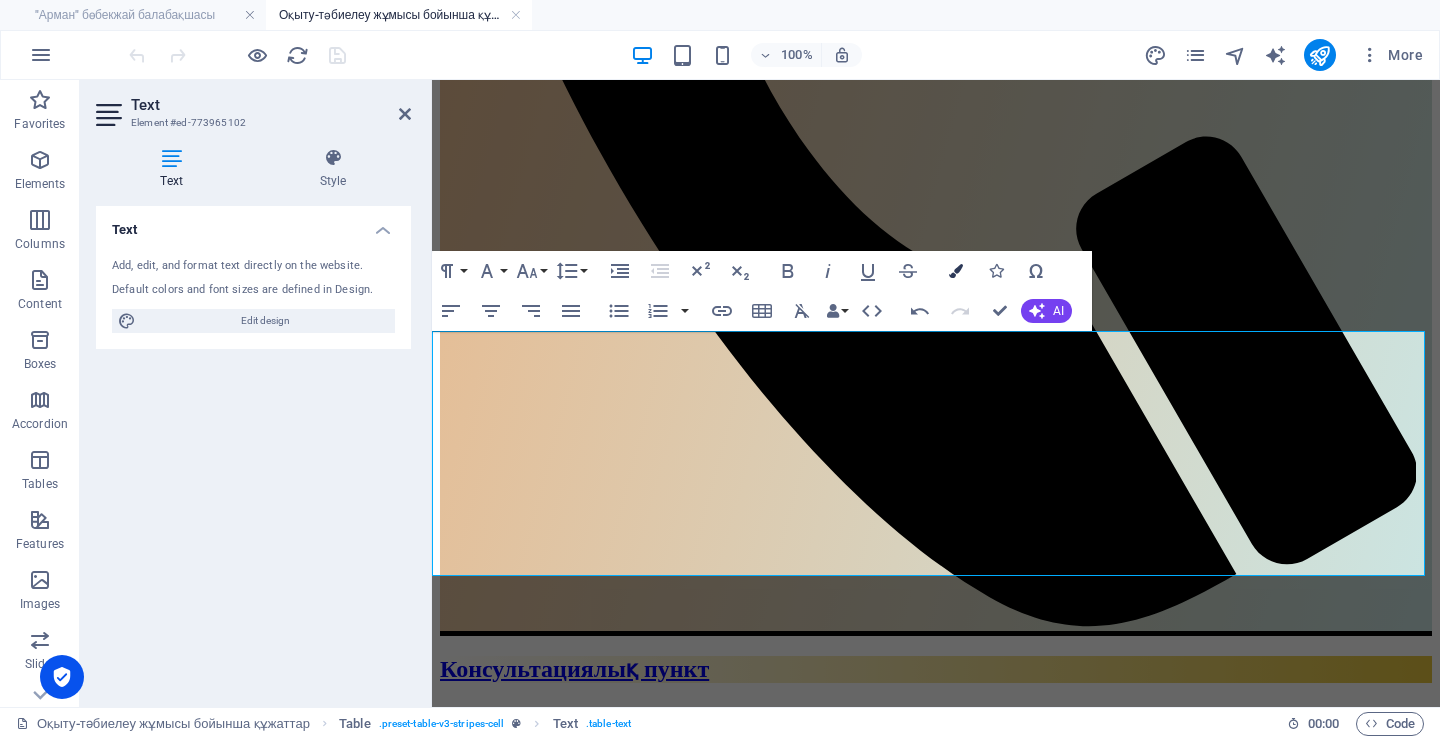 click at bounding box center [956, 271] 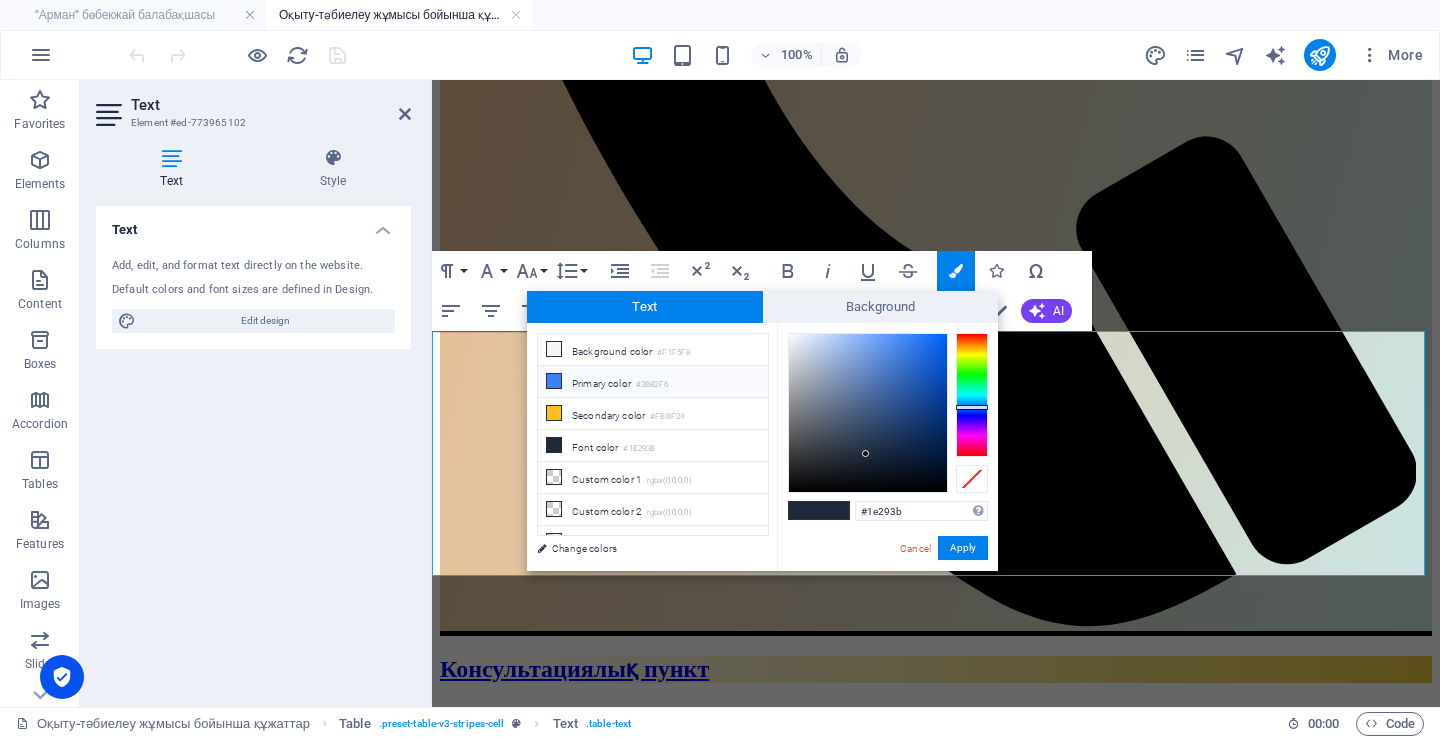 click on "Primary color
#3B82F6" at bounding box center (653, 382) 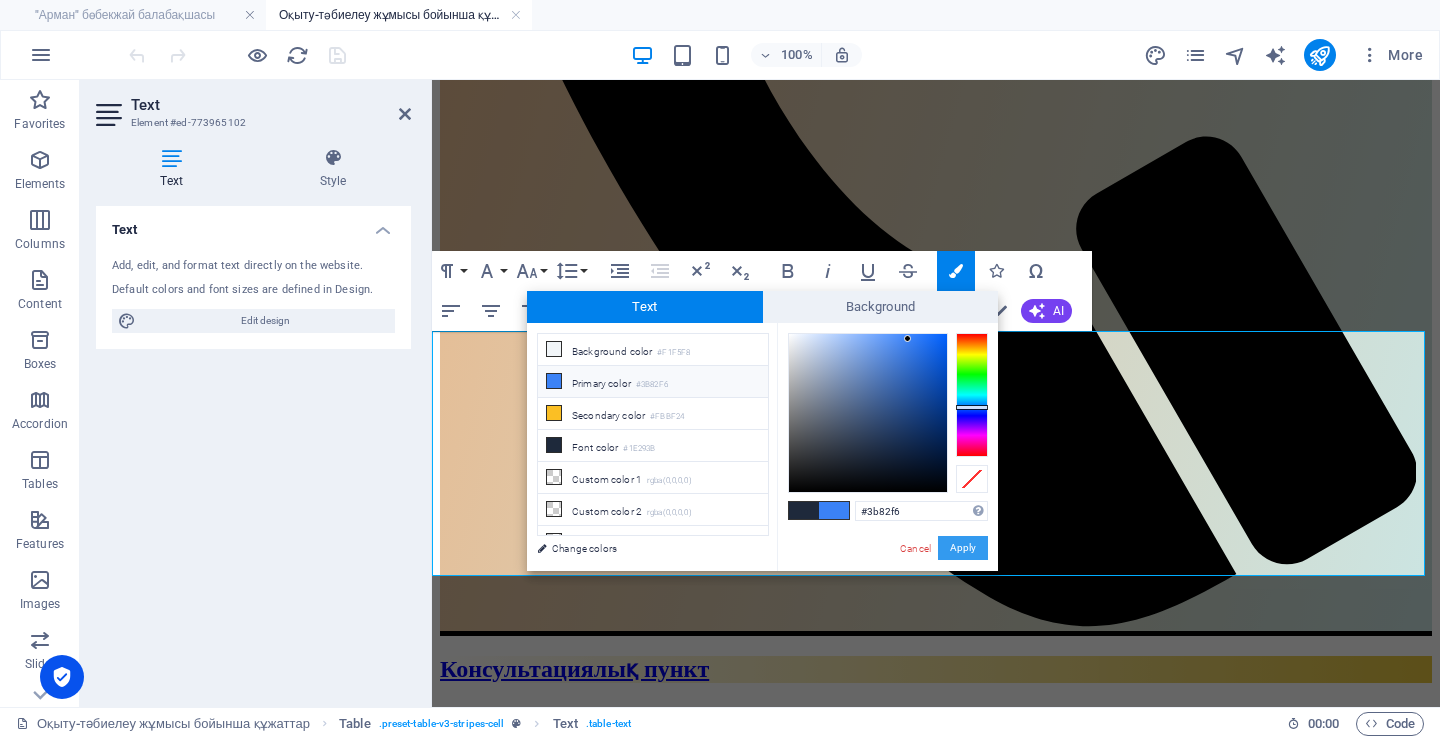 drag, startPoint x: 959, startPoint y: 544, endPoint x: 311, endPoint y: 98, distance: 786.6511 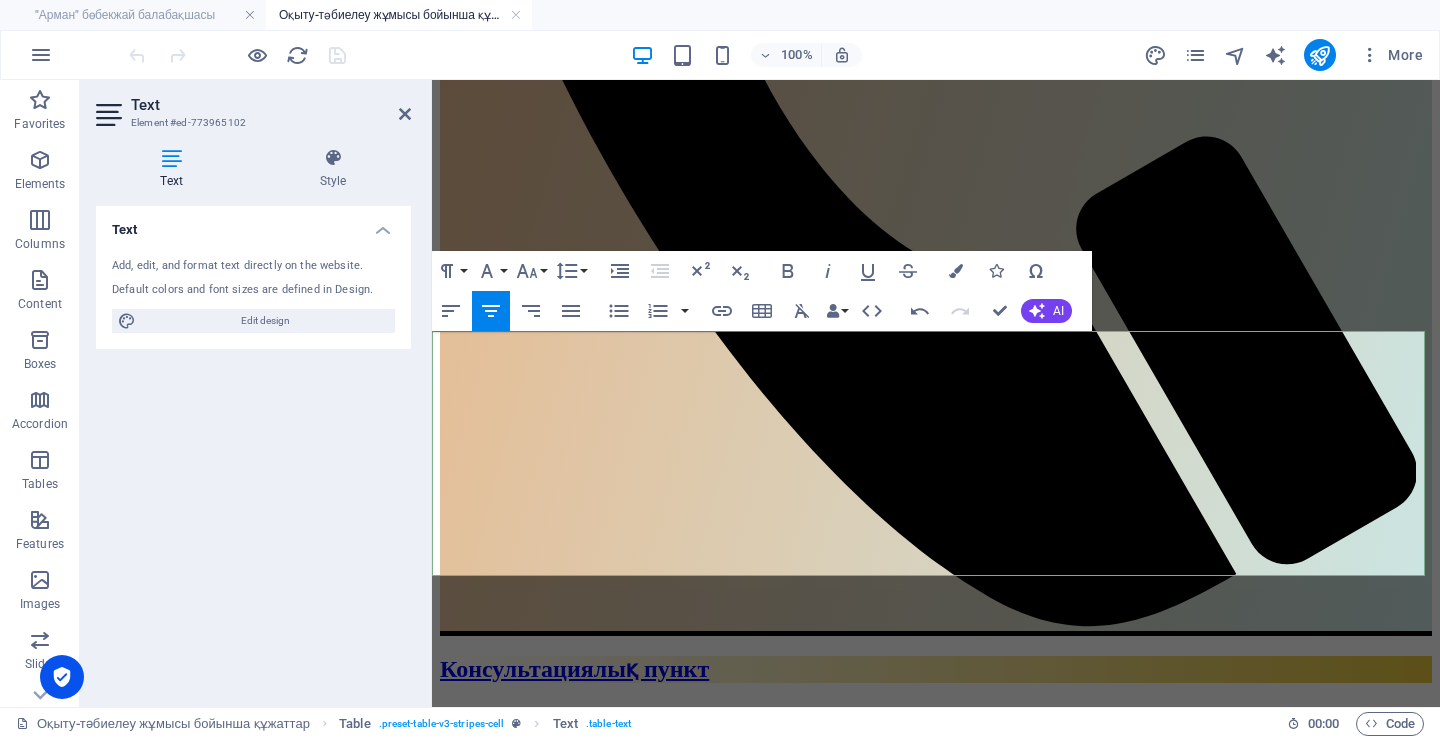 click on "құжат" at bounding box center (1008, 1636) 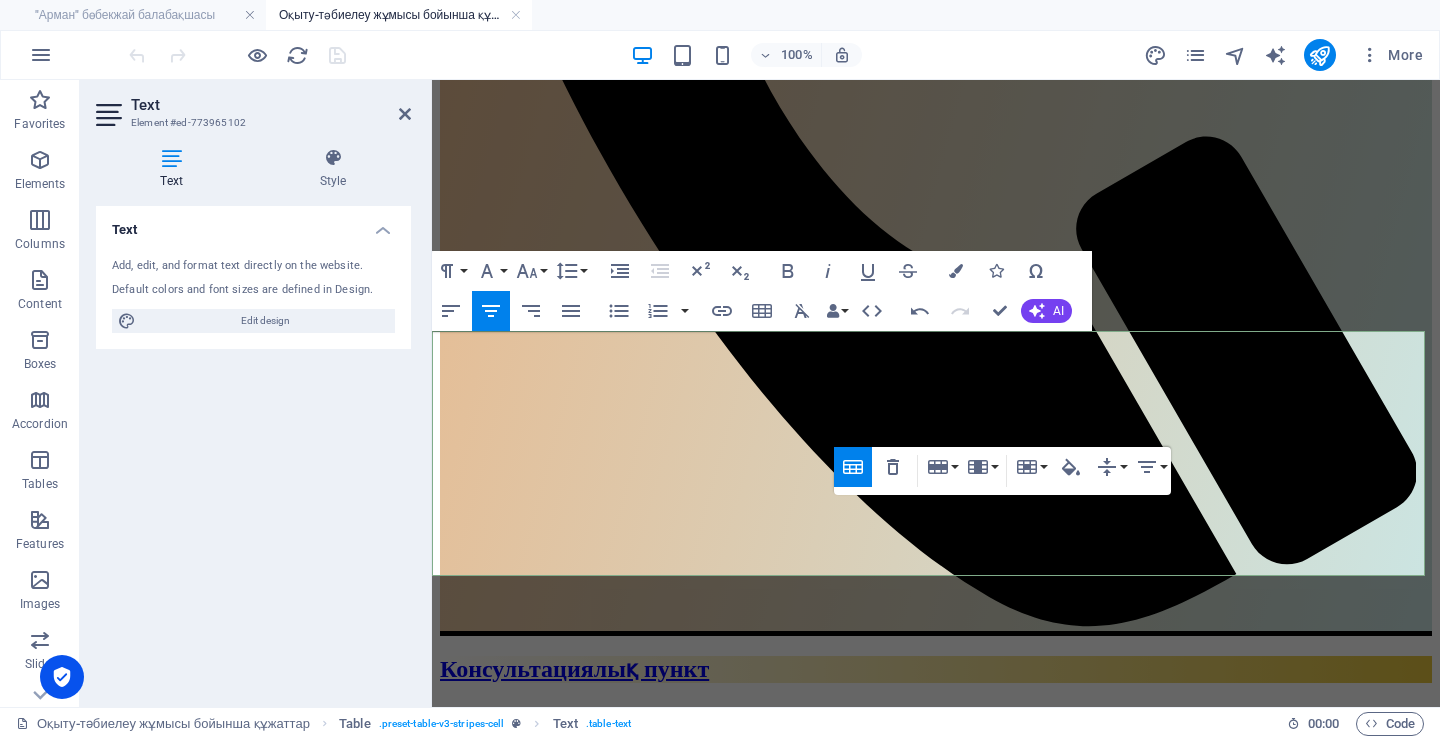 click on "құжат" at bounding box center [1008, 1636] 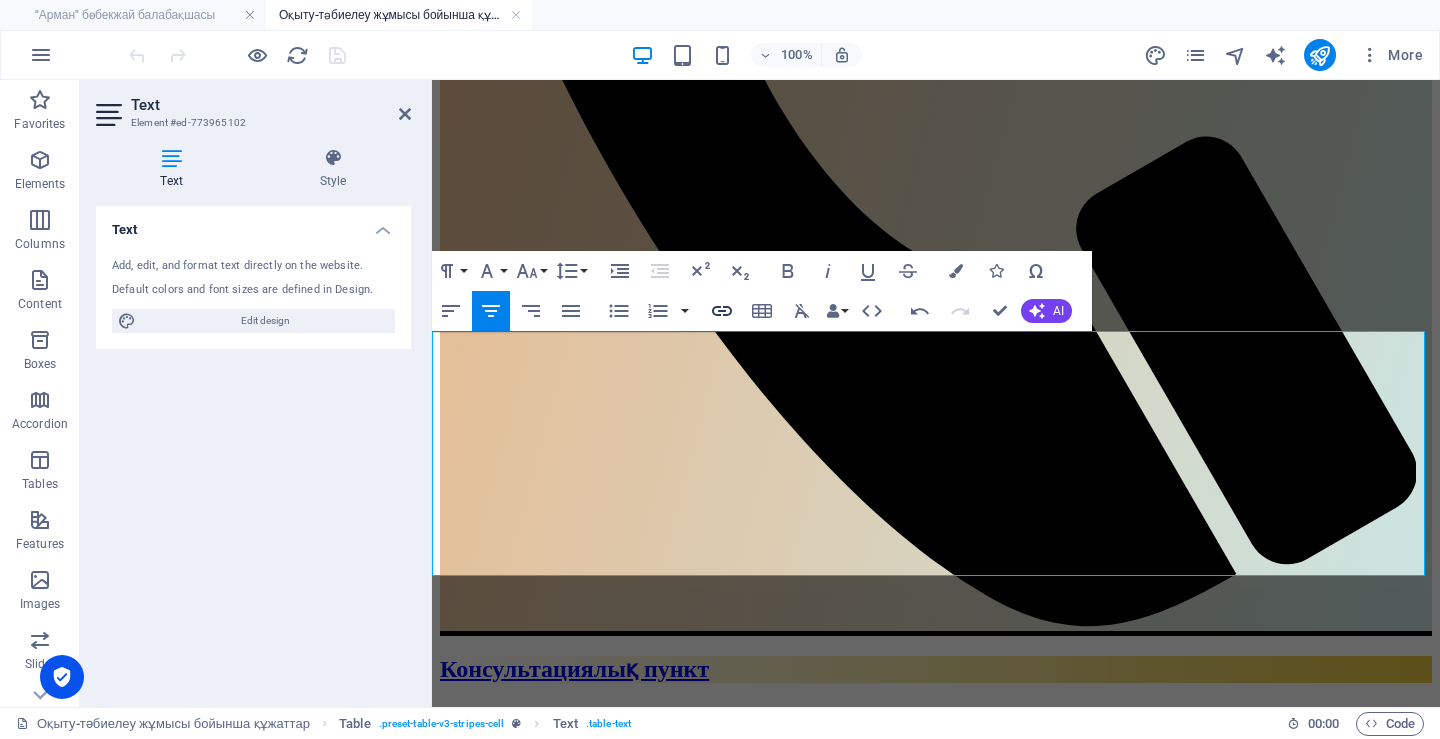 click 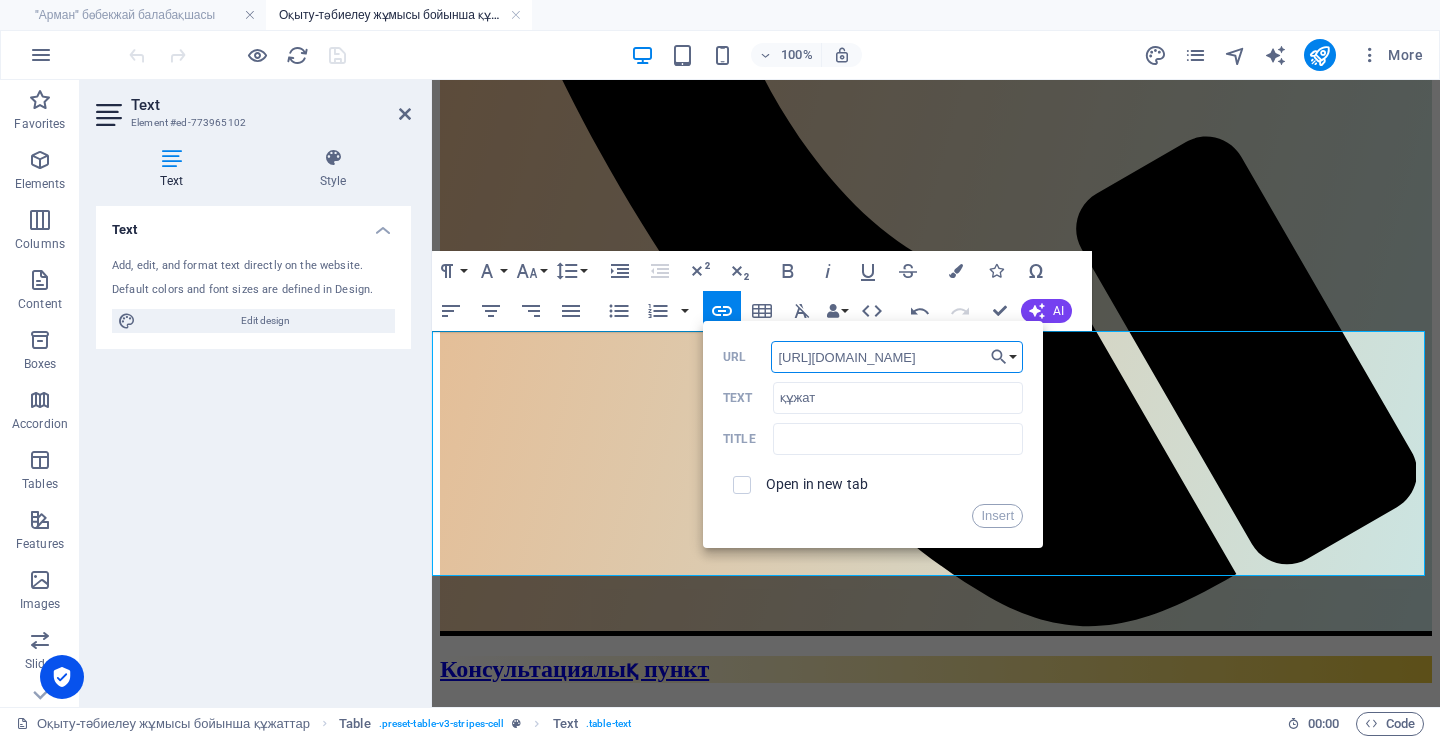 scroll, scrollTop: 0, scrollLeft: 687, axis: horizontal 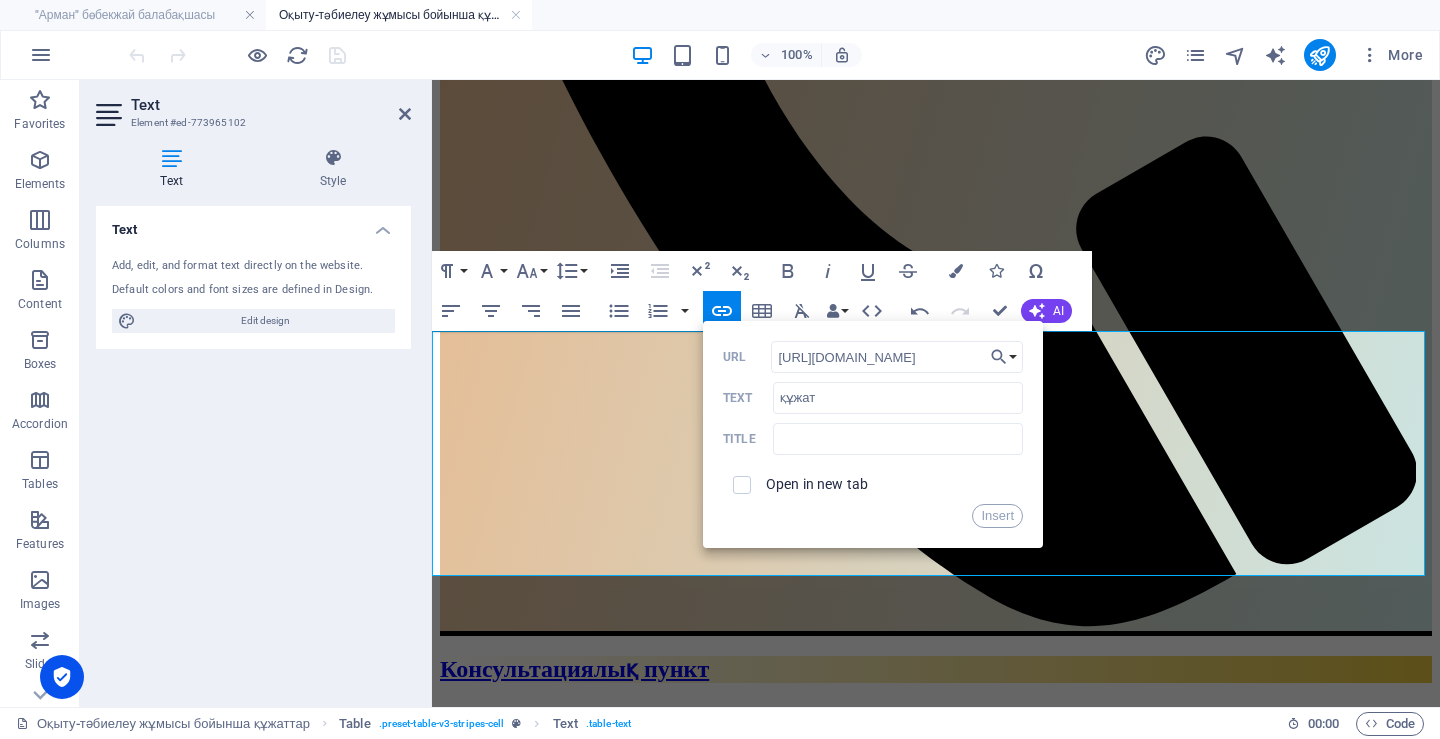 click on "Open in new tab" at bounding box center [817, 484] 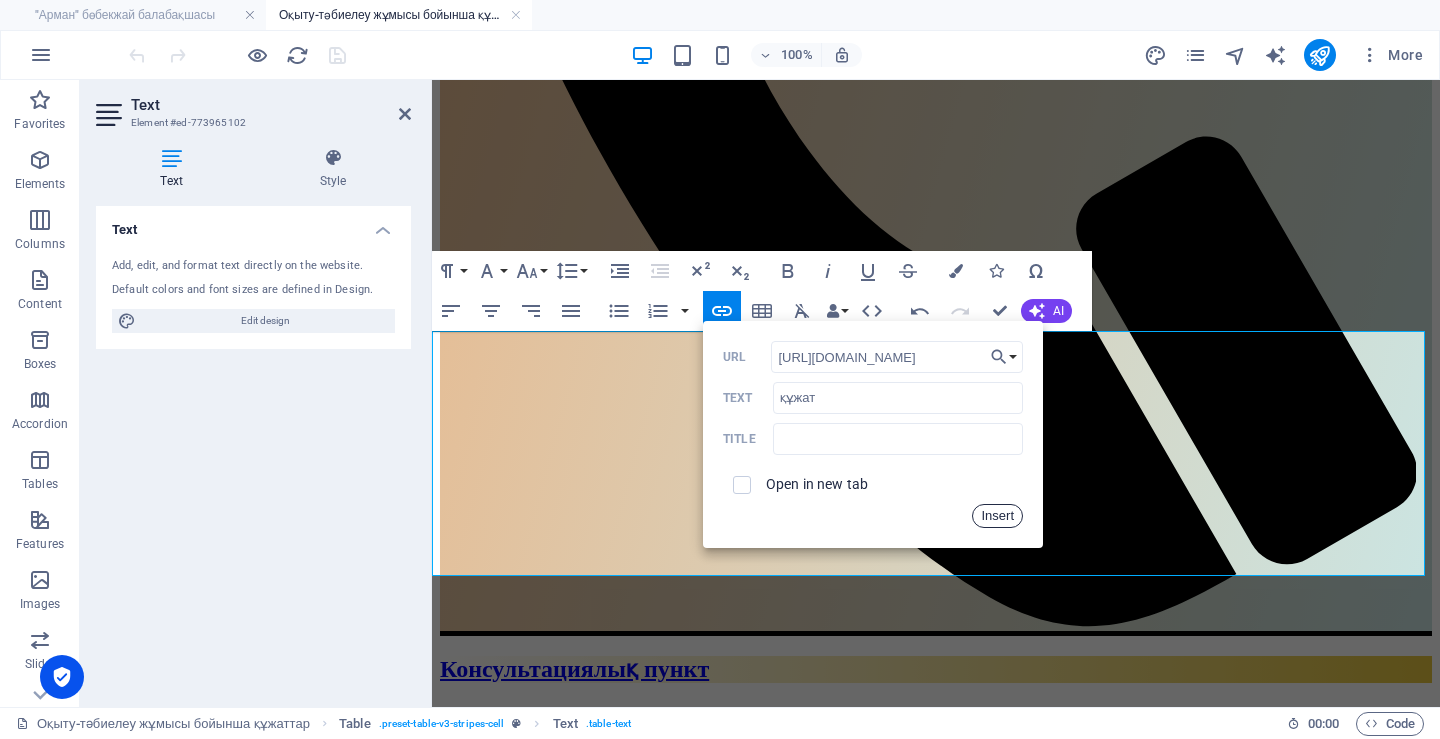 click on "Insert" at bounding box center [997, 516] 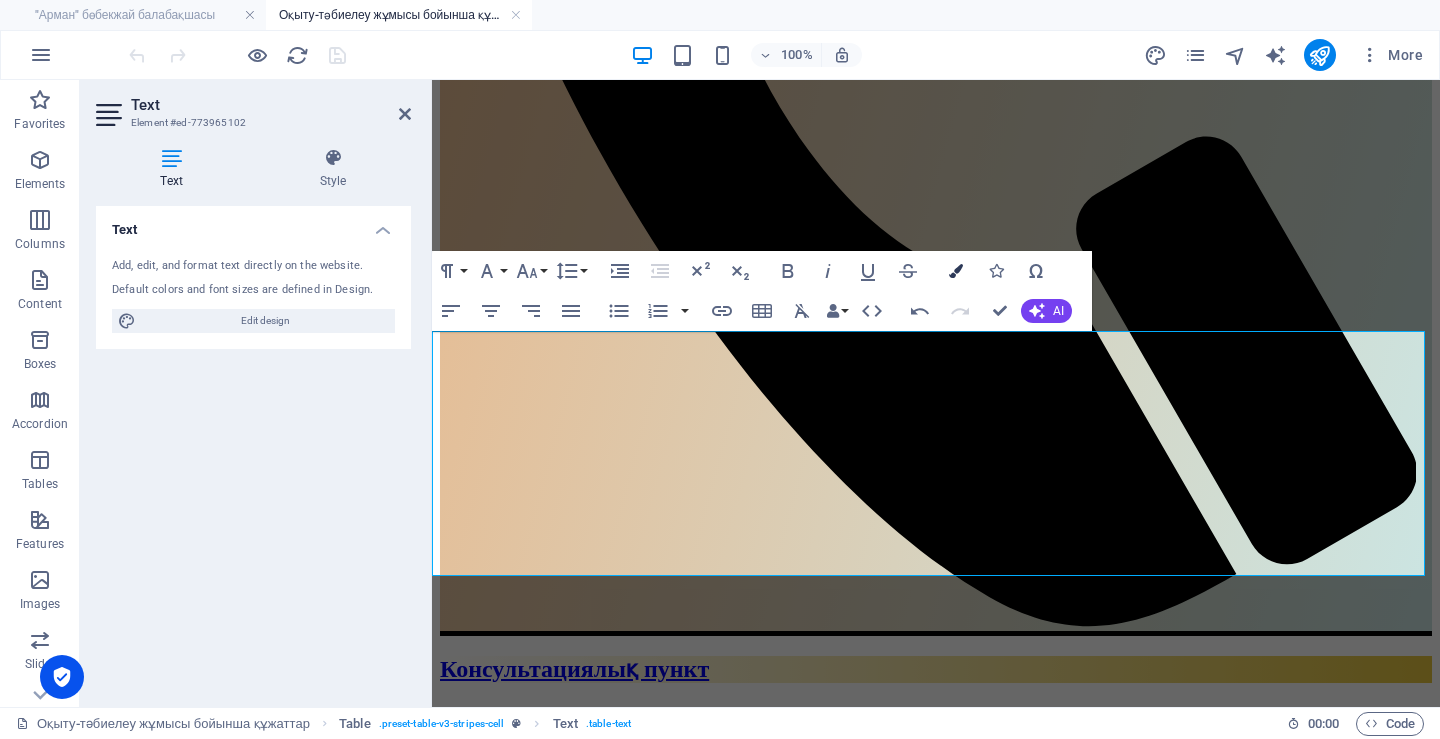 click on "Colors" at bounding box center (956, 271) 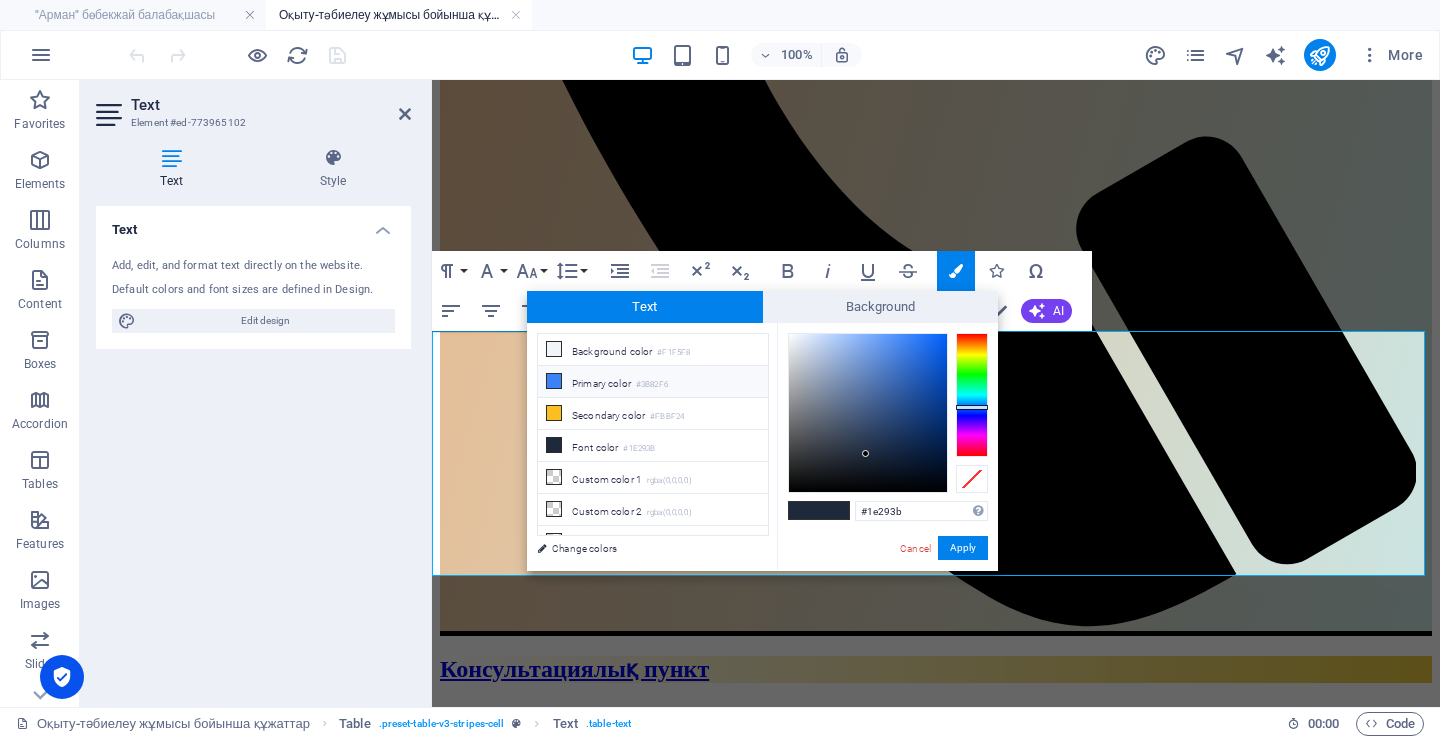 click on "Primary color
#3B82F6" at bounding box center (653, 382) 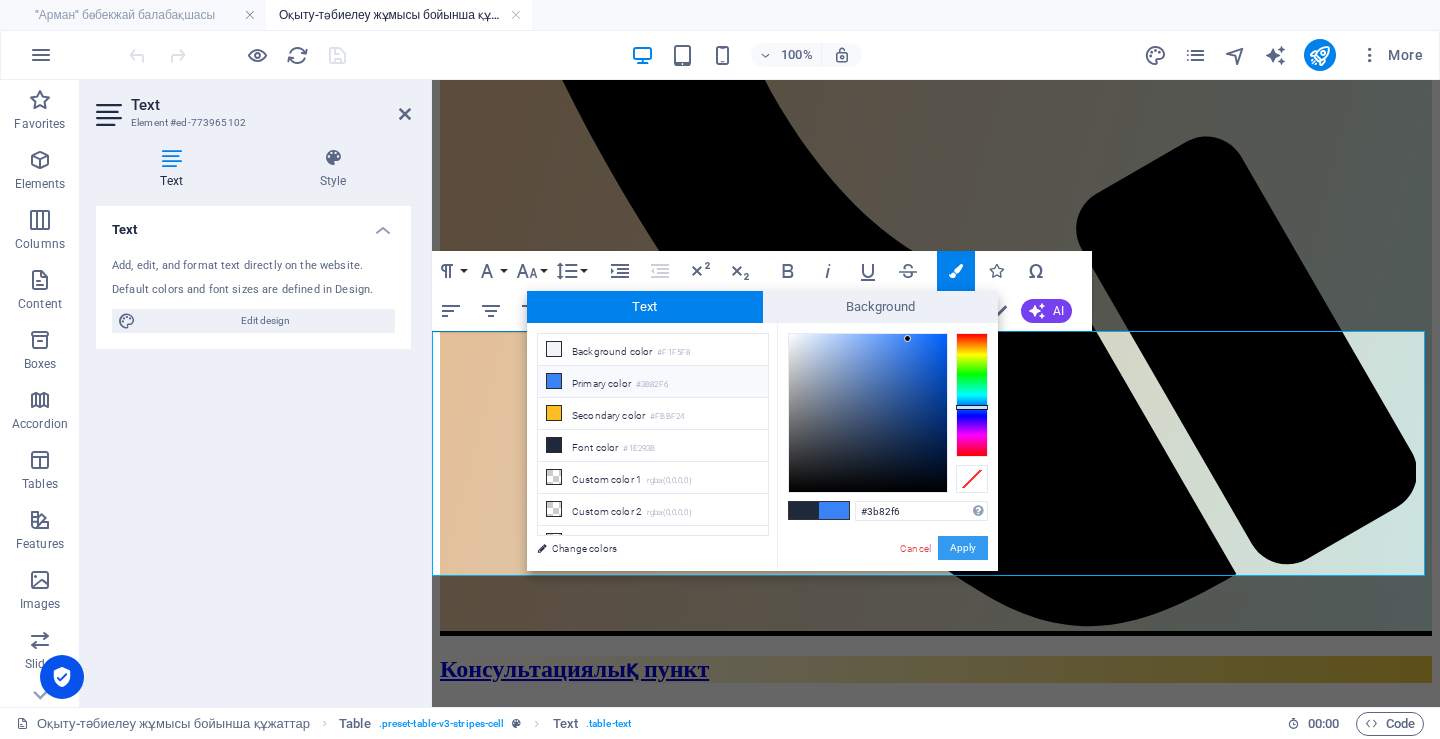 click on "Apply" at bounding box center [963, 548] 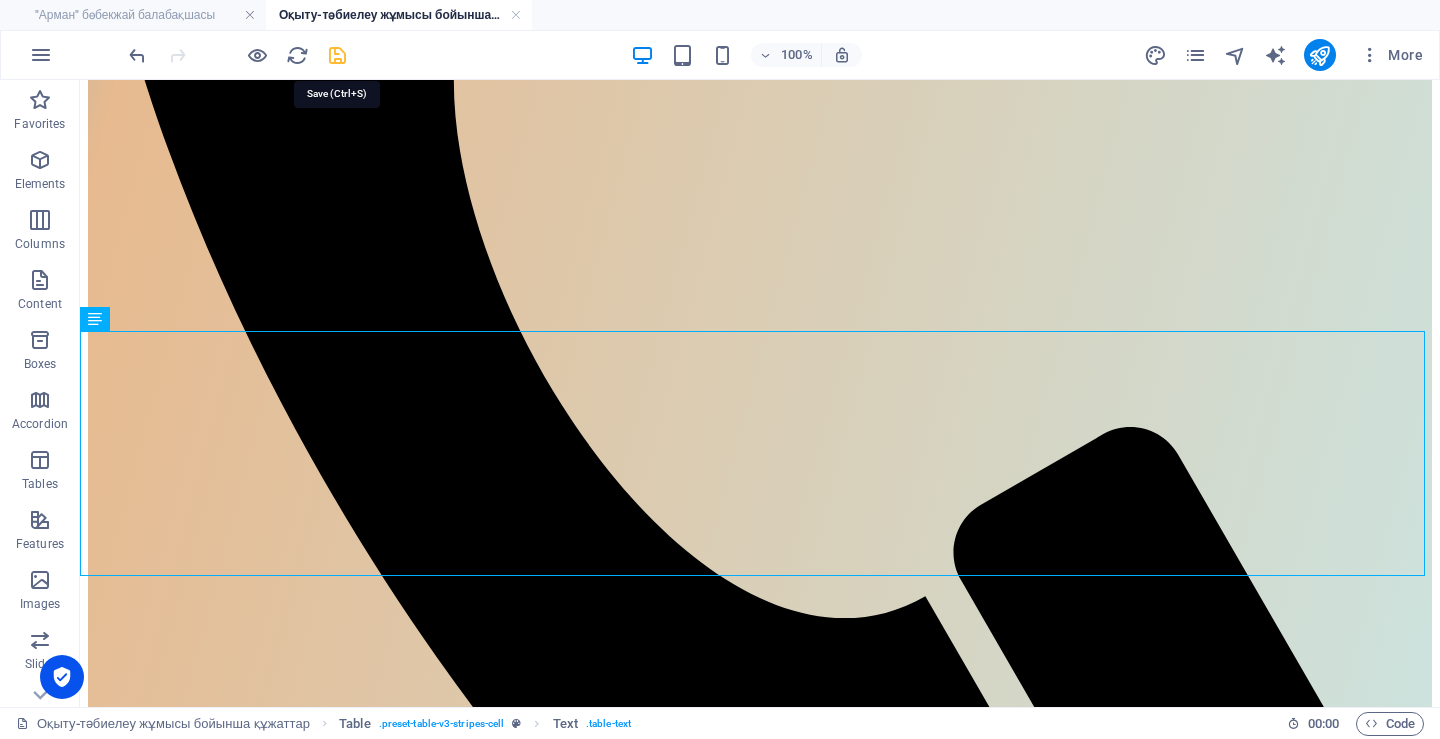 drag, startPoint x: 334, startPoint y: 61, endPoint x: 344, endPoint y: 37, distance: 26 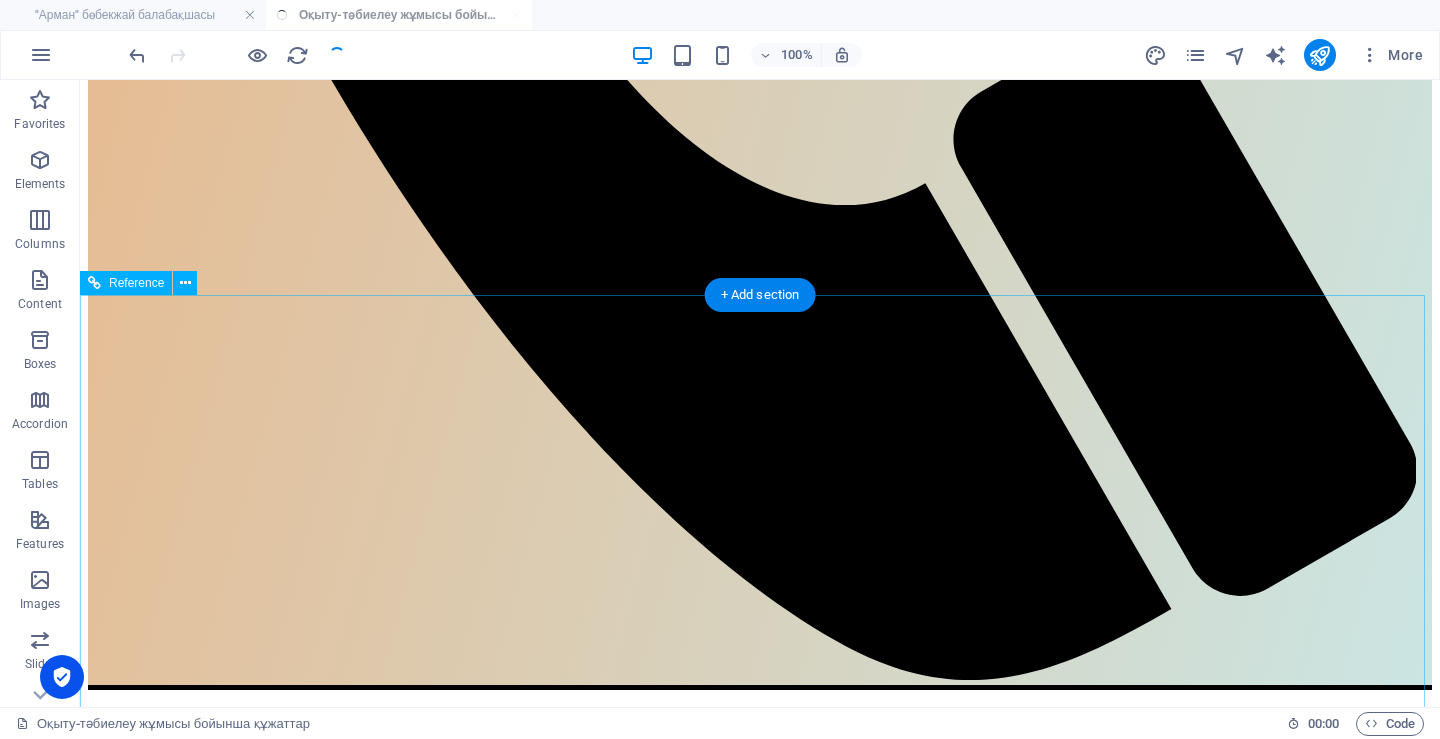 scroll, scrollTop: 1600, scrollLeft: 0, axis: vertical 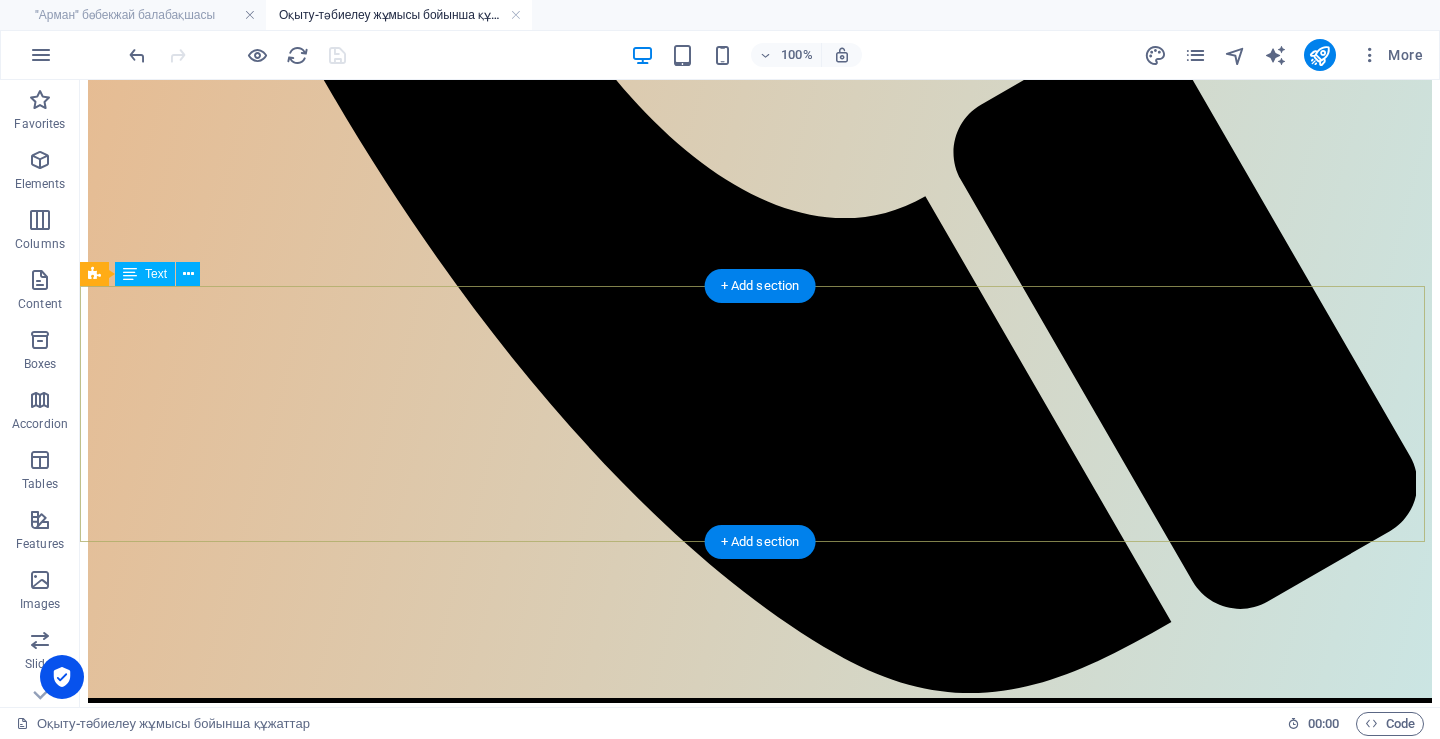 click on "# Тақырып атауы [DATE]-[DATE] [DATE]-[DATE] [DATE]-[DATE] 1 "Педагогикалық кеңестің" құжат құжат №5 №6 2 "Қамқоршылық кеңес" құжат" at bounding box center (760, 1843) 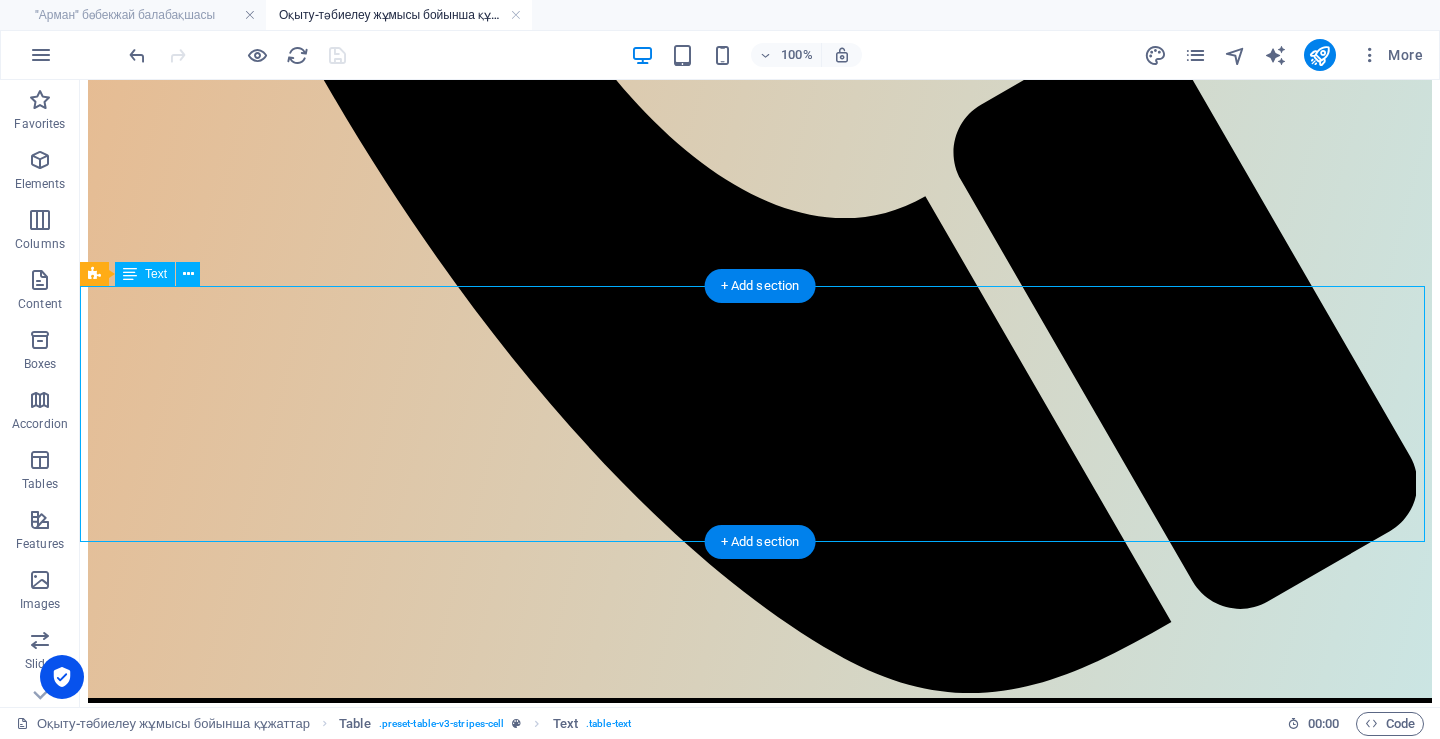 click on "# Тақырып атауы [DATE]-[DATE] [DATE]-[DATE] [DATE]-[DATE] 1 "Педагогикалық кеңестің" құжат құжат №5 №6 2 "Қамқоршылық кеңес" құжат" at bounding box center (760, 1843) 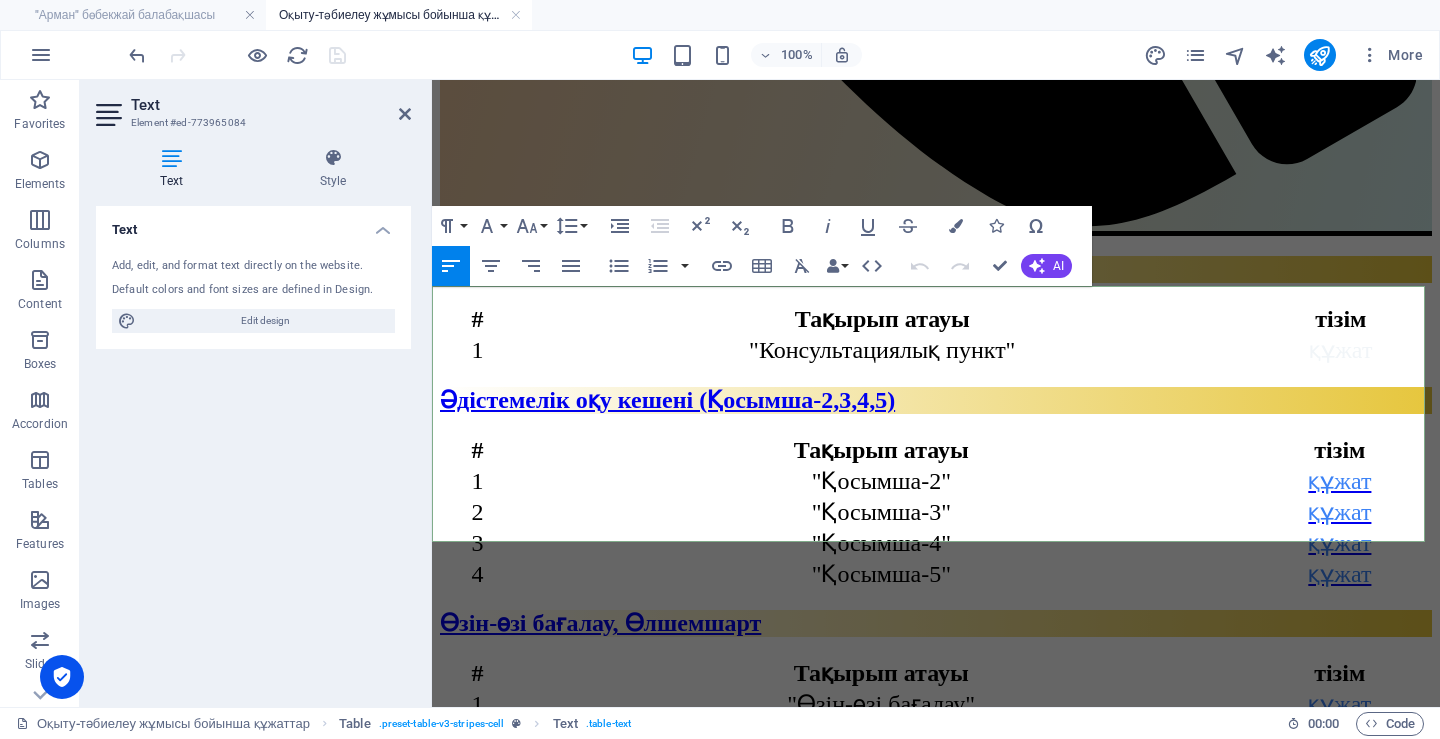 click on "құжат" at bounding box center [1055, 1446] 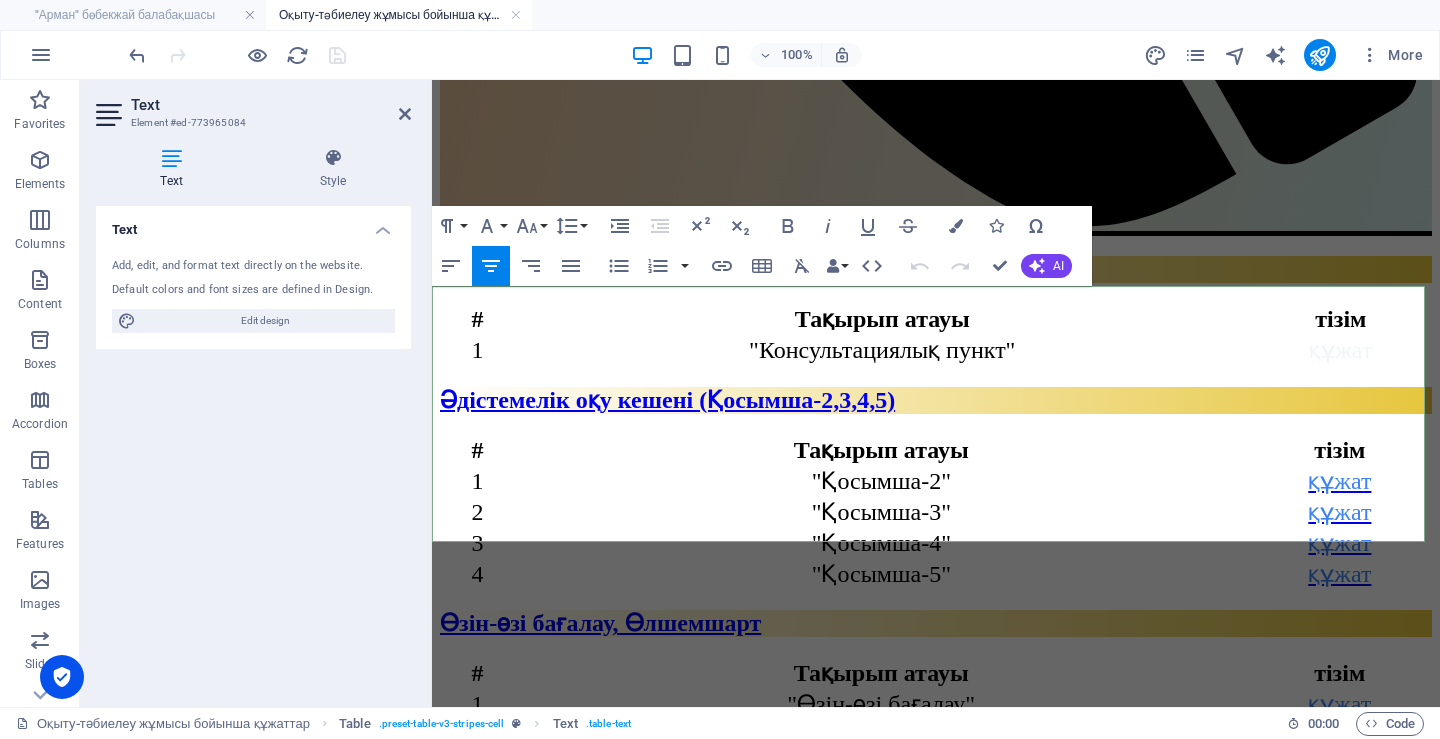 click on "құжат" at bounding box center (1055, 1446) 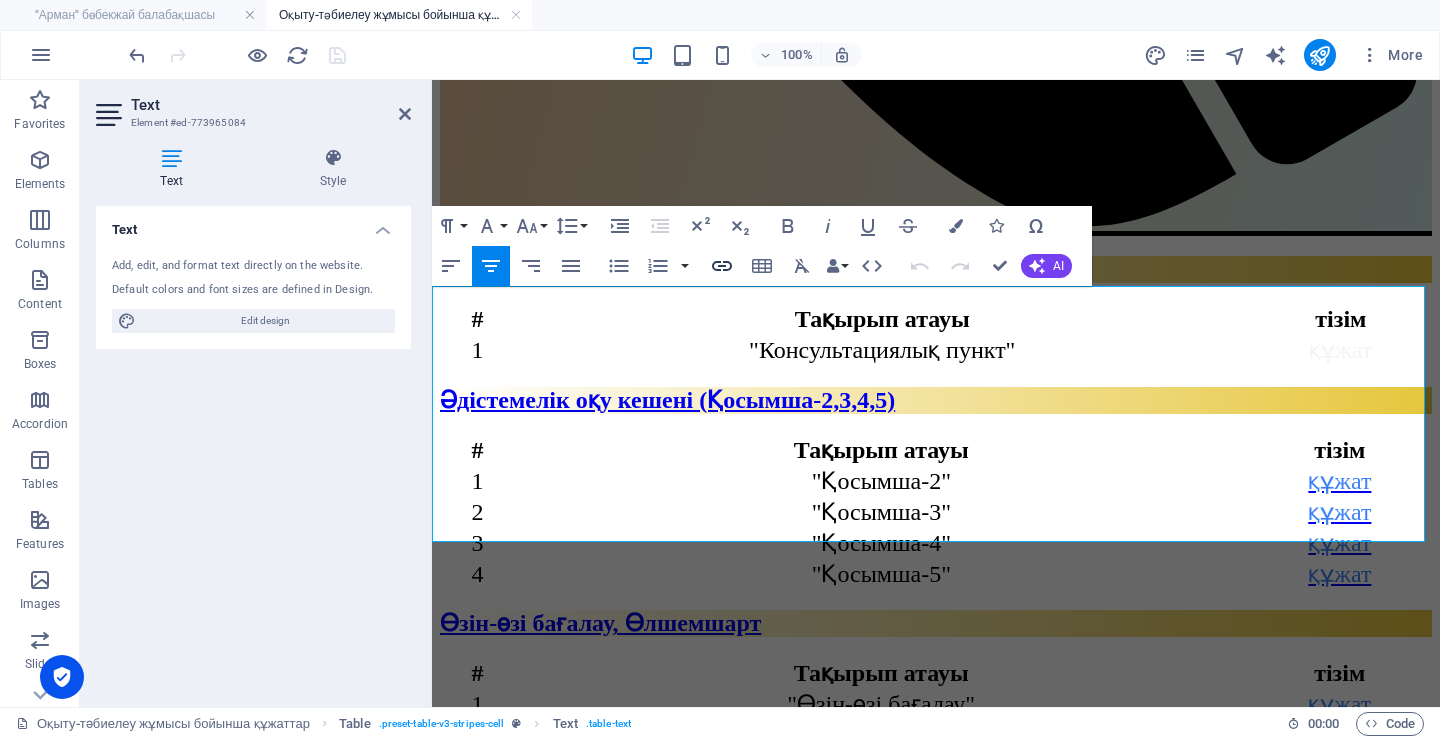 click on "Insert Link" at bounding box center (722, 266) 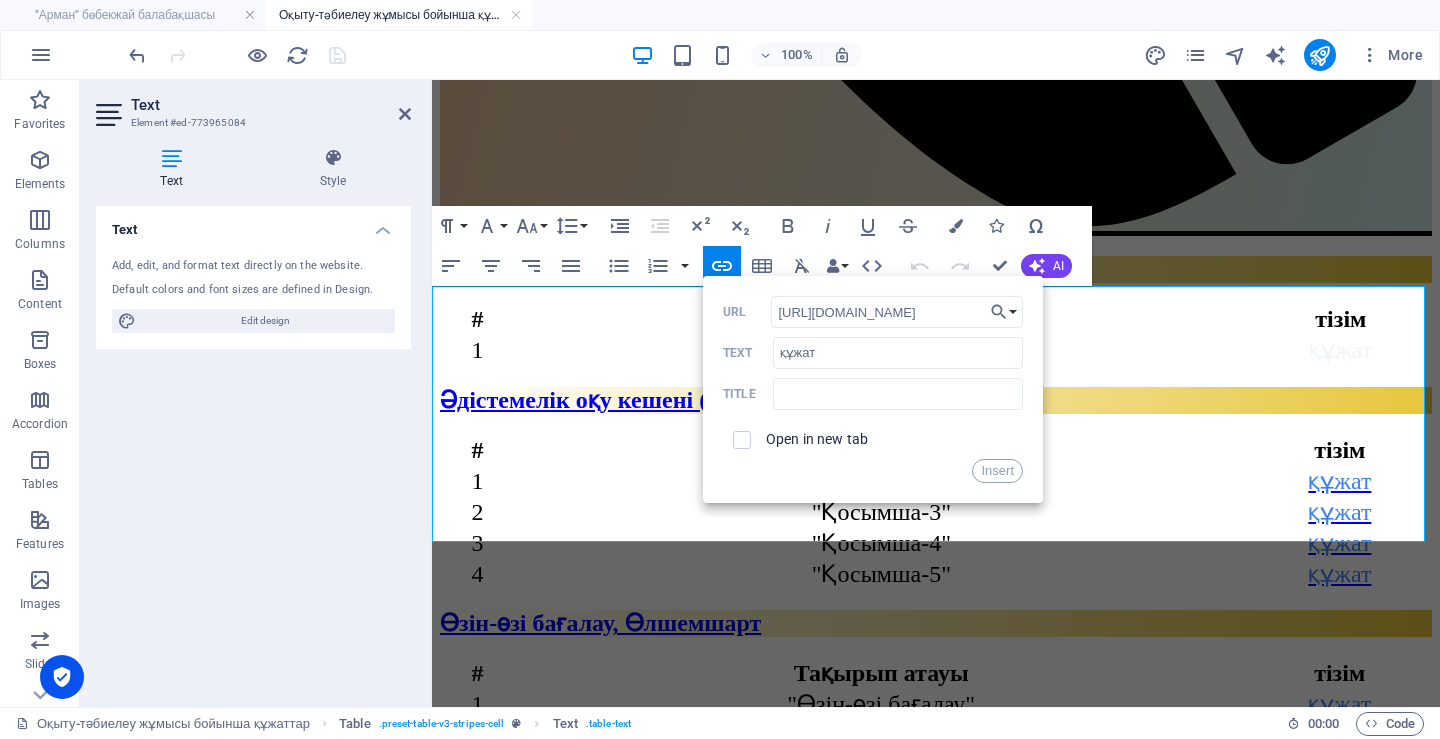scroll, scrollTop: 0, scrollLeft: 355, axis: horizontal 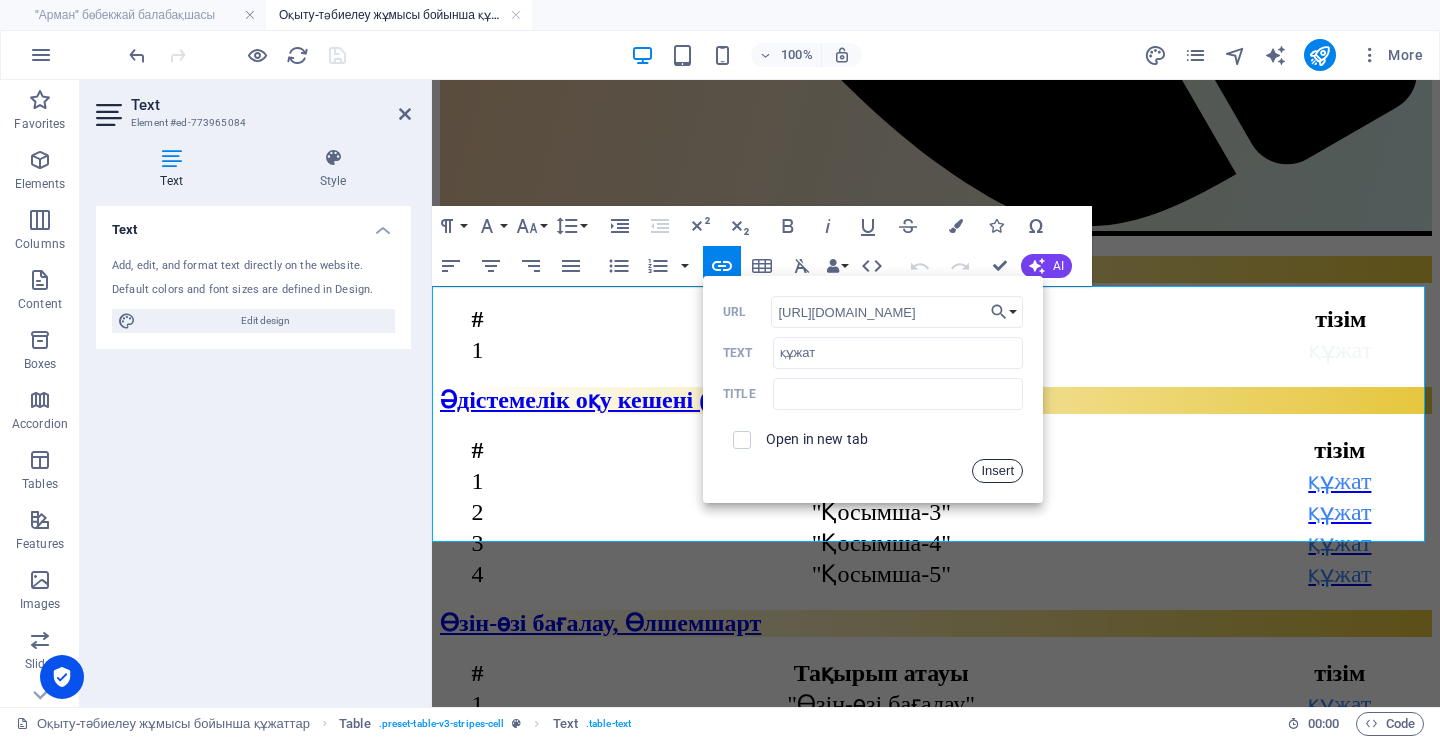 drag, startPoint x: 975, startPoint y: 466, endPoint x: 571, endPoint y: 391, distance: 410.90268 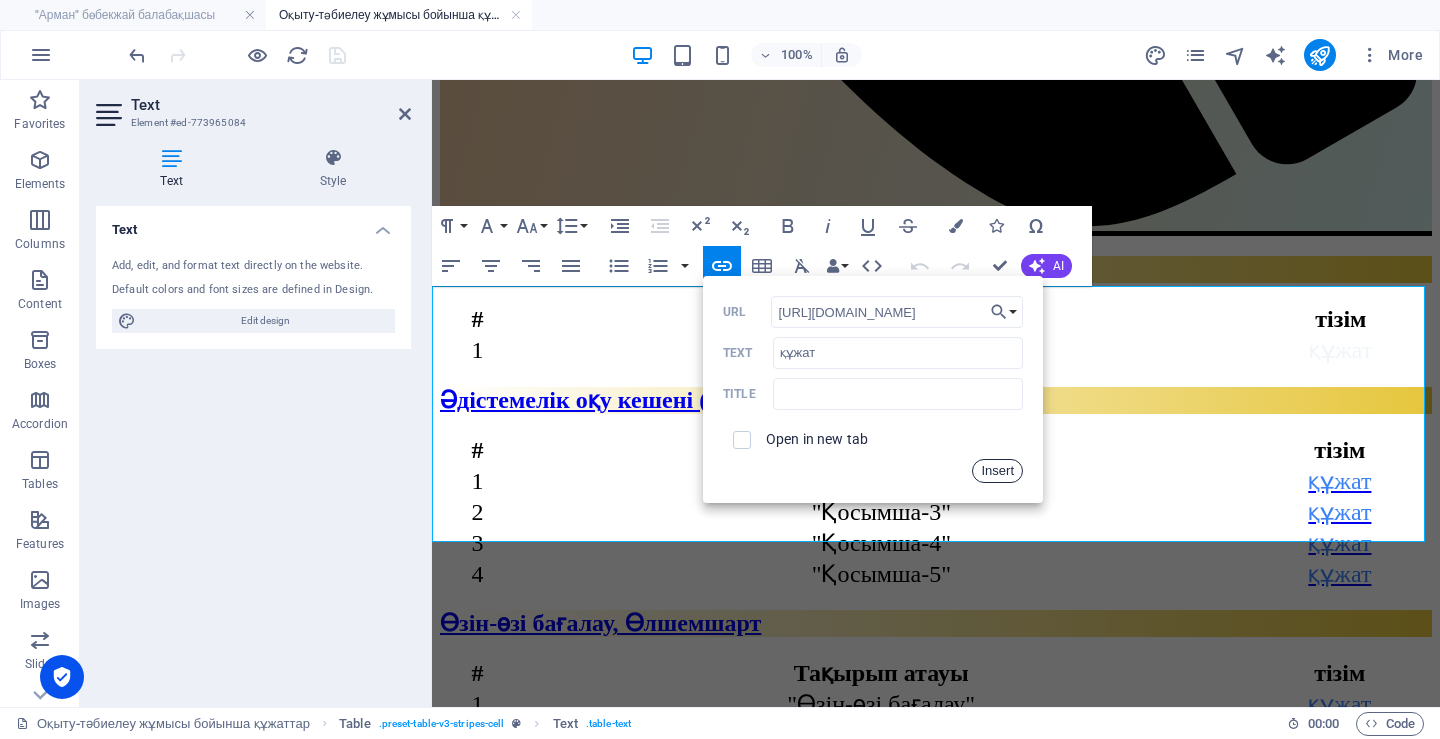 click on "Insert" at bounding box center (997, 471) 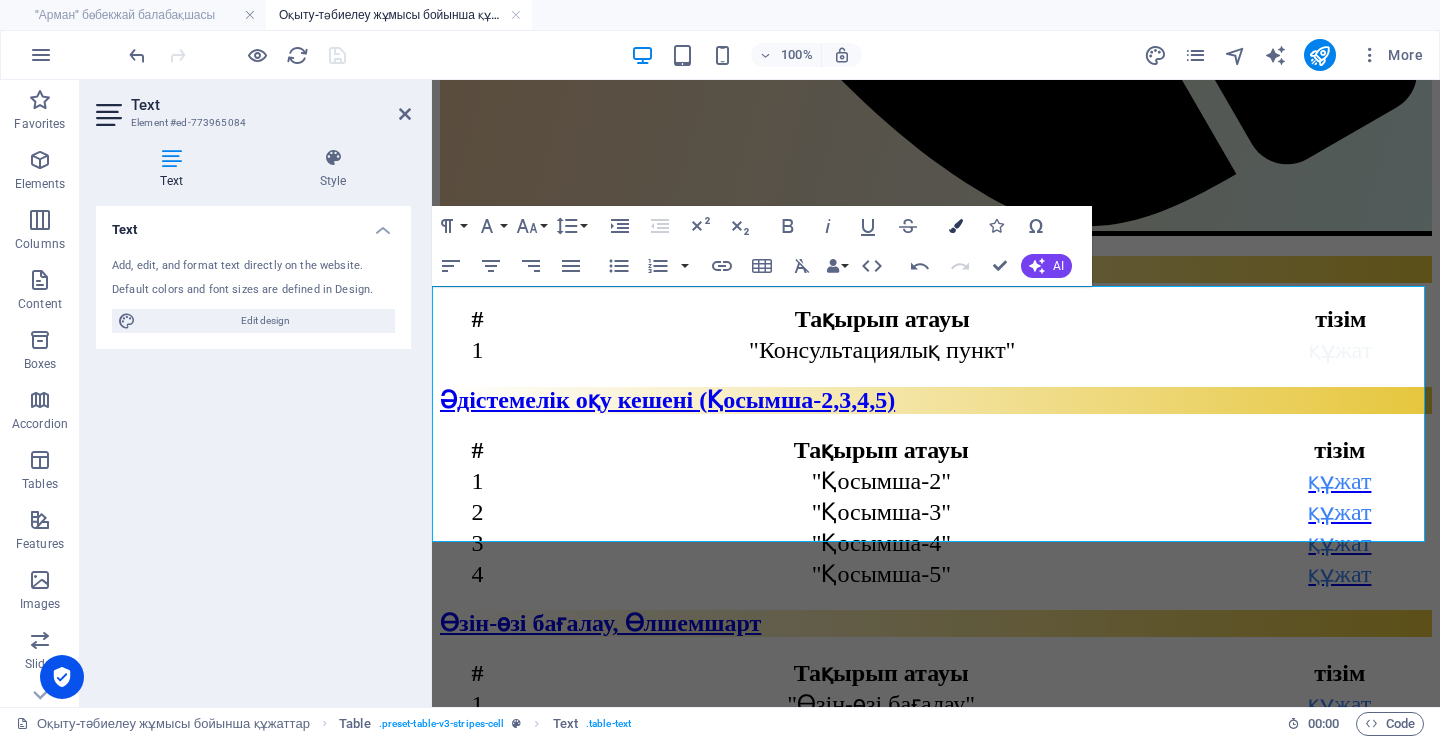 click at bounding box center (956, 226) 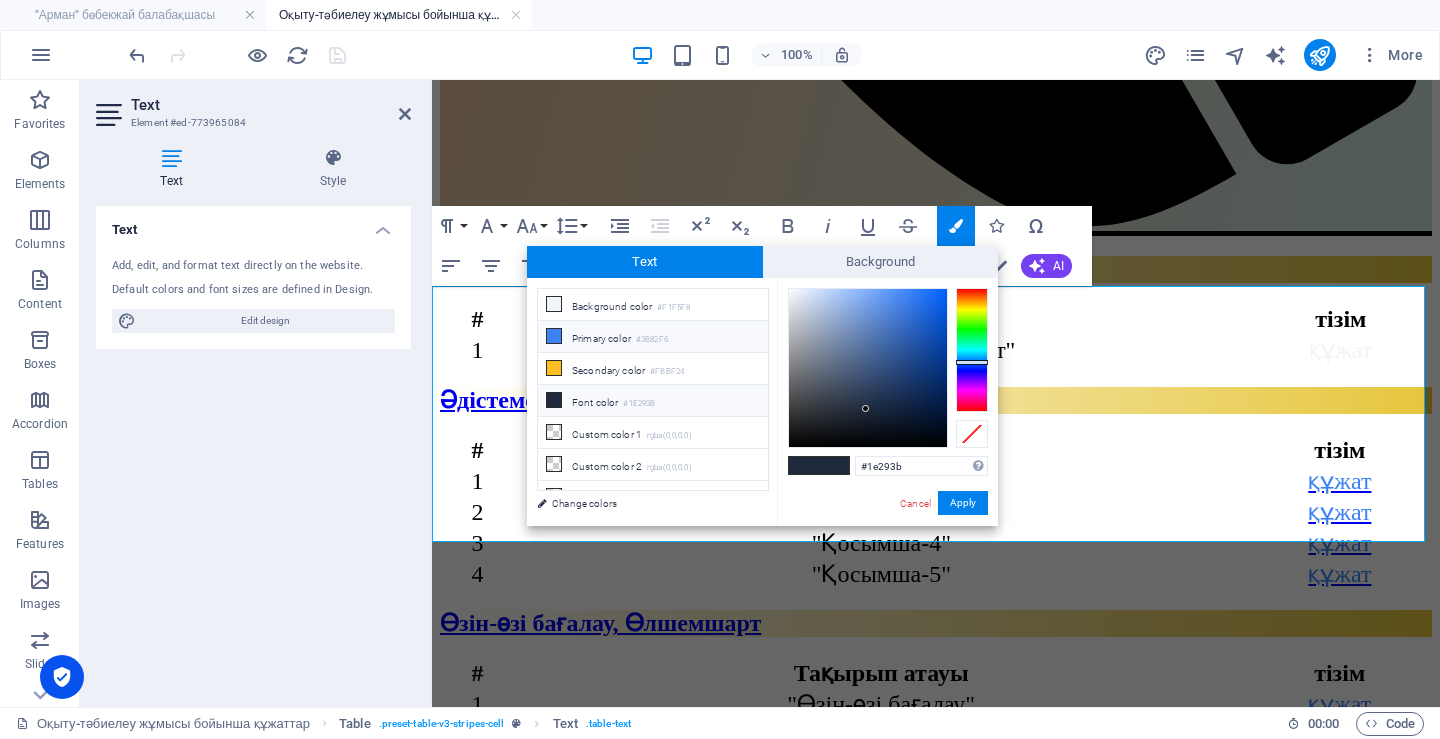 drag, startPoint x: 585, startPoint y: 336, endPoint x: 956, endPoint y: 445, distance: 386.68076 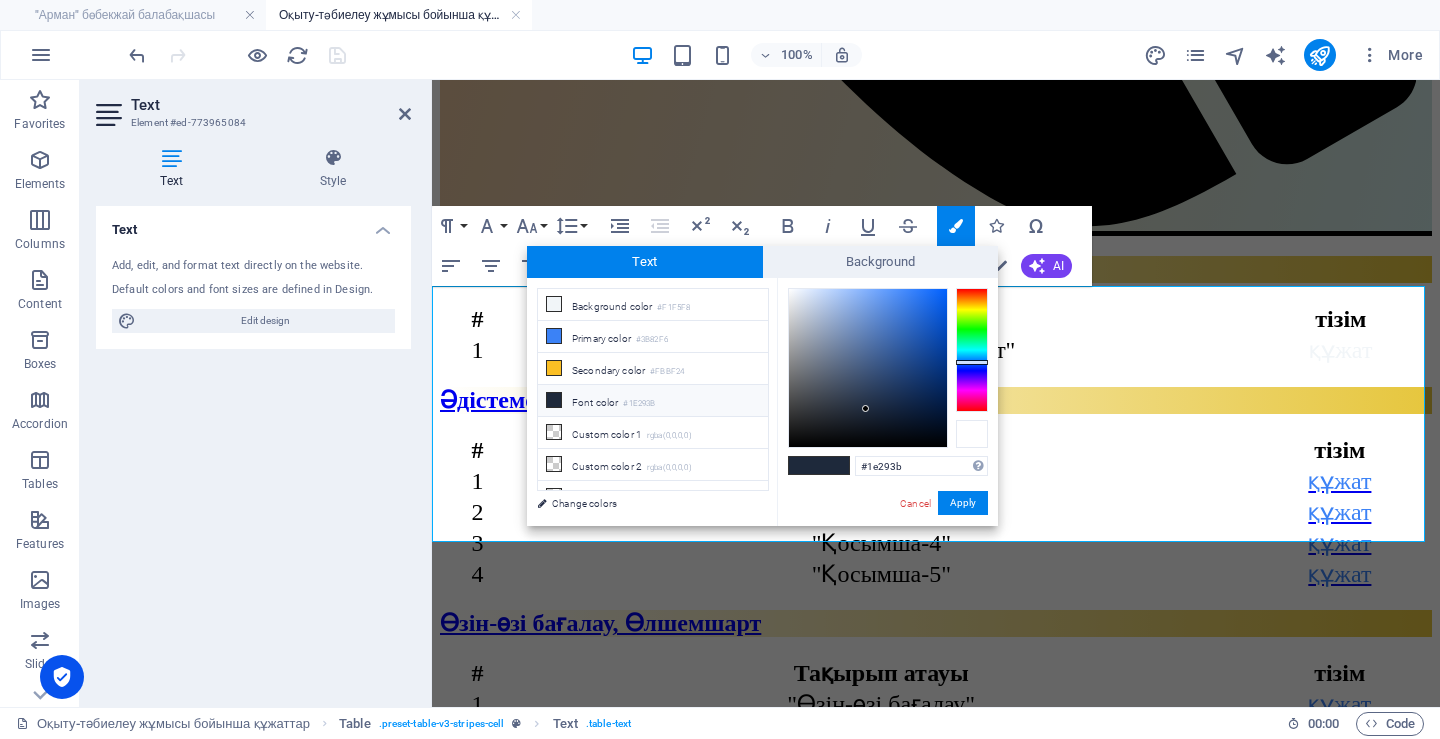 click on "Primary color
#3B82F6" at bounding box center [653, 337] 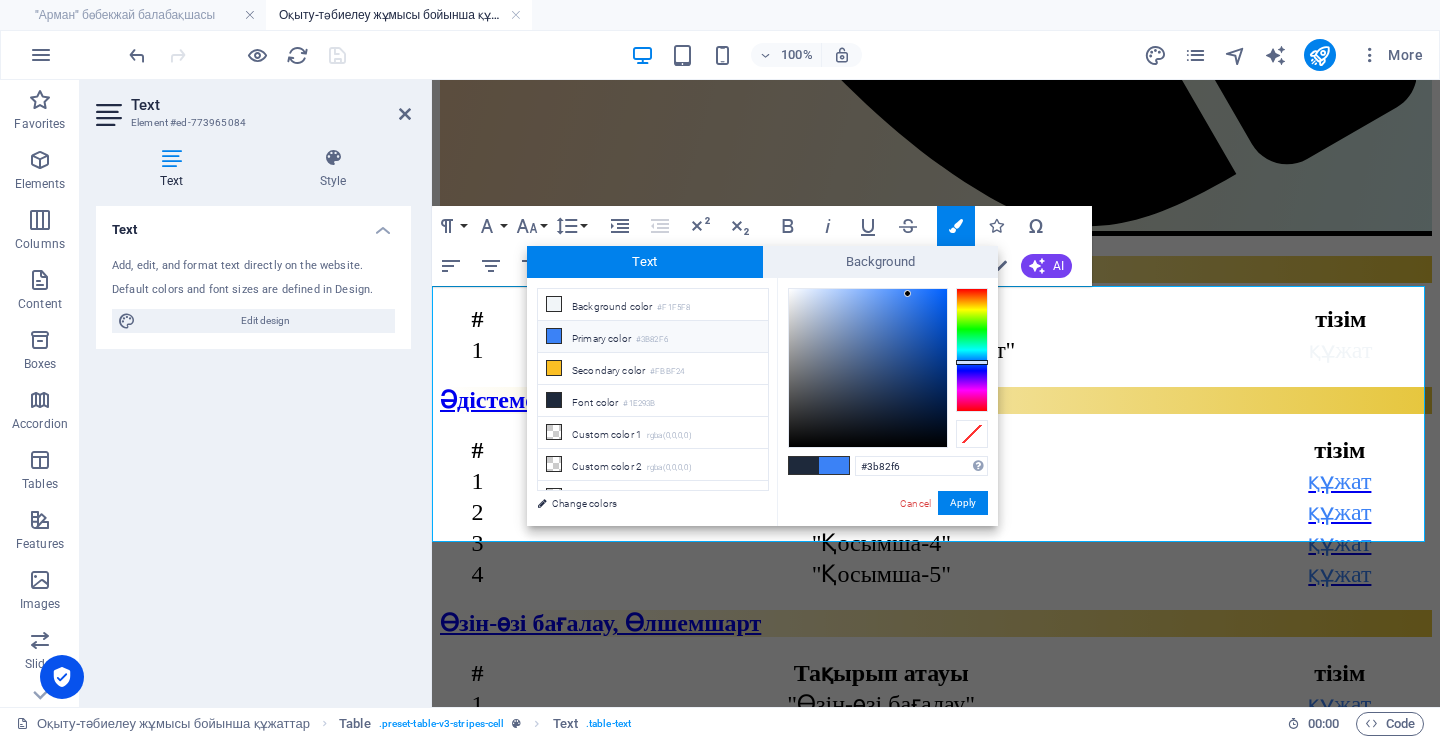 click on "#3b82f6 Supported formats #0852ed rgb(8, 82, 237) rgba(8, 82, 237, 90%) hsv(221,97,93) hsl(221, 93%, 48%) Cancel Apply" at bounding box center (887, 547) 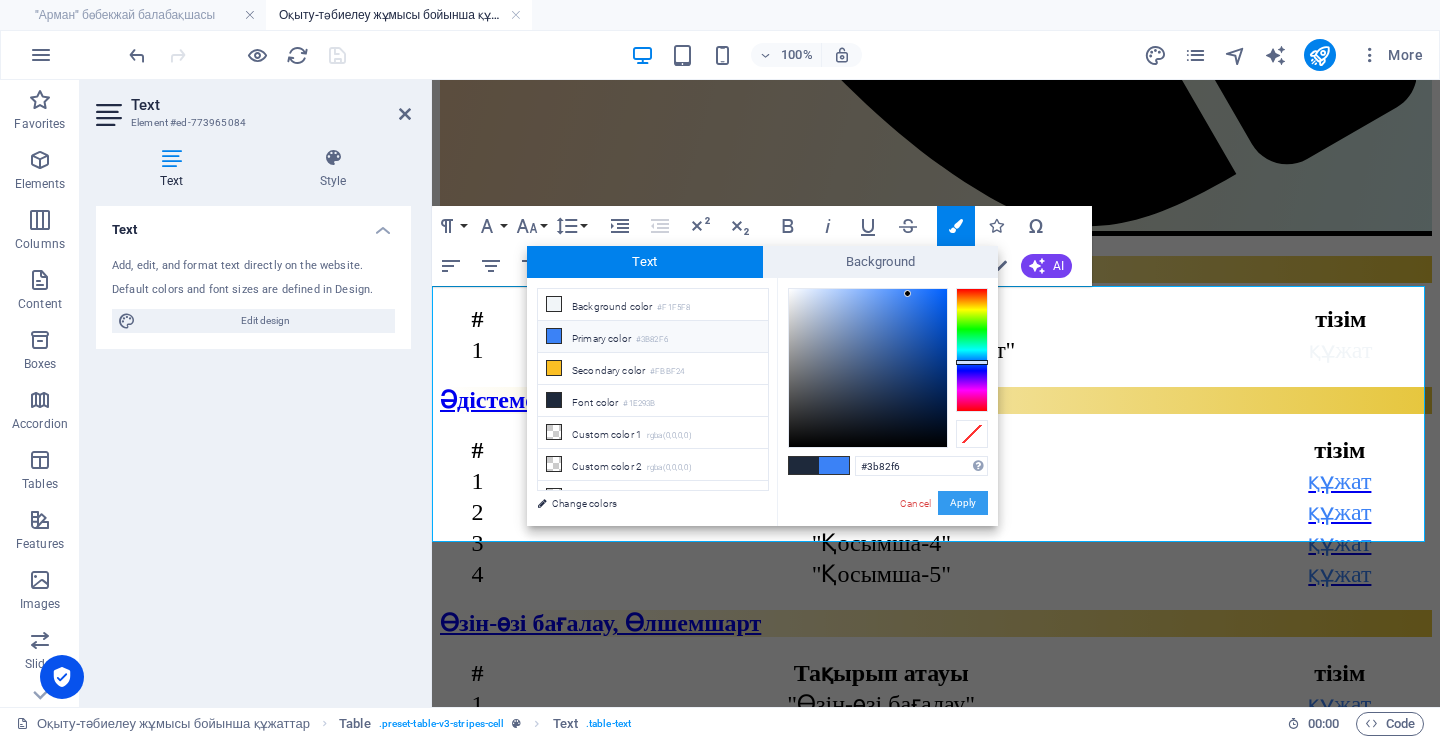 click on "Apply" at bounding box center (963, 503) 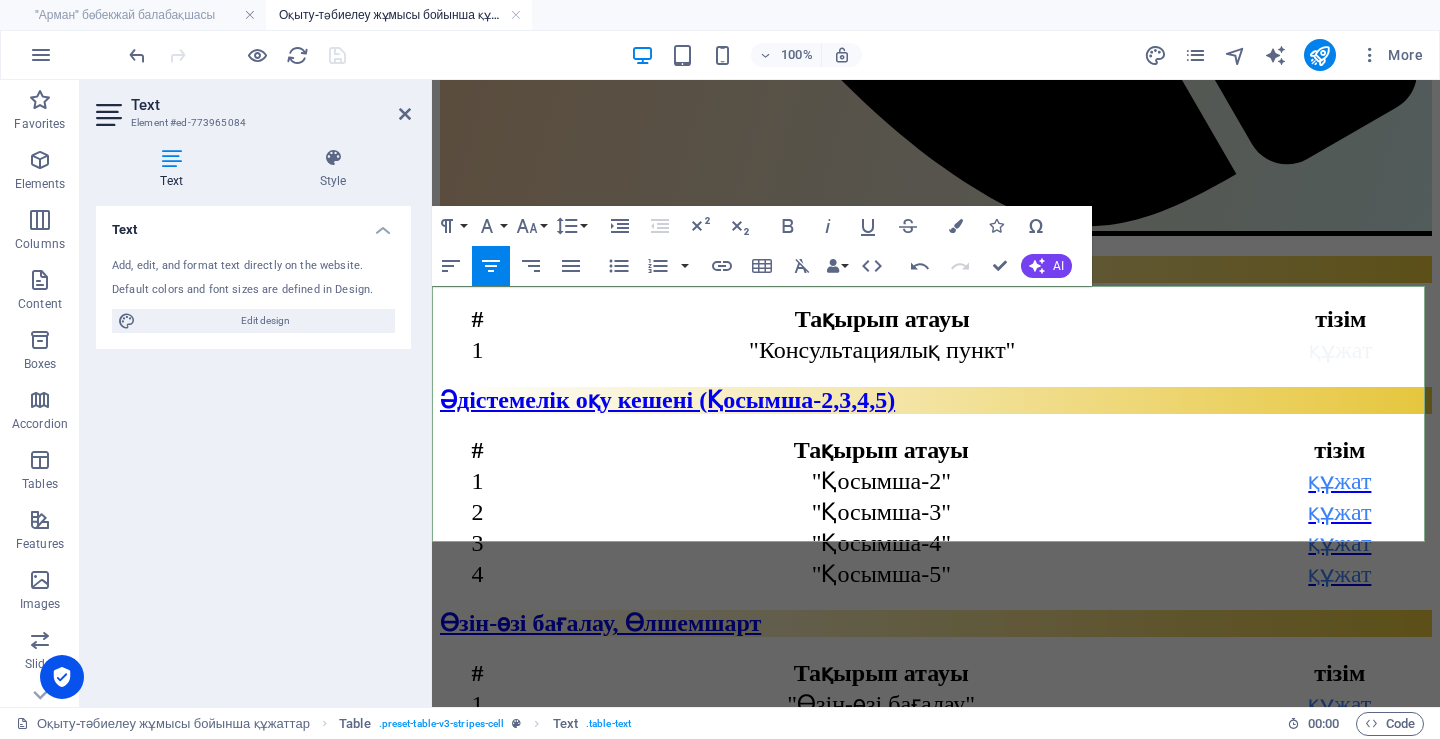 click on ""Қамқоршылық кеңес"" at bounding box center [723, 1523] 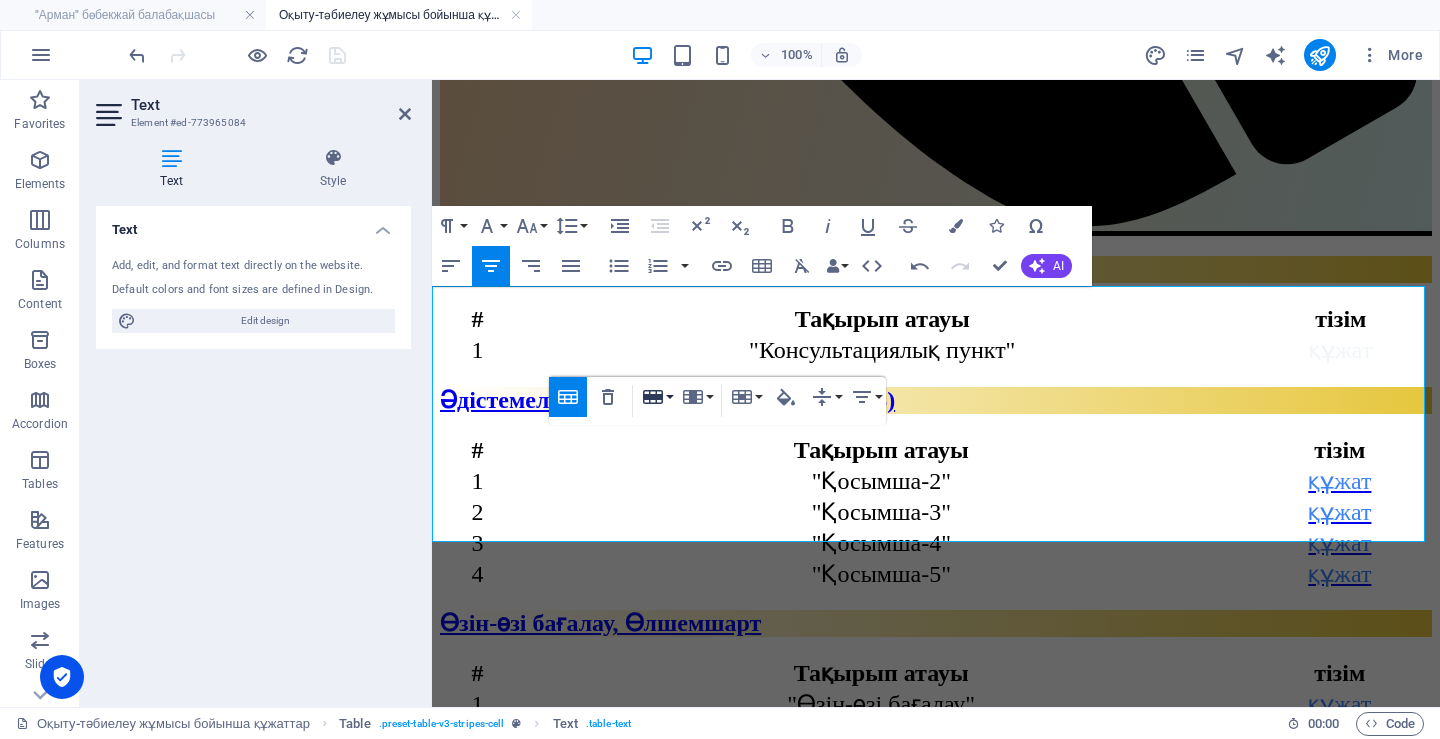 click on "Row" at bounding box center (657, 397) 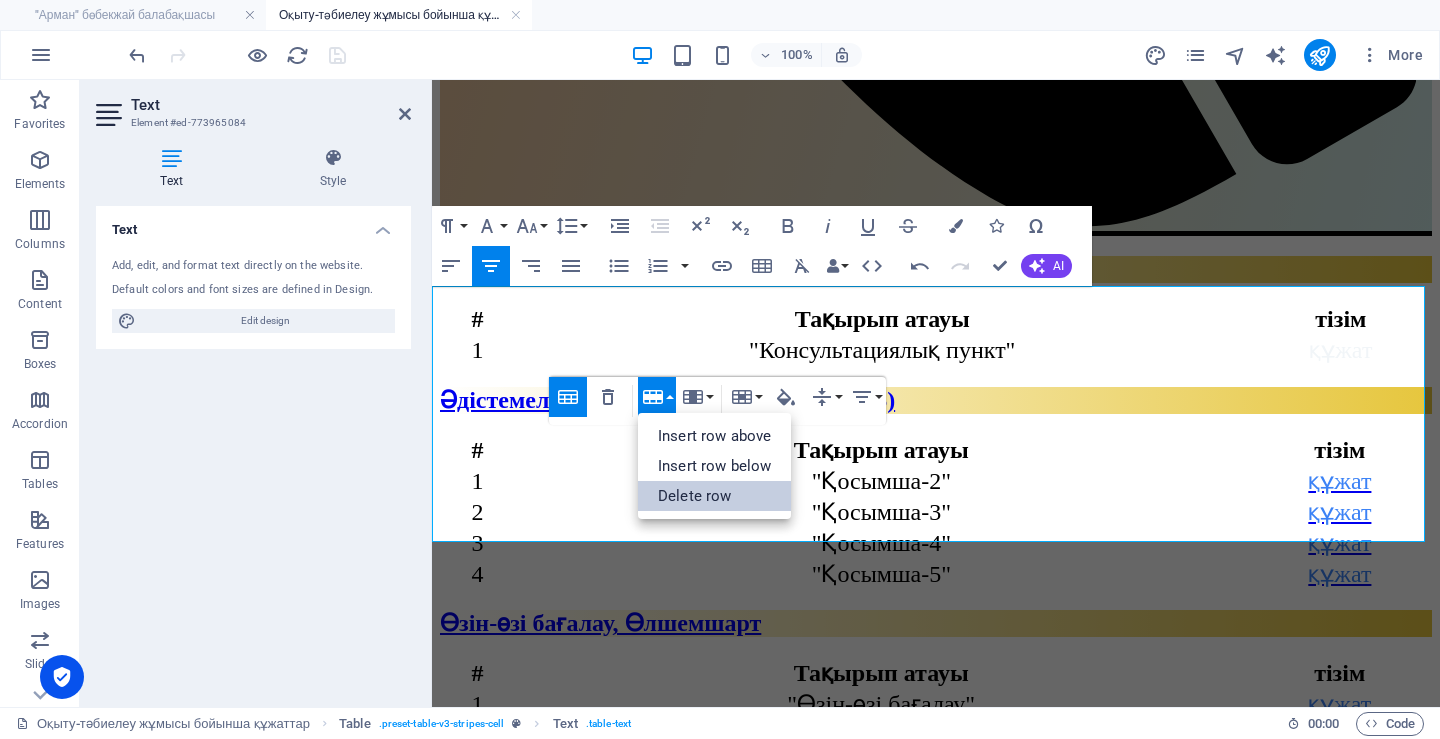 drag, startPoint x: 672, startPoint y: 498, endPoint x: 132, endPoint y: 285, distance: 580.4903 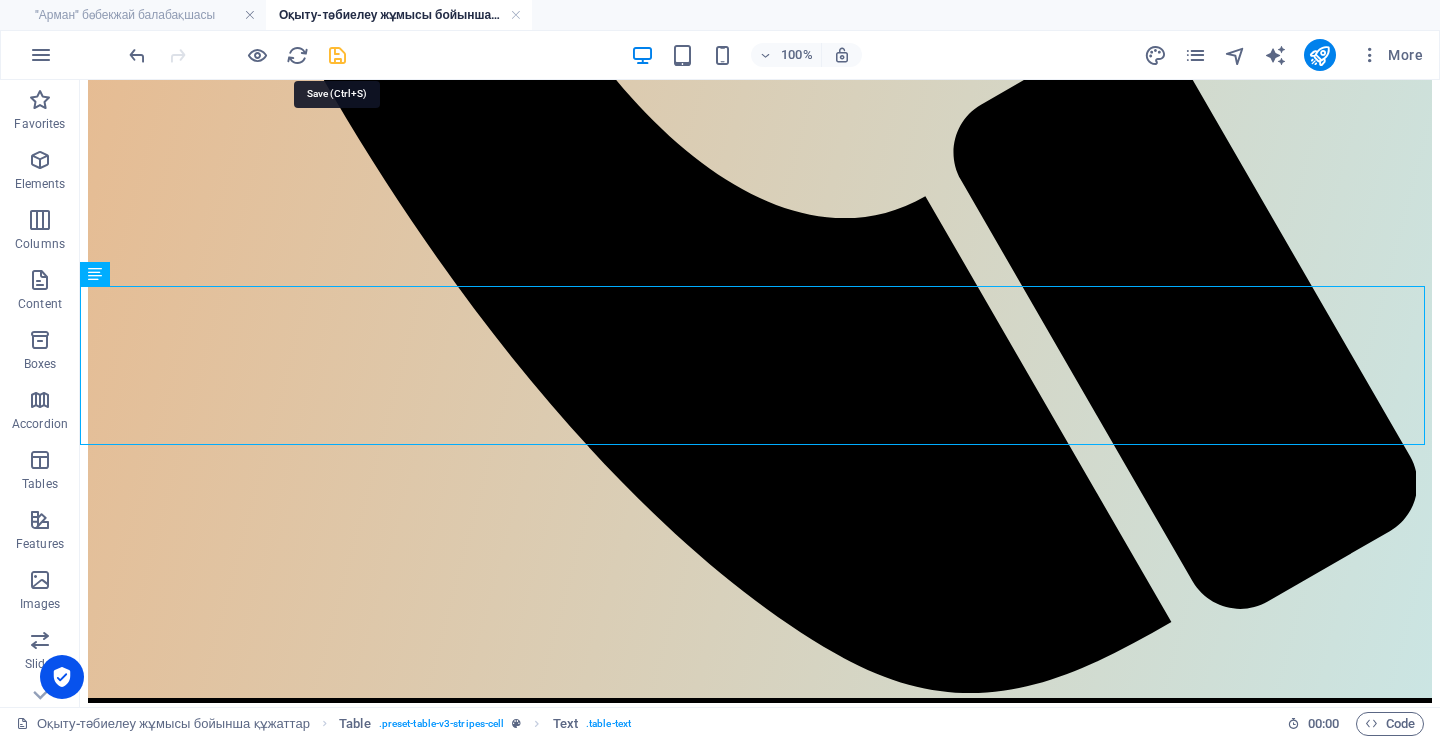 click at bounding box center [337, 55] 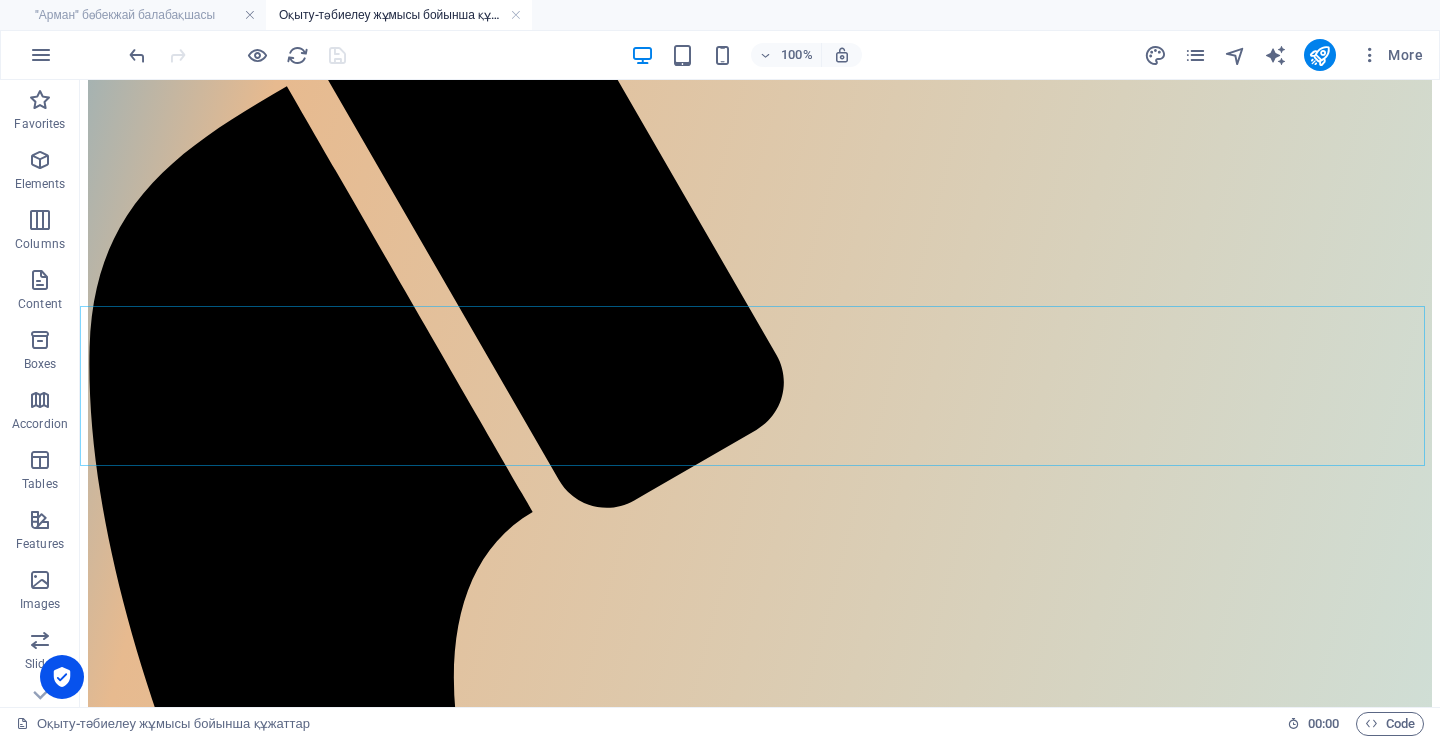 scroll, scrollTop: 600, scrollLeft: 0, axis: vertical 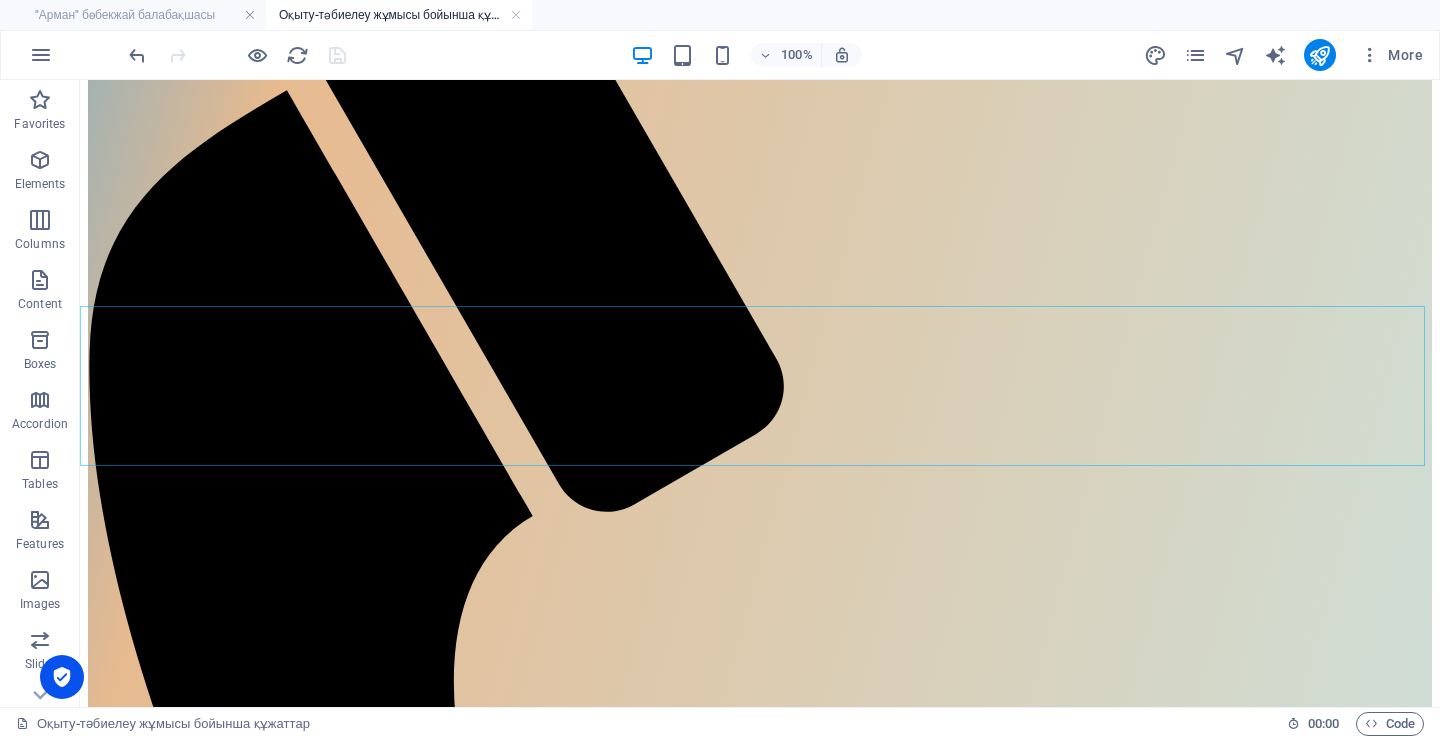 click on "Басты бет Ақпарат Ата-аналарға Бейне және Сурет галереясы Біз туралы Балабақша құжаттары Бір тұтас тәрбие Бұйрық Педагог тәрбиешілер туралы мәлімет Меңгеруші блогы Сауалнама Аттестация Топтар құжаттары Оқыту-тәбиелеу жұмысы бойынша құжаттар" at bounding box center (760, -211) 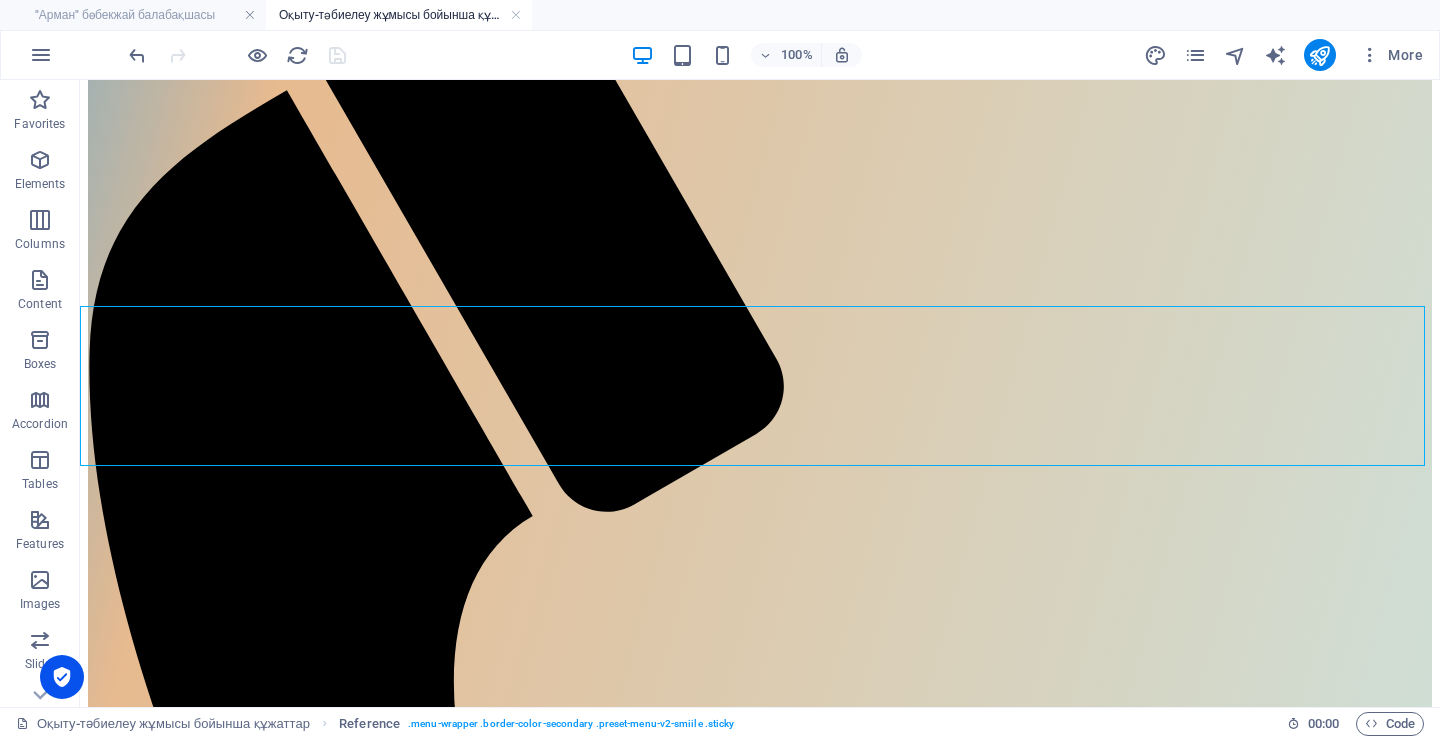 click on "Басты бет Ақпарат Ата-аналарға Бейне және Сурет галереясы Біз туралы Балабақша құжаттары Бір тұтас тәрбие Бұйрық Педагог тәрбиешілер туралы мәлімет Меңгеруші блогы Сауалнама Аттестация Топтар құжаттары Оқыту-тәбиелеу жұмысы бойынша құжаттар" at bounding box center (760, -211) 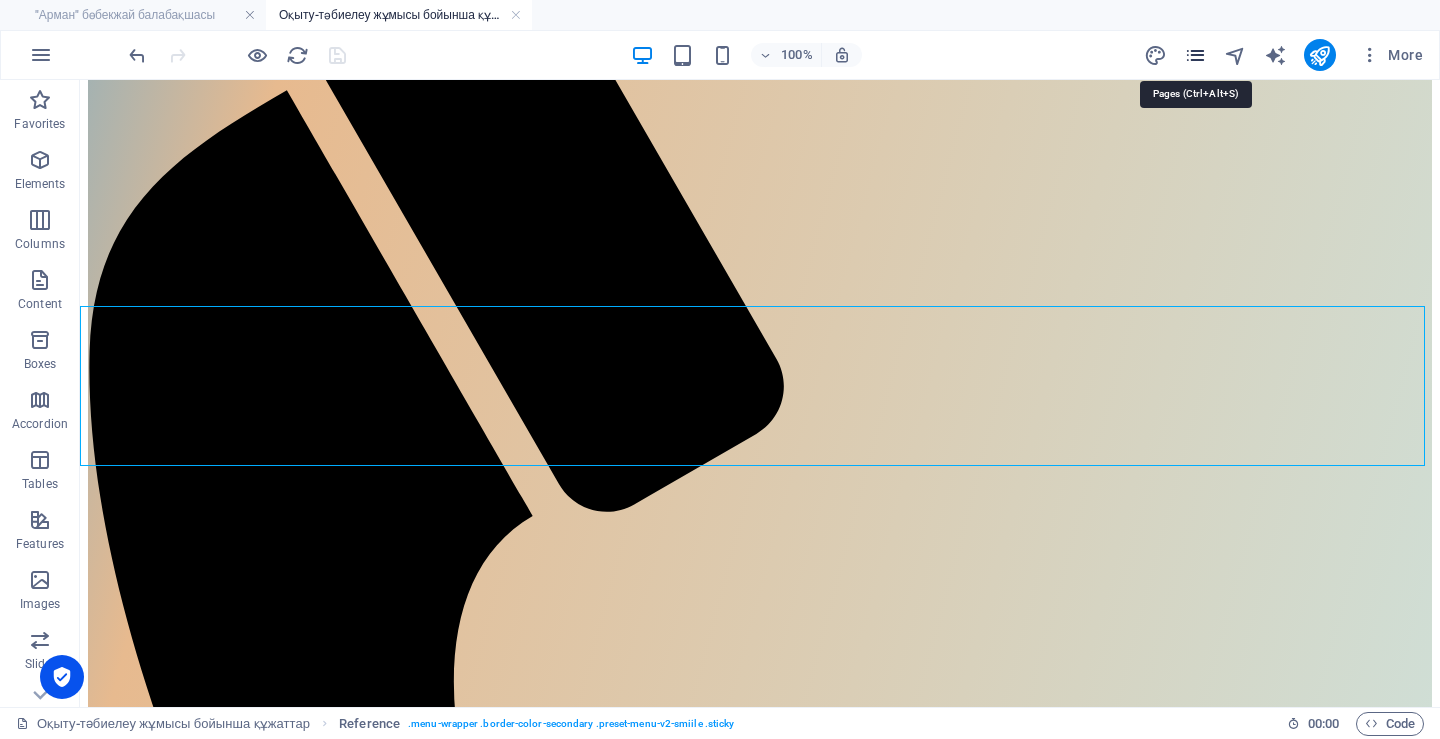 click at bounding box center (1195, 55) 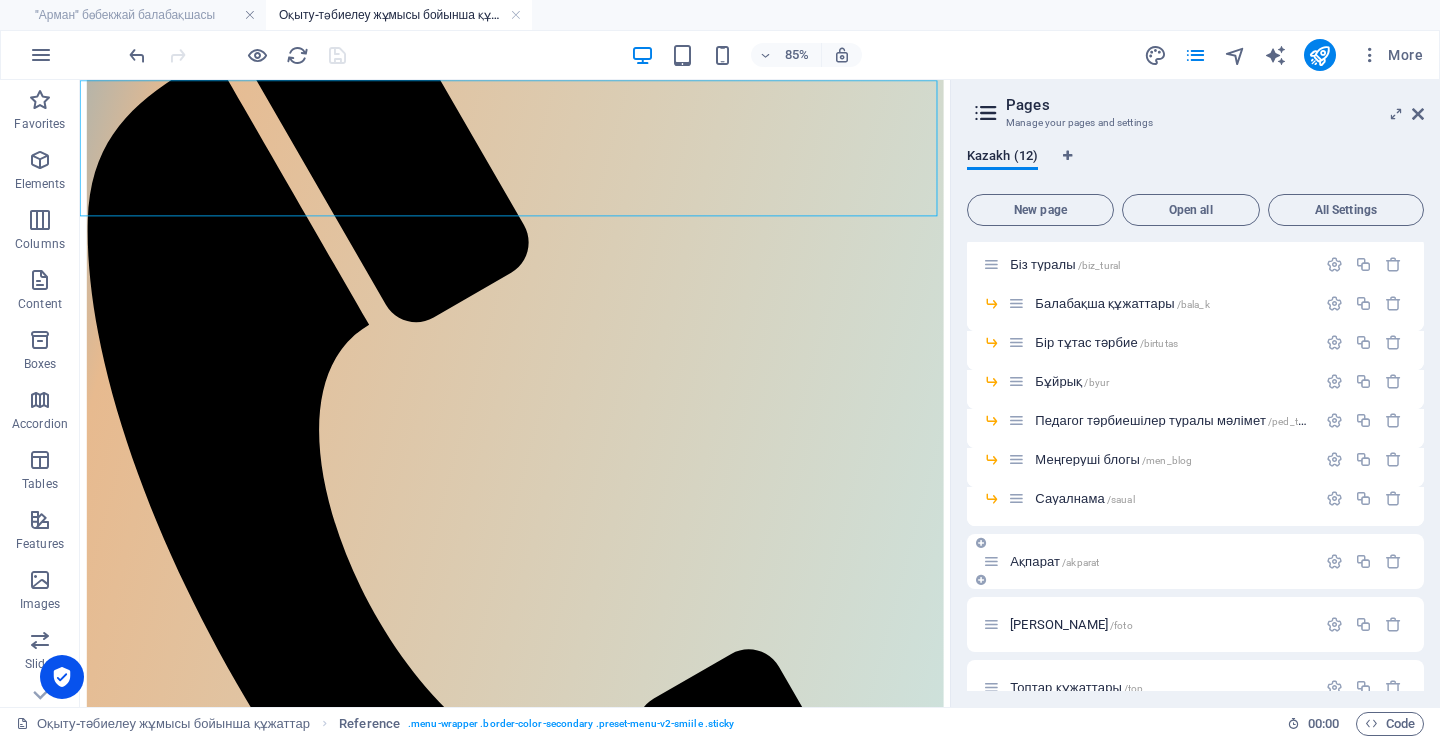 scroll, scrollTop: 163, scrollLeft: 0, axis: vertical 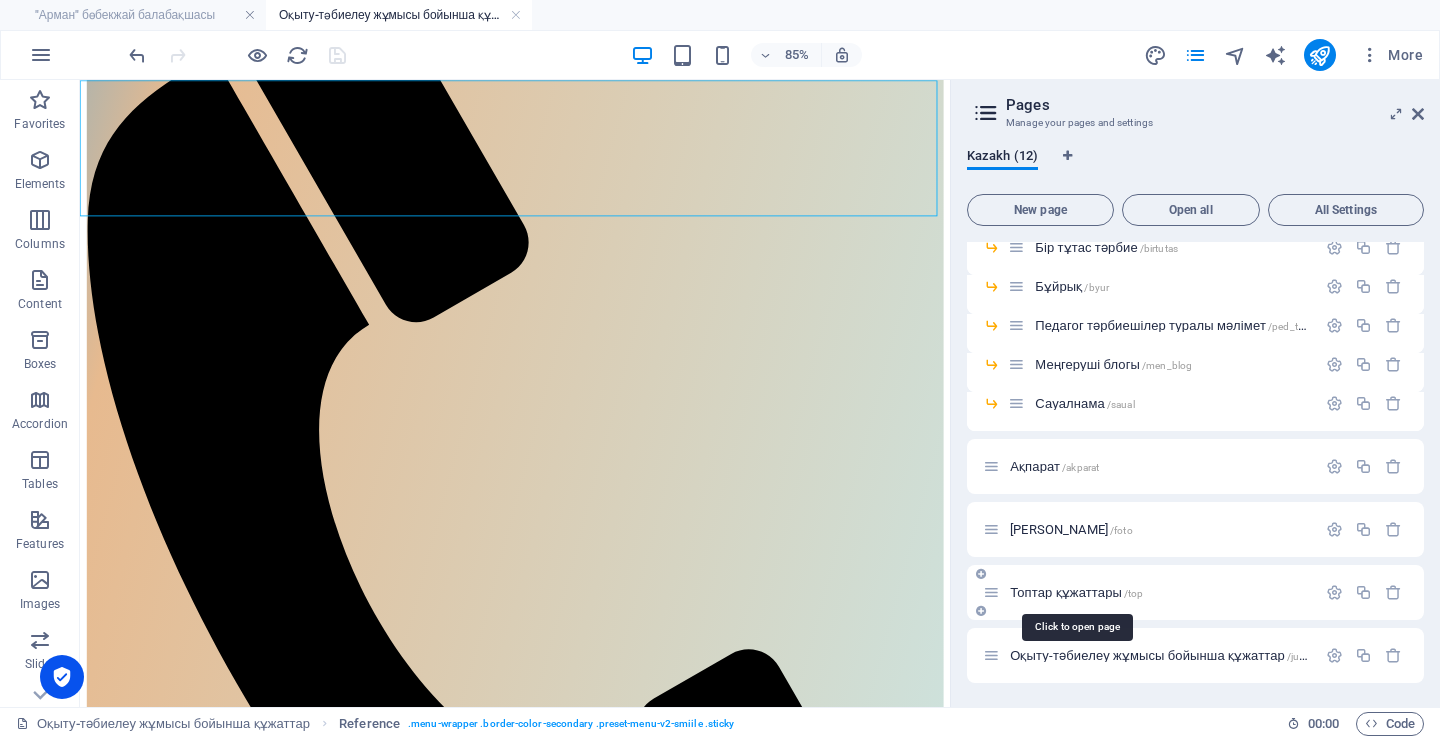 click on "Топтар құжаттары /top" at bounding box center [1076, 592] 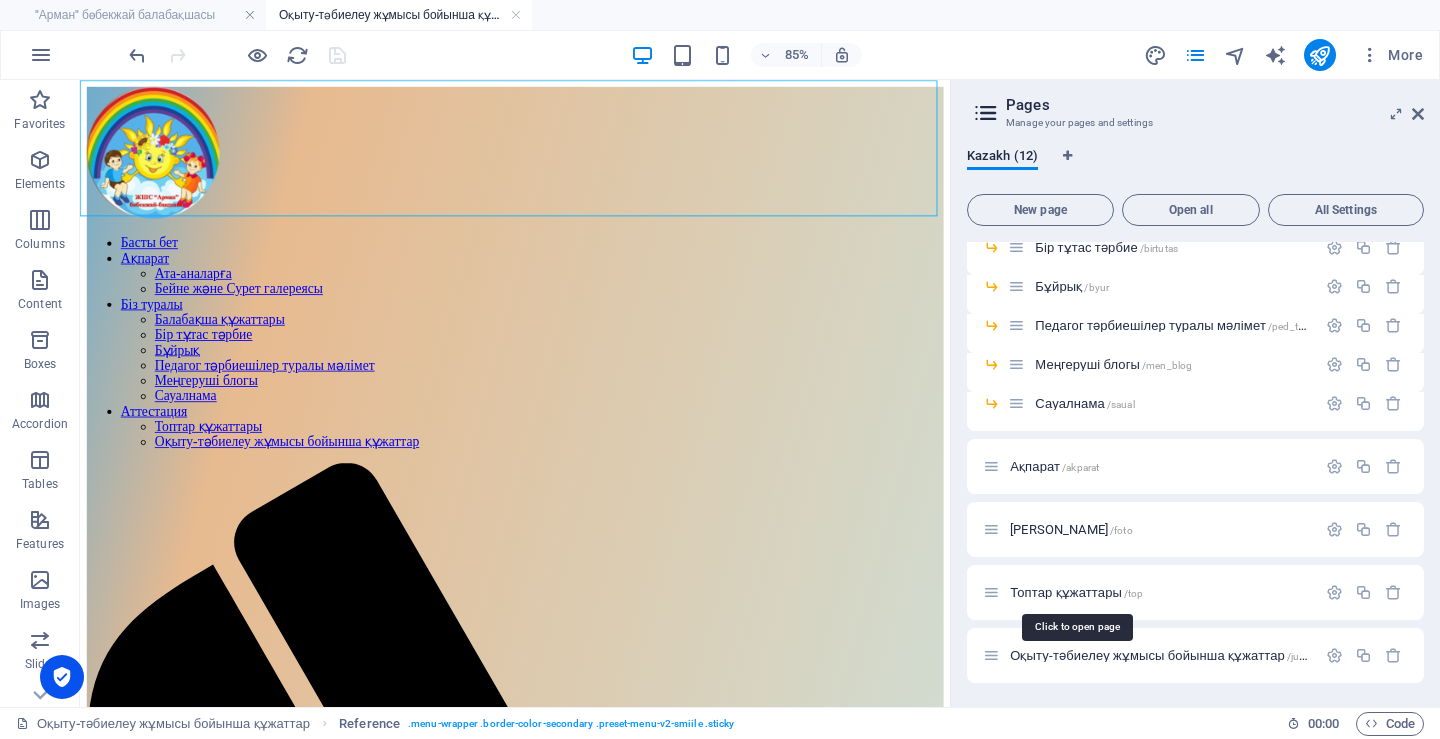 scroll, scrollTop: 82, scrollLeft: 0, axis: vertical 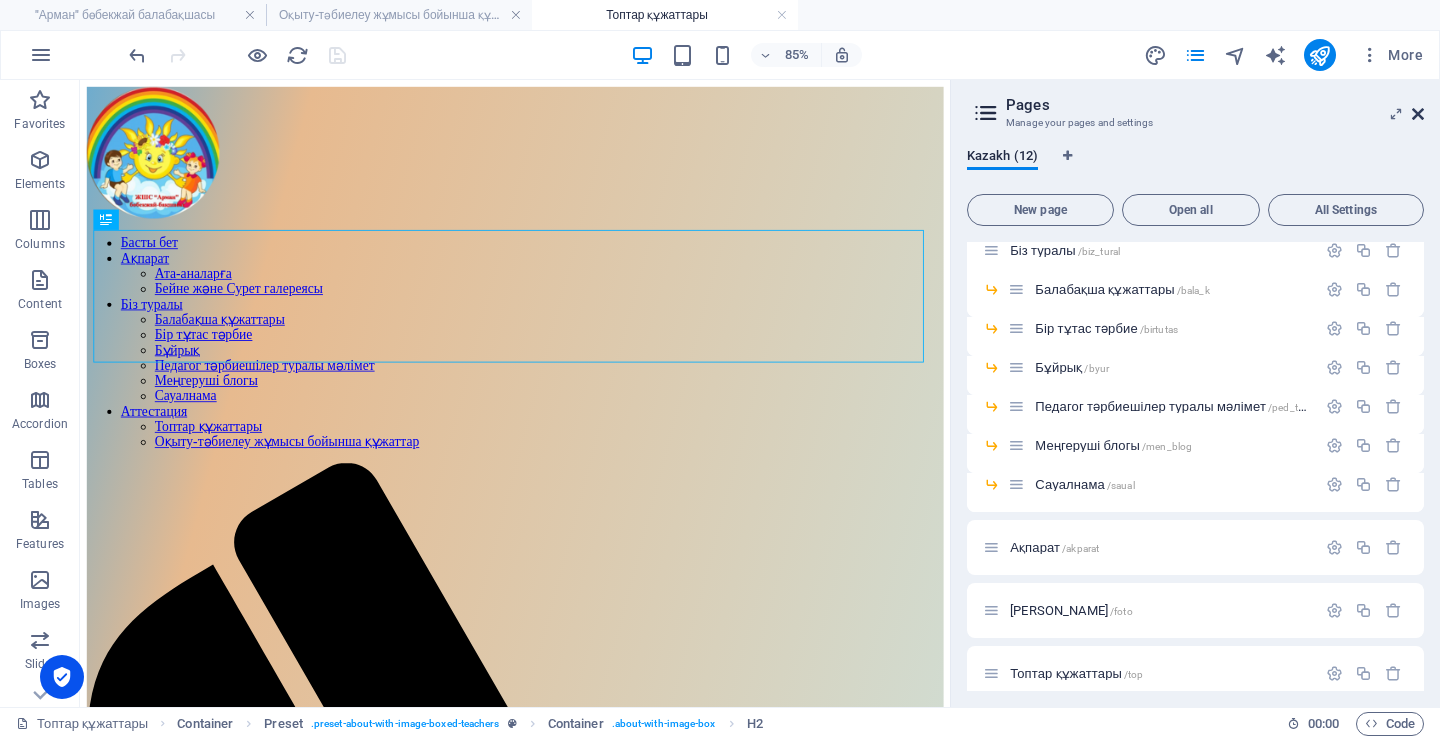 drag, startPoint x: 1417, startPoint y: 113, endPoint x: 1253, endPoint y: 3, distance: 197.47404 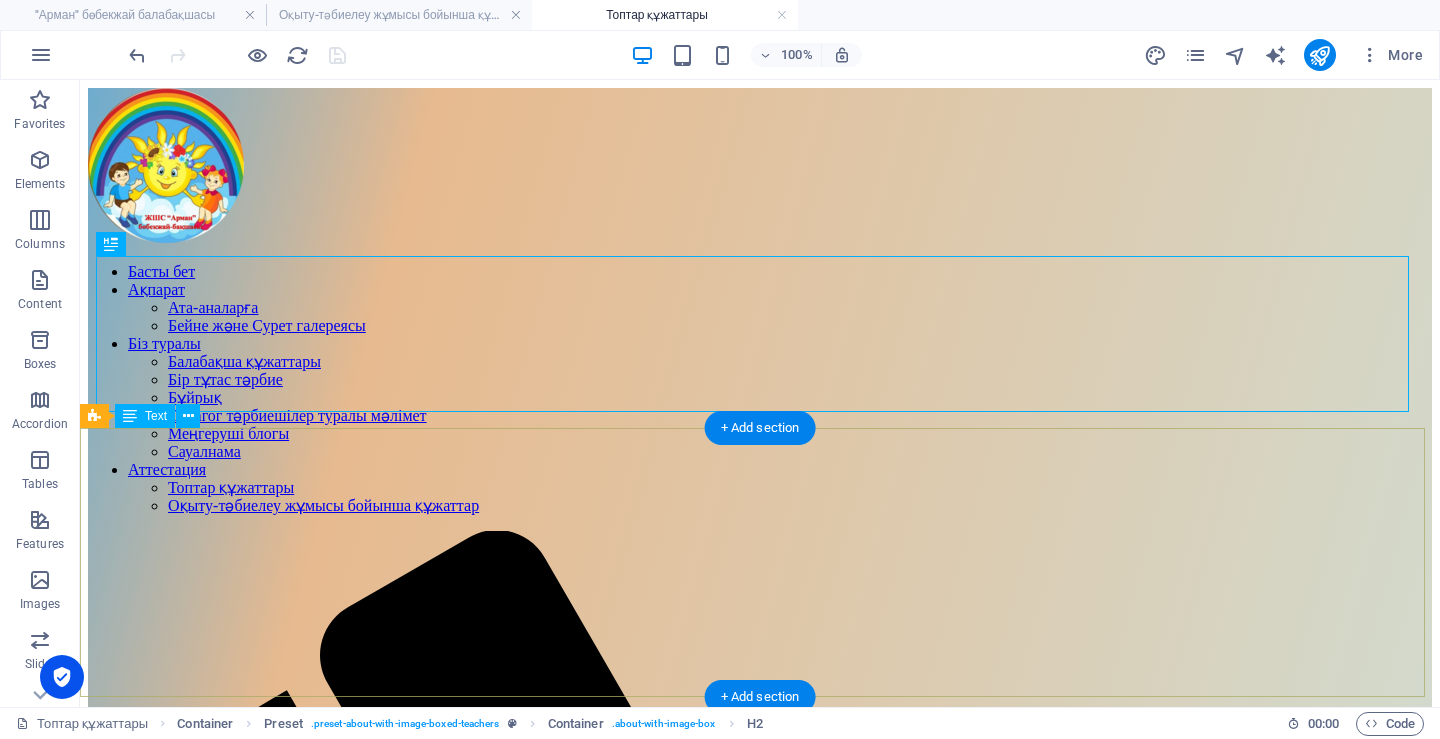 click on "# Тақырып атауы [DATE]-[DATE] [DATE]-[DATE] [DATE]-[DATE] 1 "Ұйымдастырылған іс-әрекет кестесі" құжат құжат құжат 2 "Жылдық жоспары" құжат құжат құжат 3 "Күн тәртібі" құжат құжат құжат" at bounding box center (760, 2523) 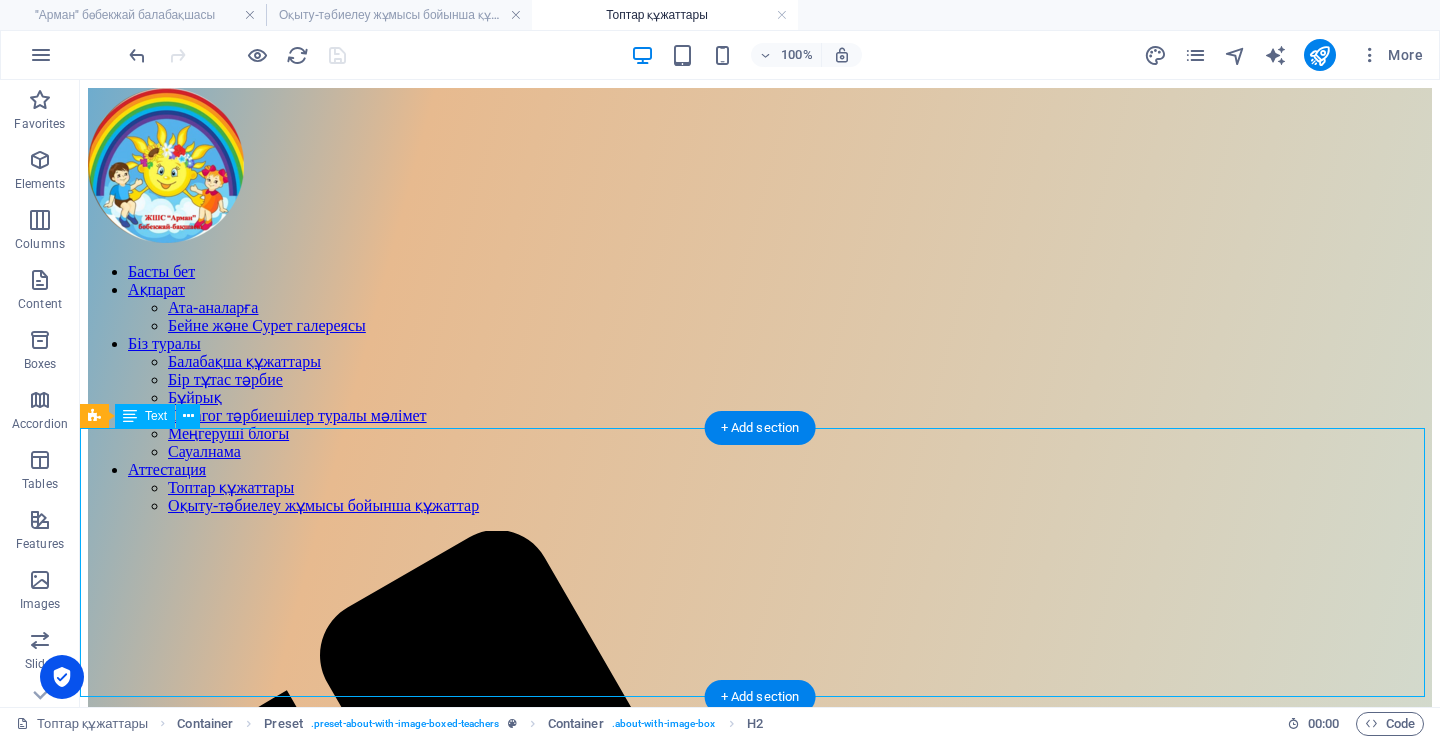 click on "# Тақырып атауы [DATE]-[DATE] [DATE]-[DATE] [DATE]-[DATE] 1 "Ұйымдастырылған іс-әрекет кестесі" құжат құжат құжат 2 "Жылдық жоспары" құжат құжат құжат 3 "Күн тәртібі" құжат құжат құжат" at bounding box center (760, 2523) 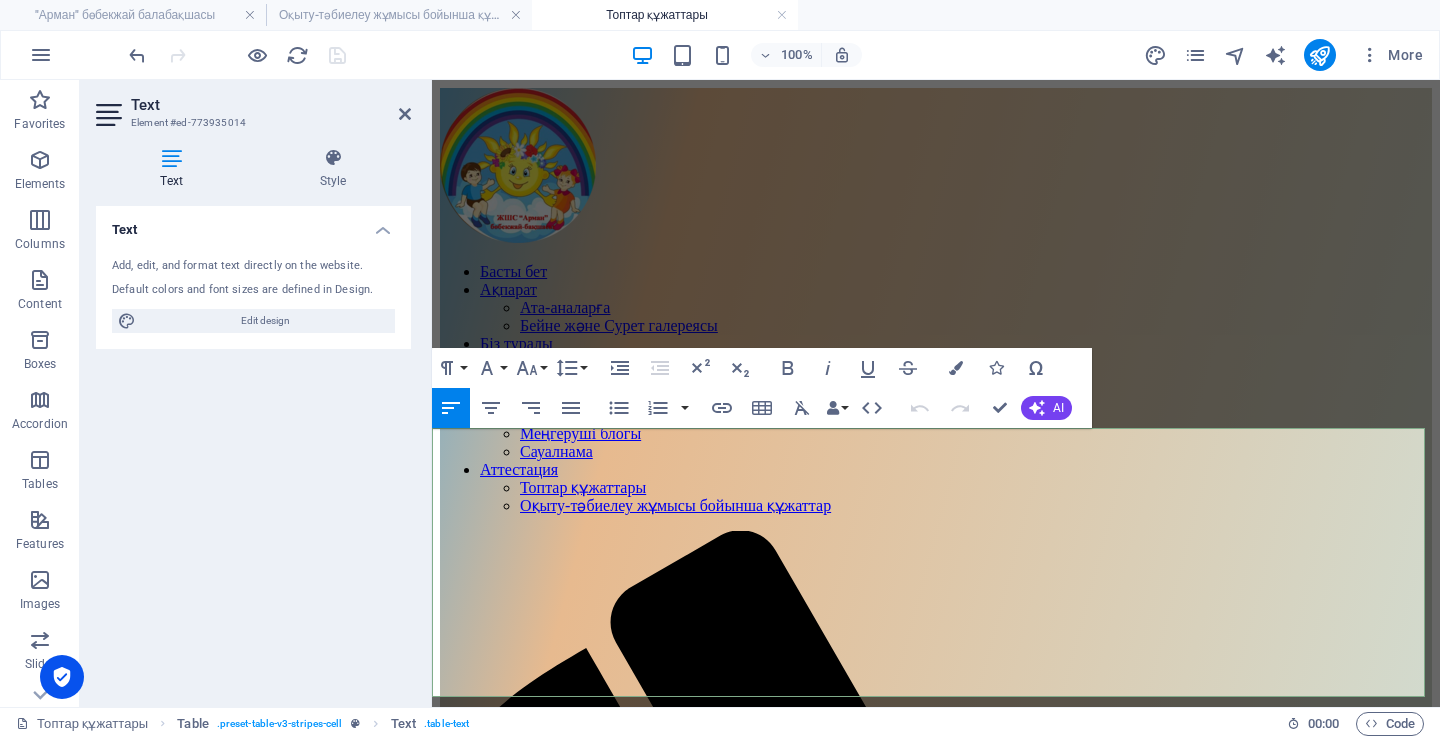 click on "құжат" at bounding box center [1207, 2094] 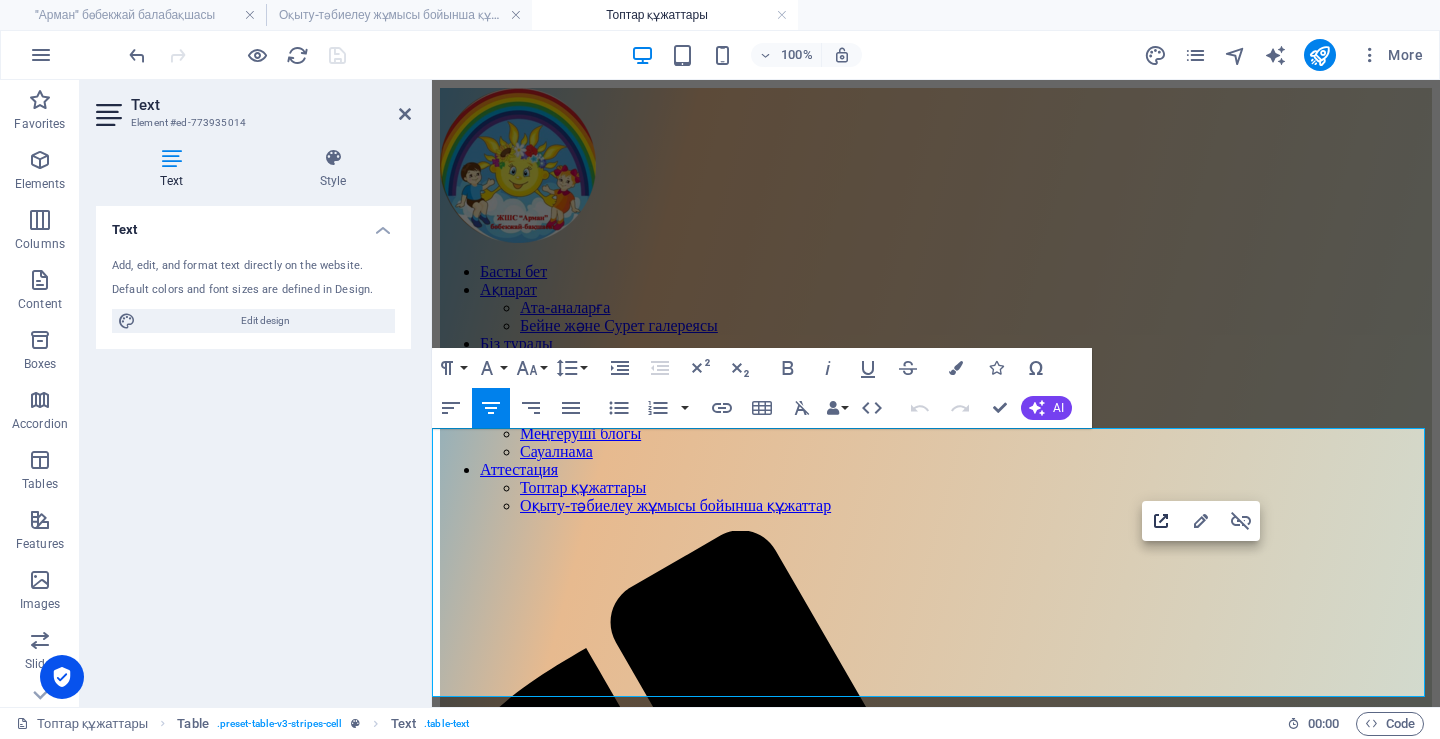 click 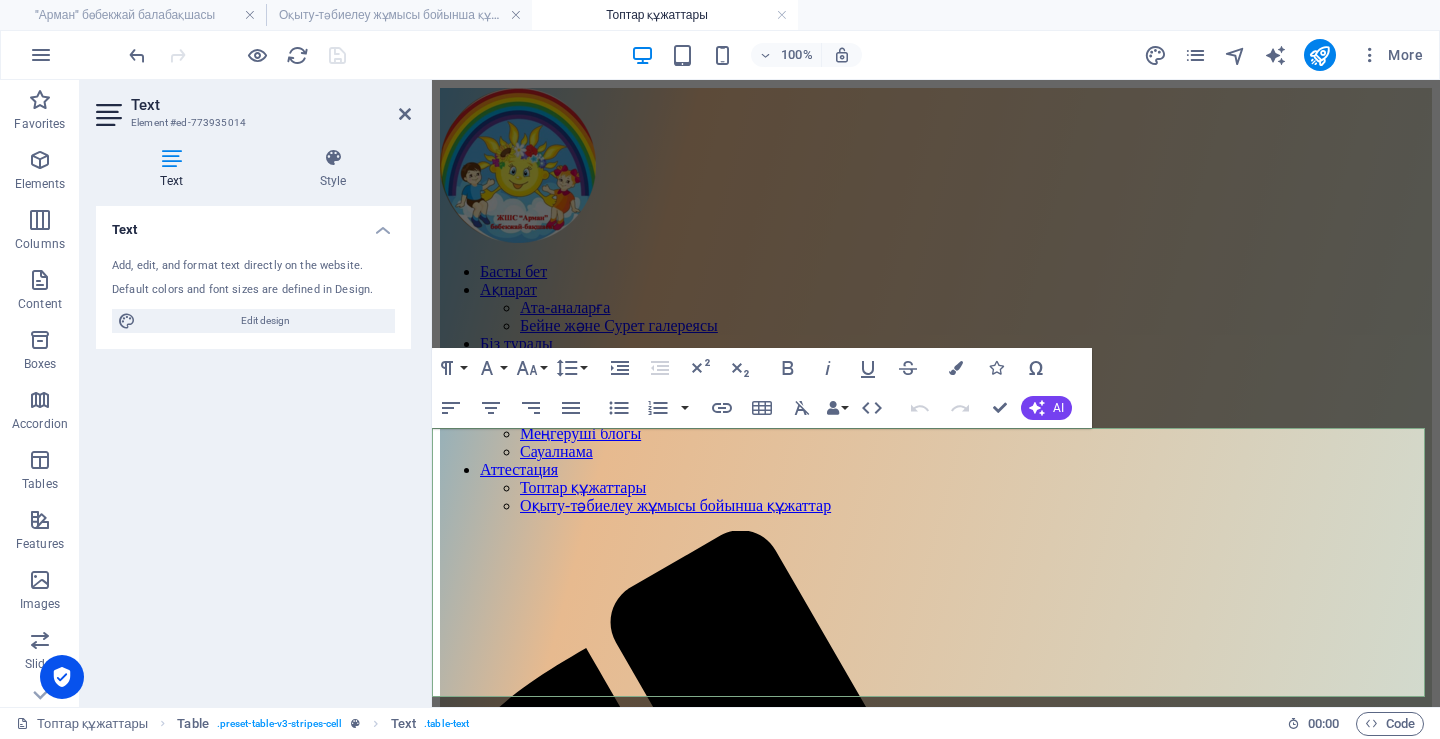 click on "құжат" at bounding box center [1207, 2094] 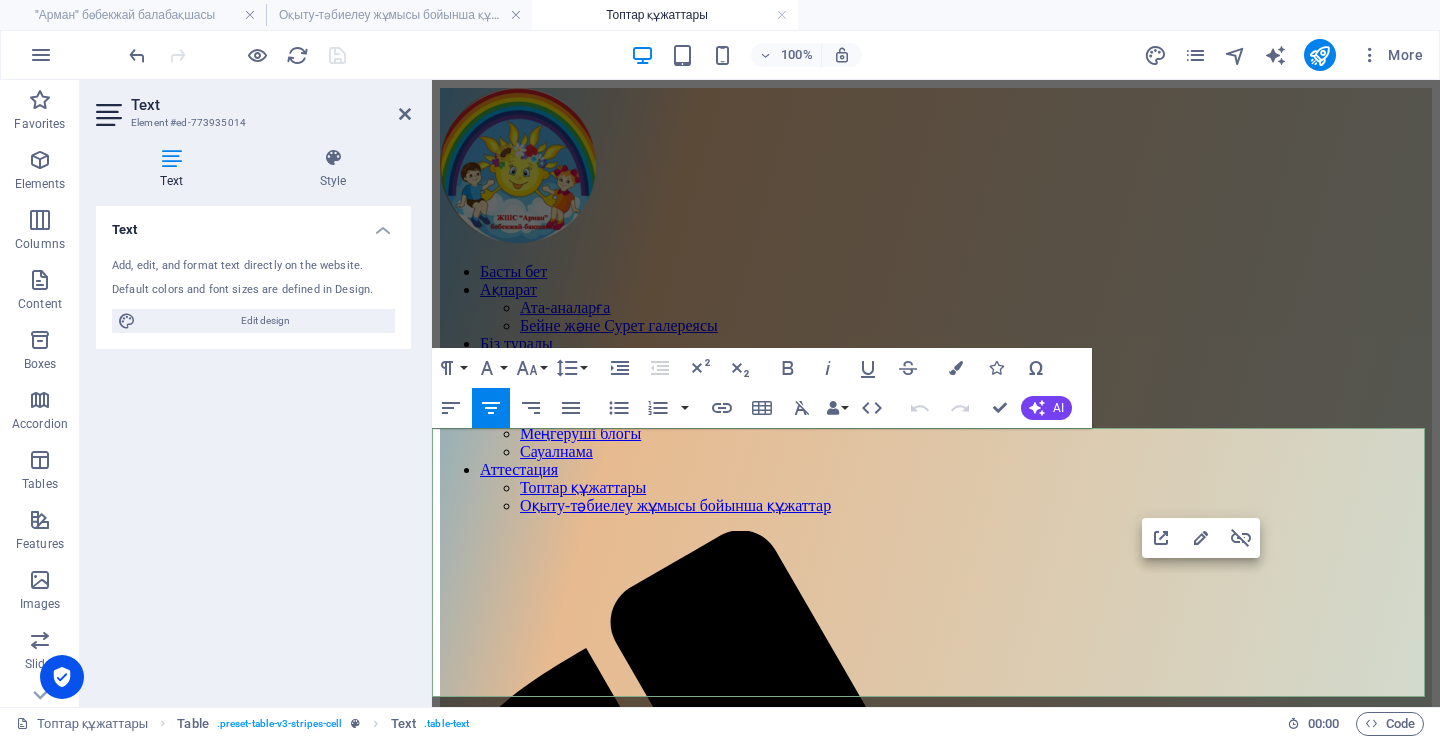 copy on "құжат" 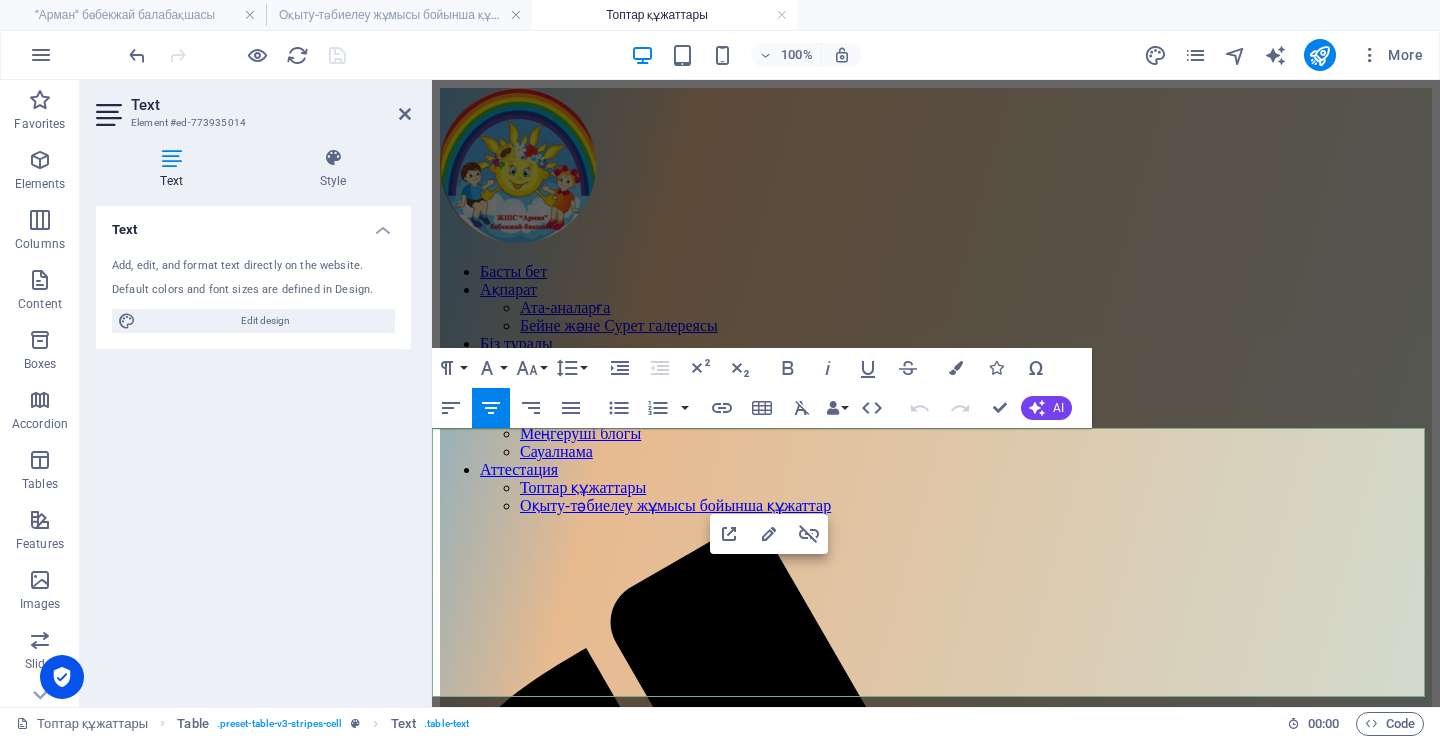 click on "құжат" at bounding box center (1207, 2127) 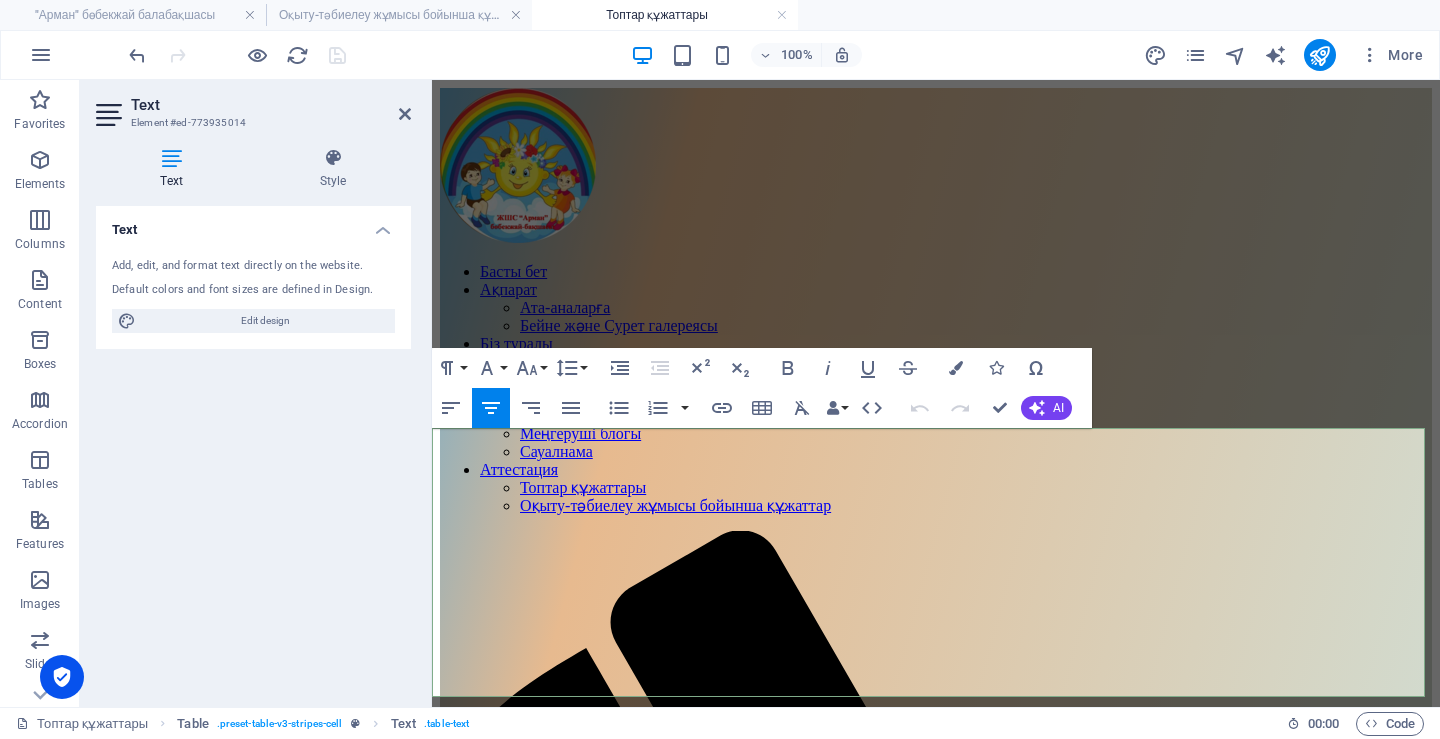 click on "құжат" at bounding box center (1207, 2127) 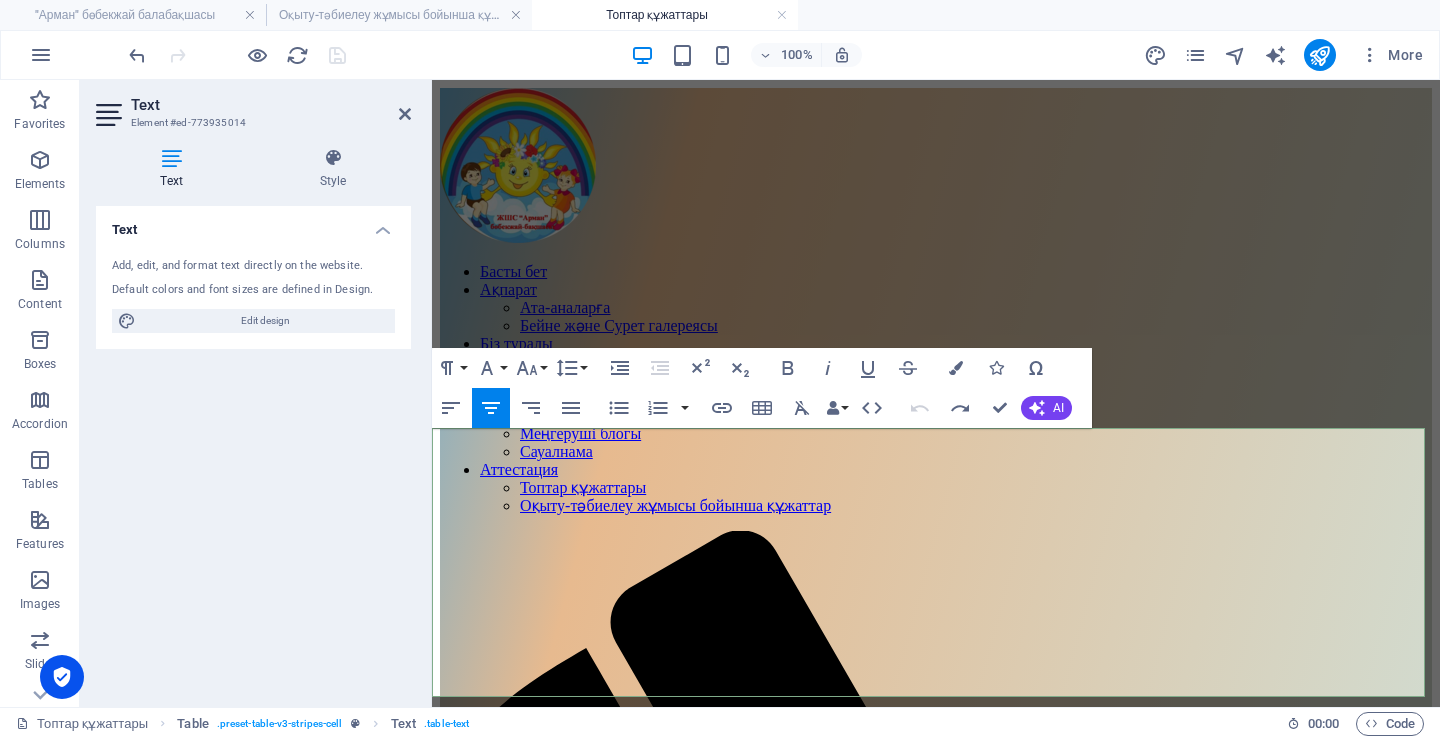 click on "құжат" at bounding box center (1207, 2094) 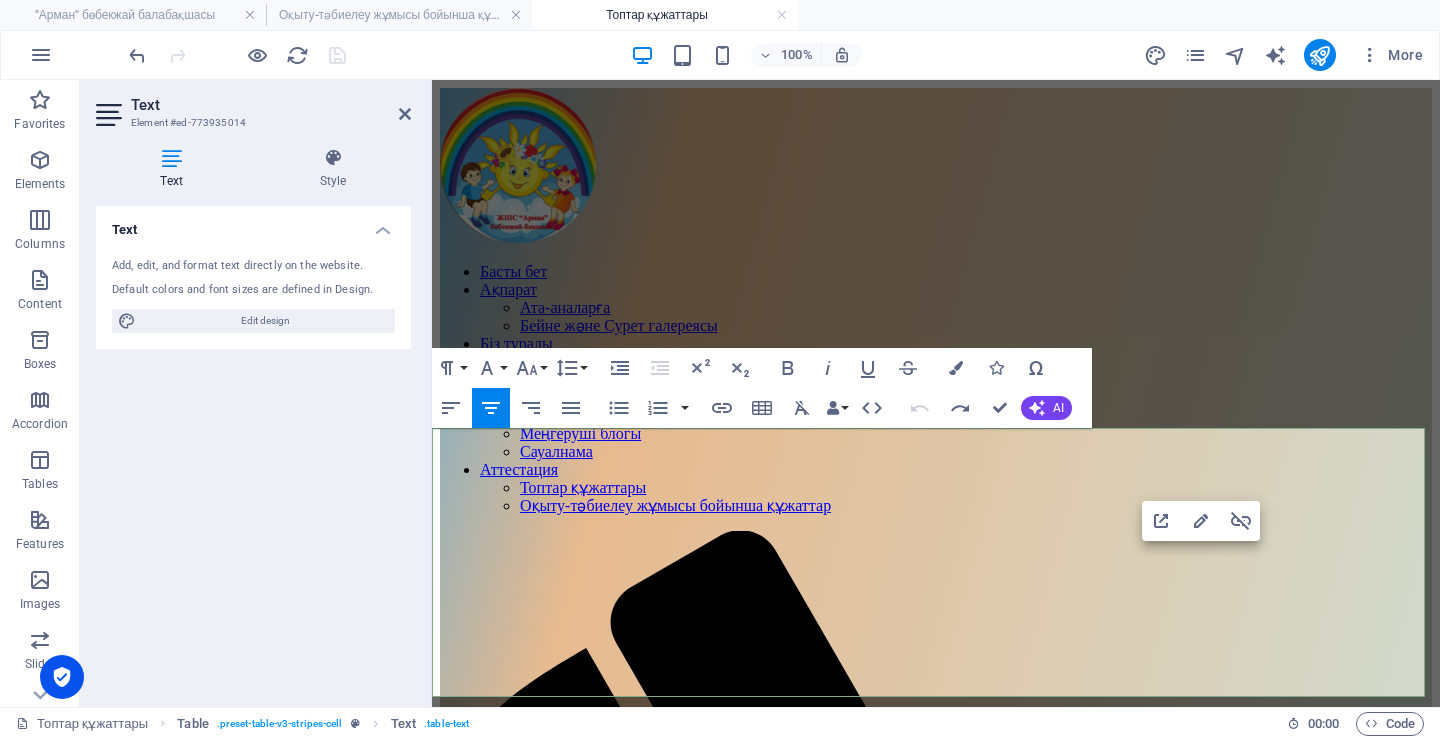 click on "құжат" at bounding box center [1207, 2094] 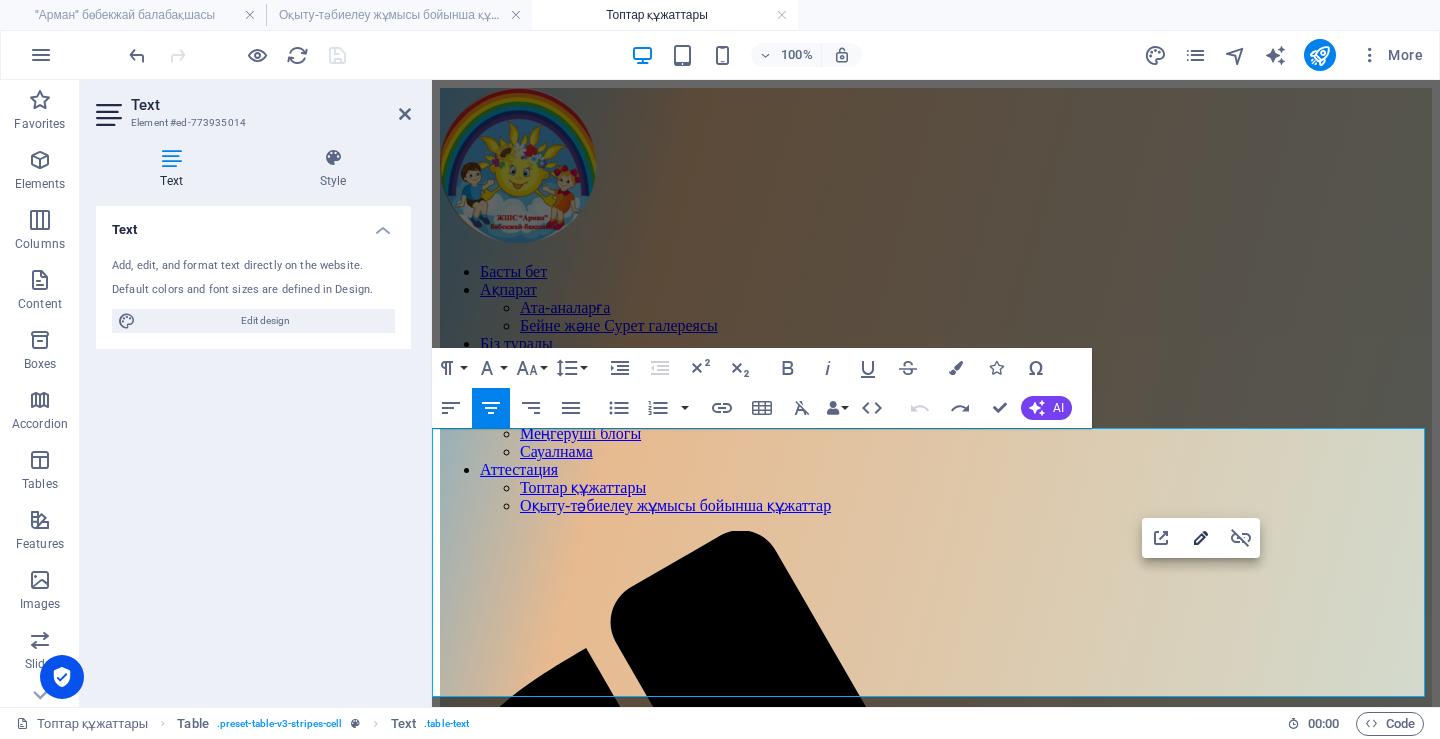click 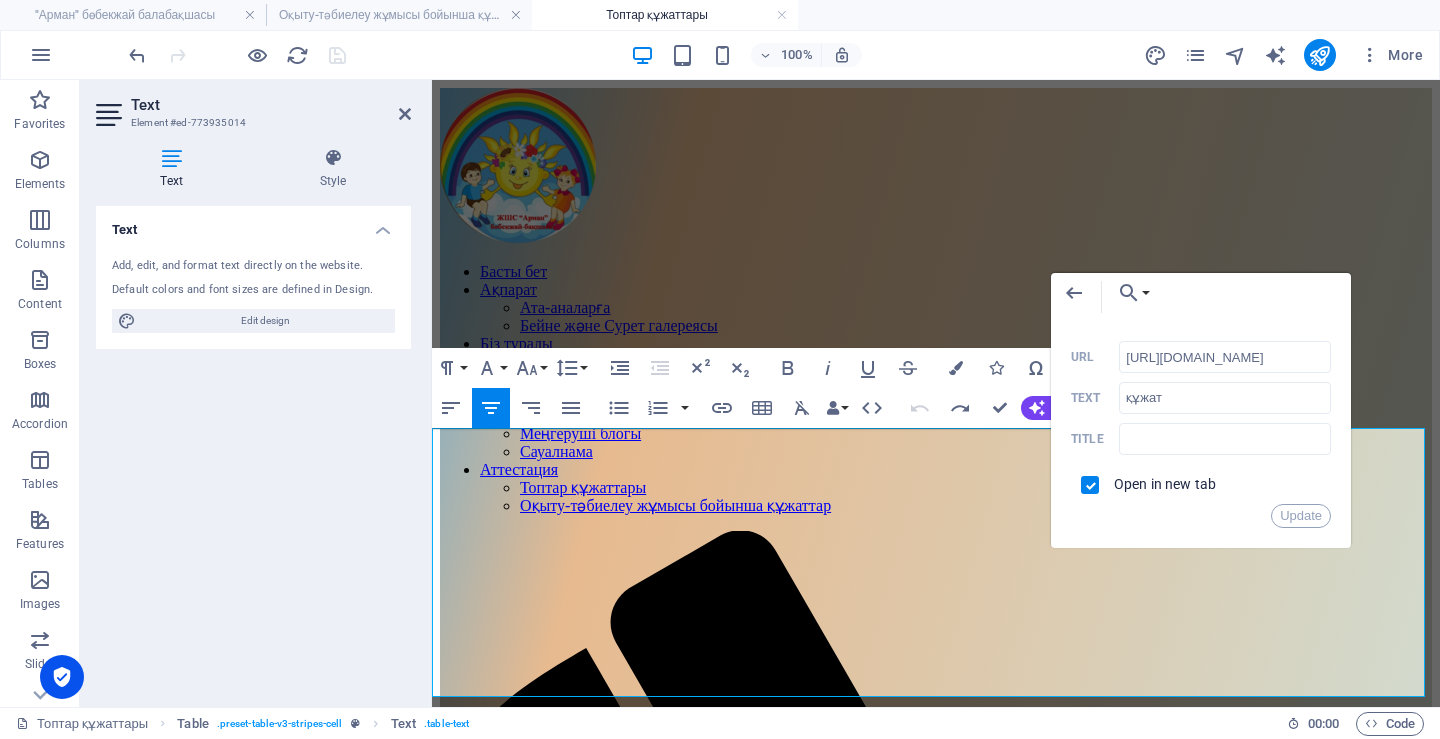 scroll, scrollTop: 0, scrollLeft: 326, axis: horizontal 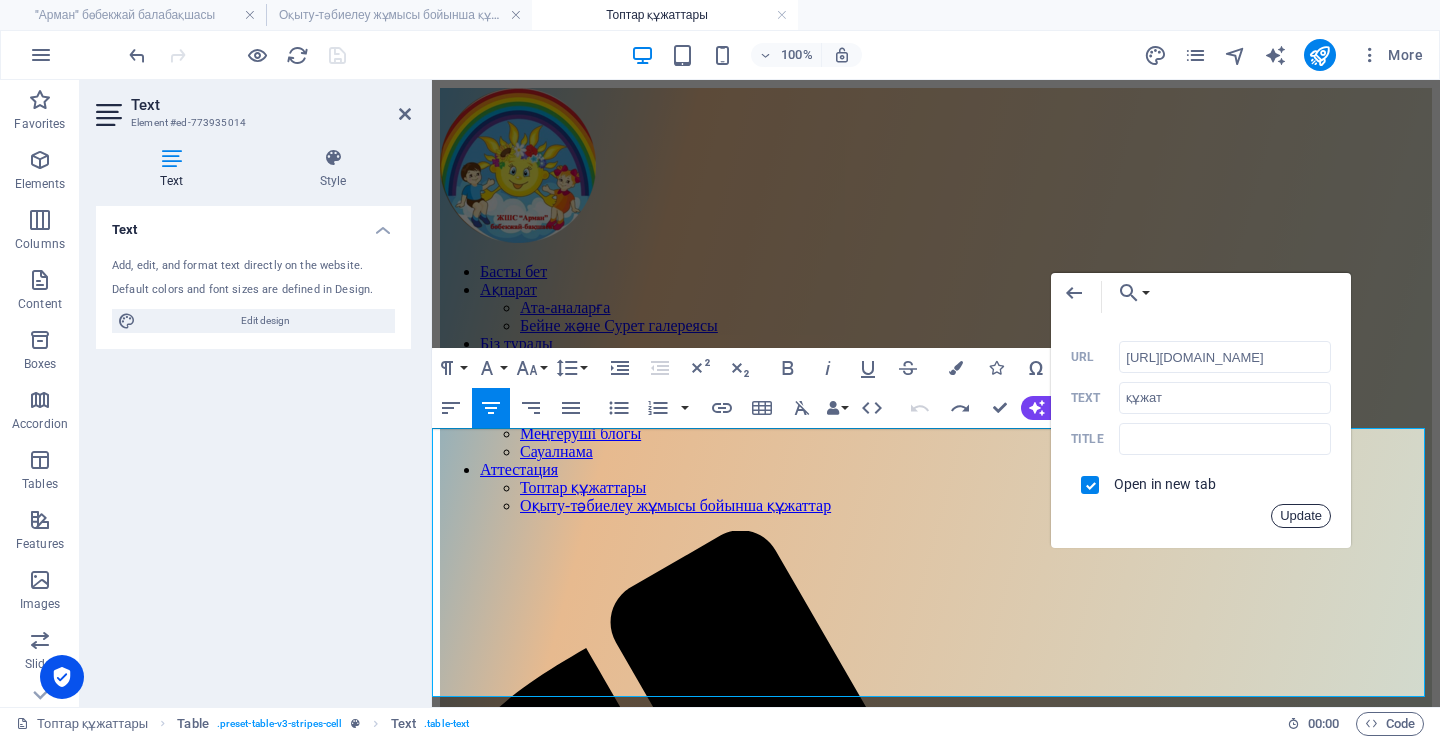 click on "Update" at bounding box center [1301, 516] 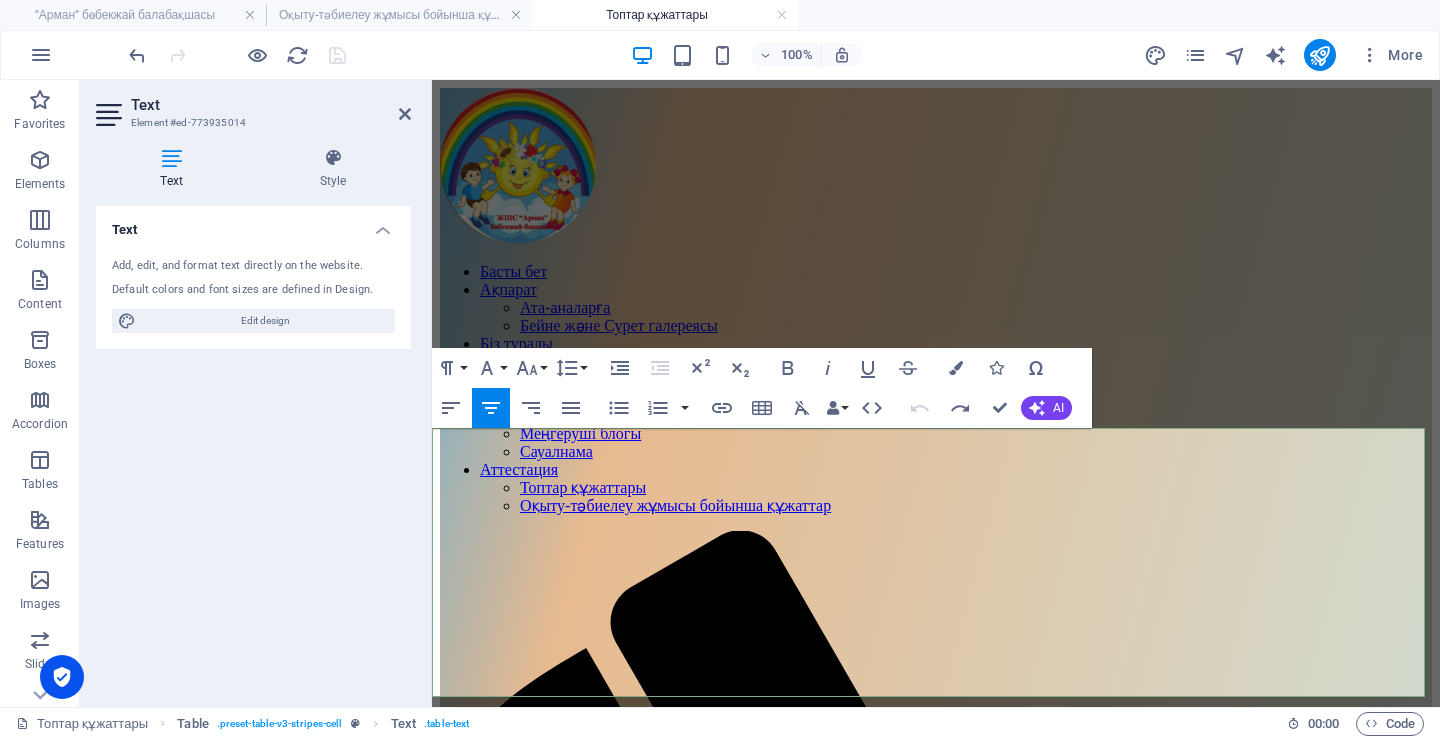 scroll, scrollTop: 0, scrollLeft: 0, axis: both 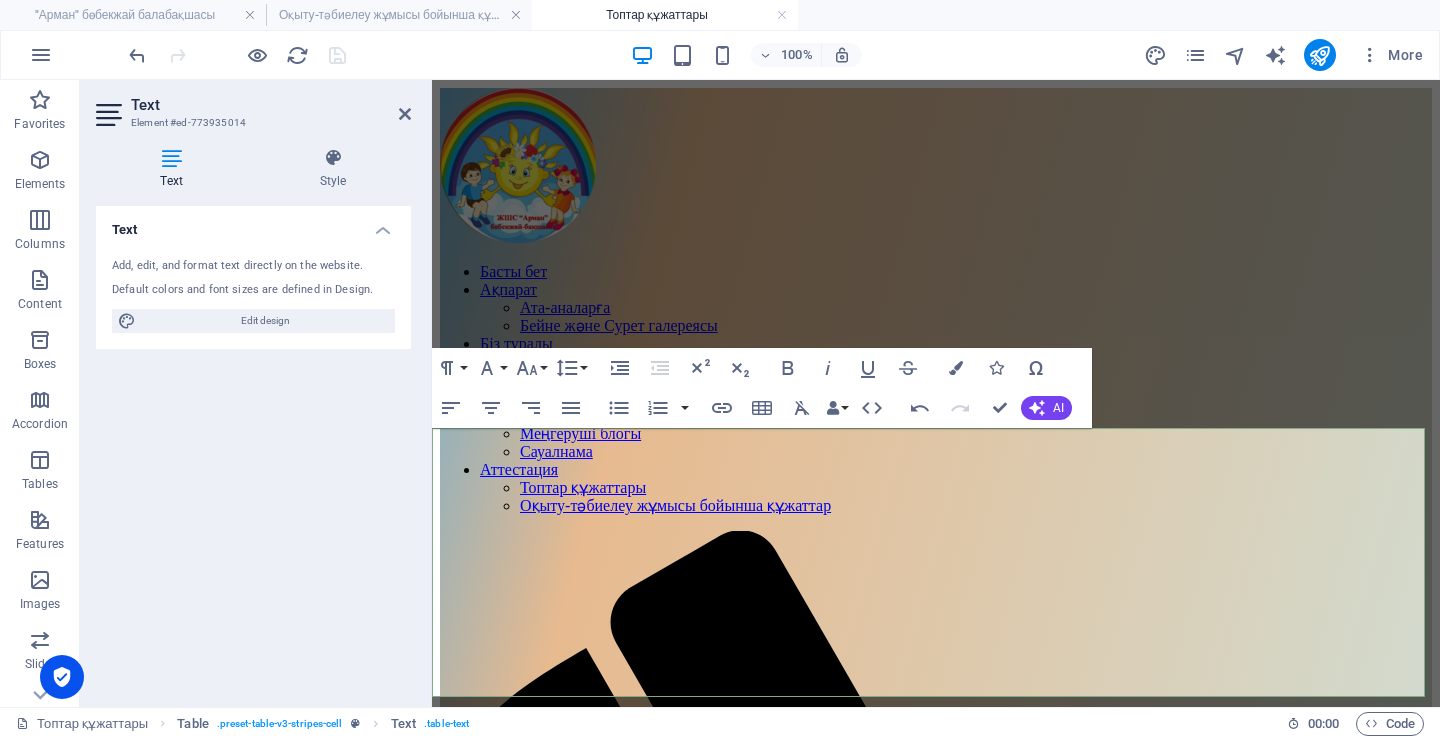 click on "құжат" at bounding box center (1207, 2127) 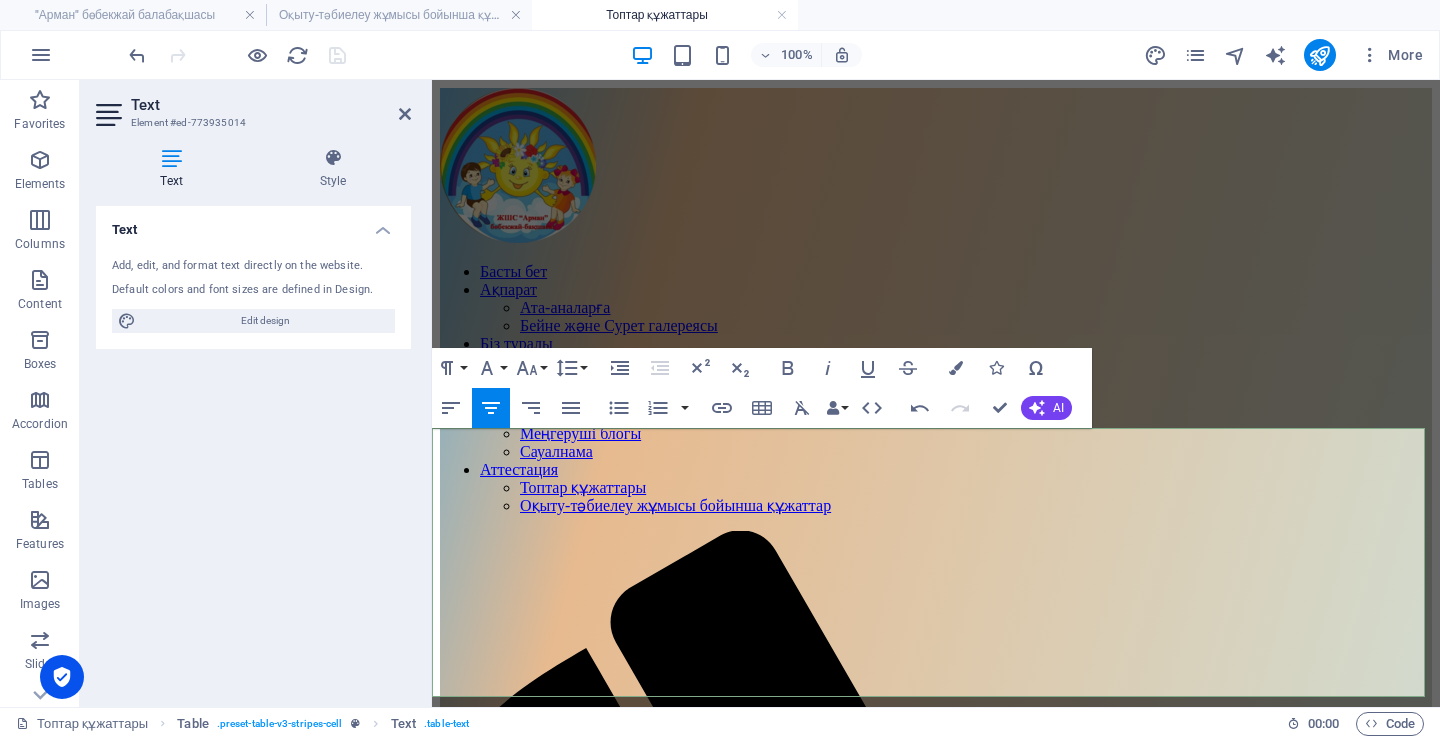 click on "құжат" at bounding box center [1207, 2127] 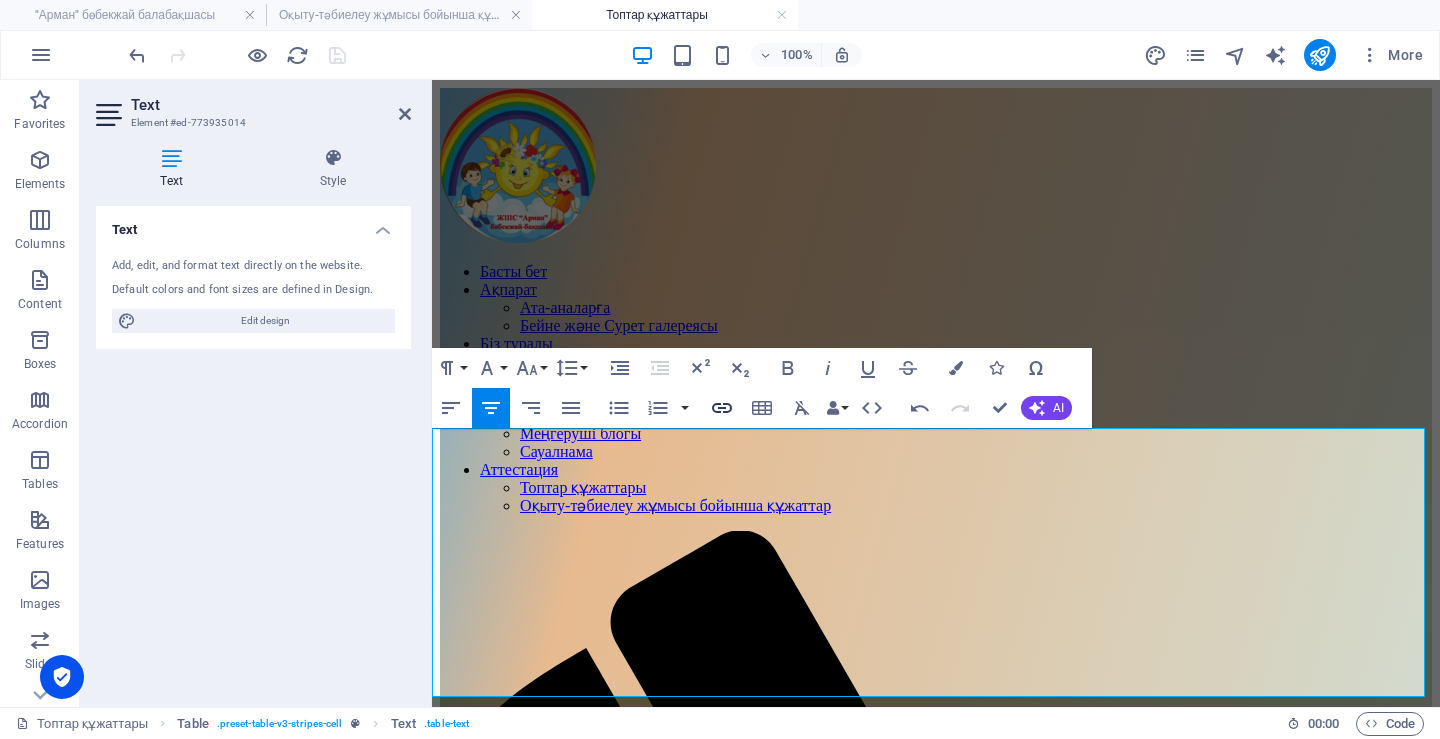 type 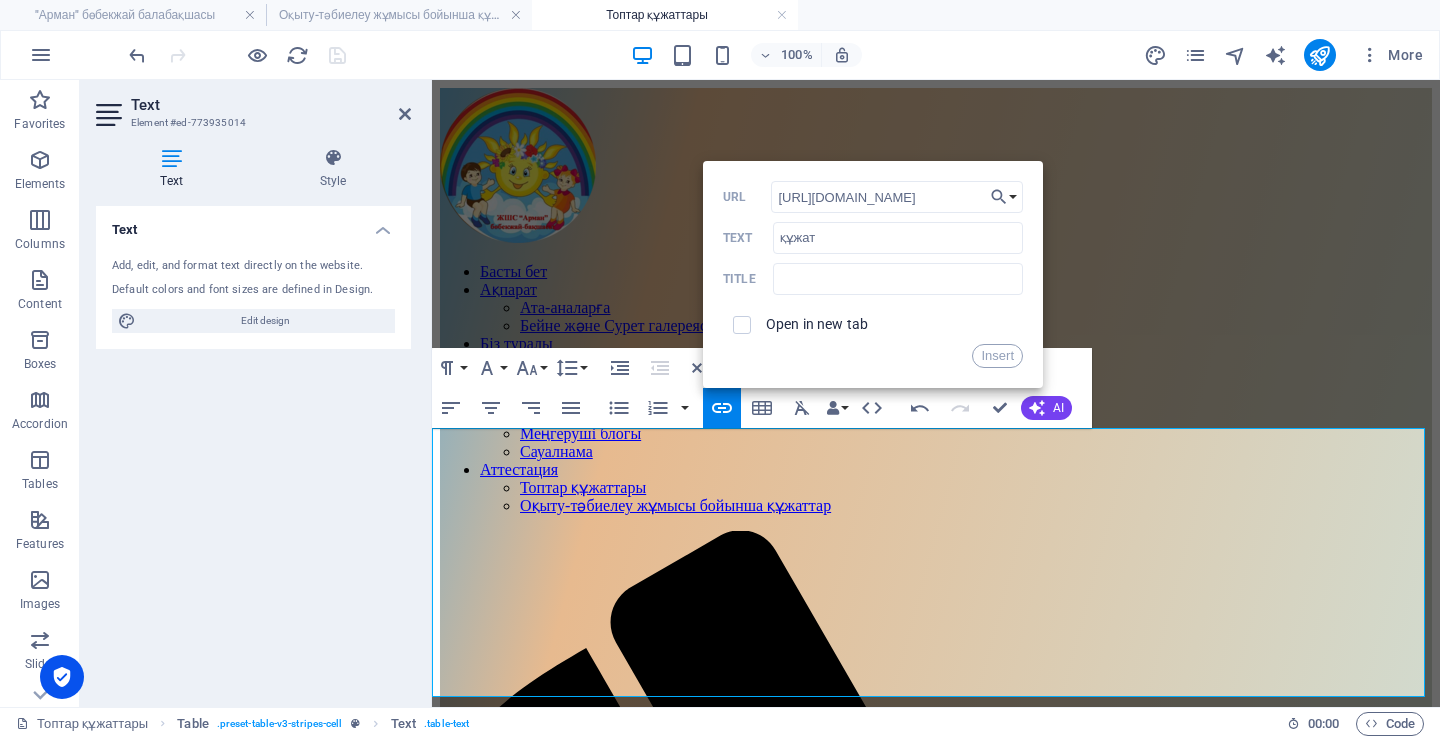scroll, scrollTop: 0, scrollLeft: 322, axis: horizontal 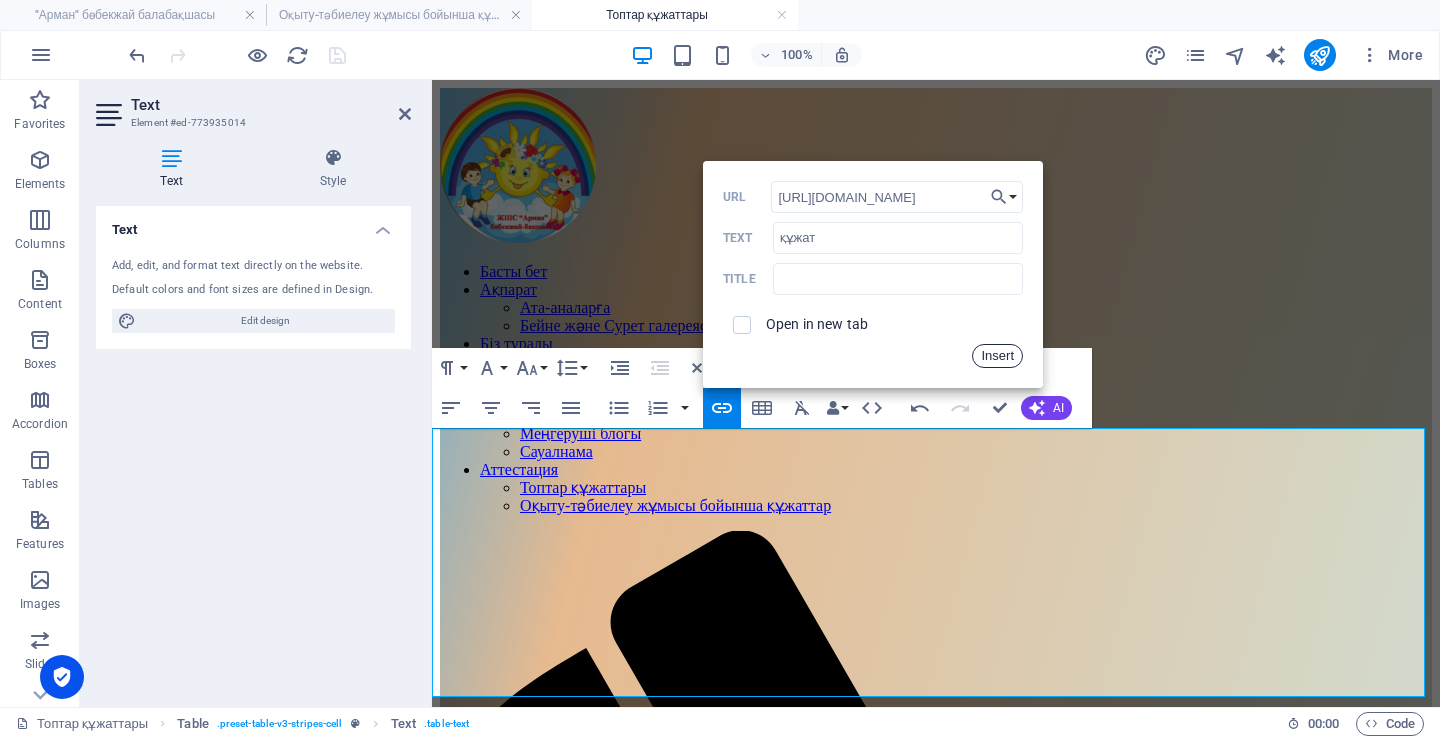 click on "Insert" at bounding box center [997, 356] 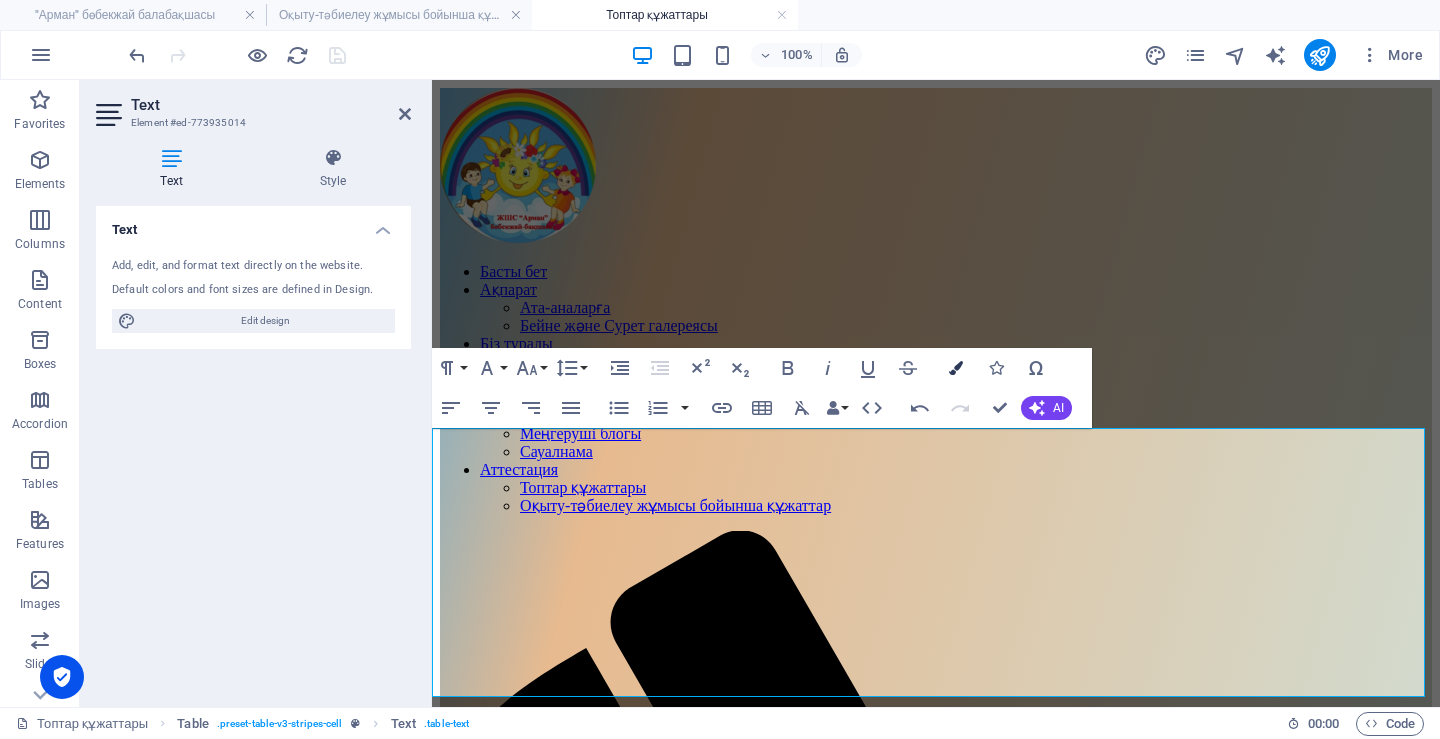 click at bounding box center [956, 368] 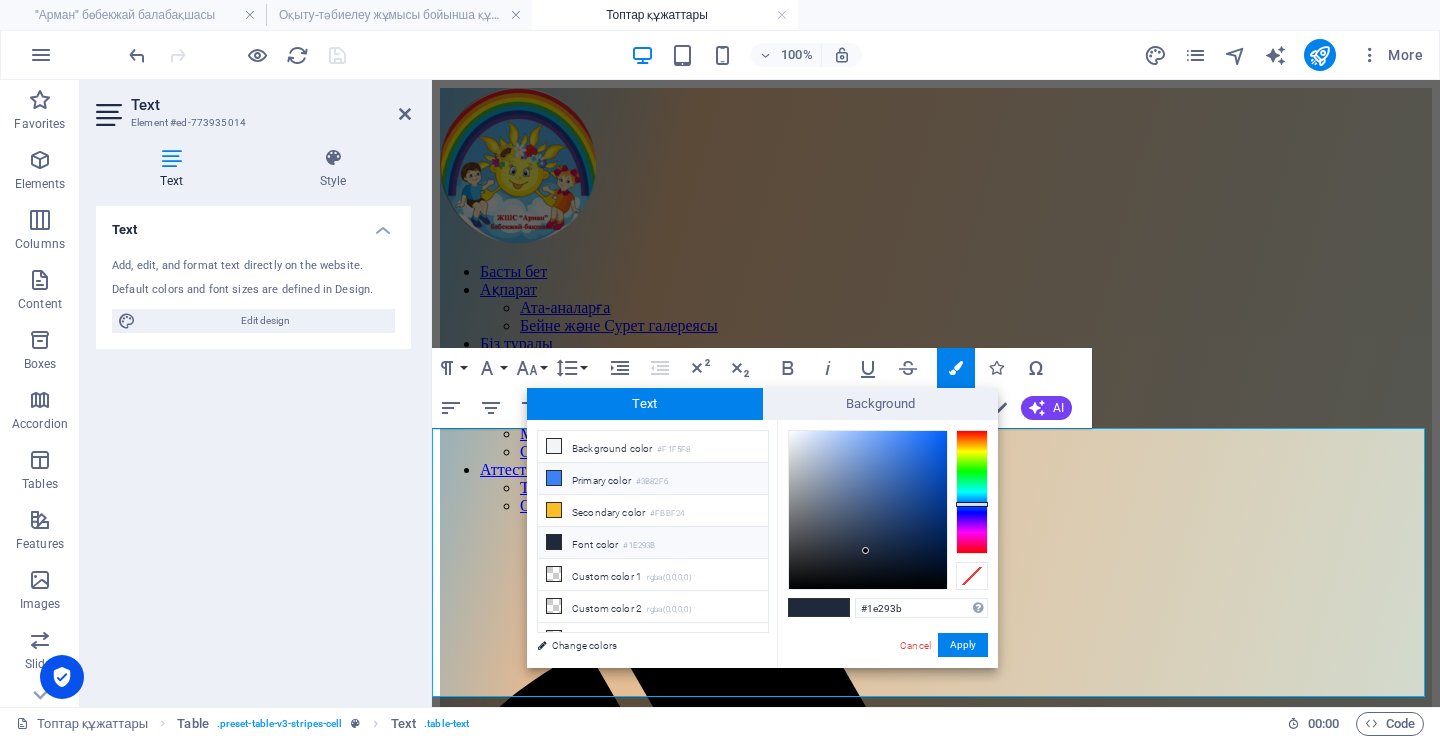 click on "Primary color
#3B82F6" at bounding box center [653, 479] 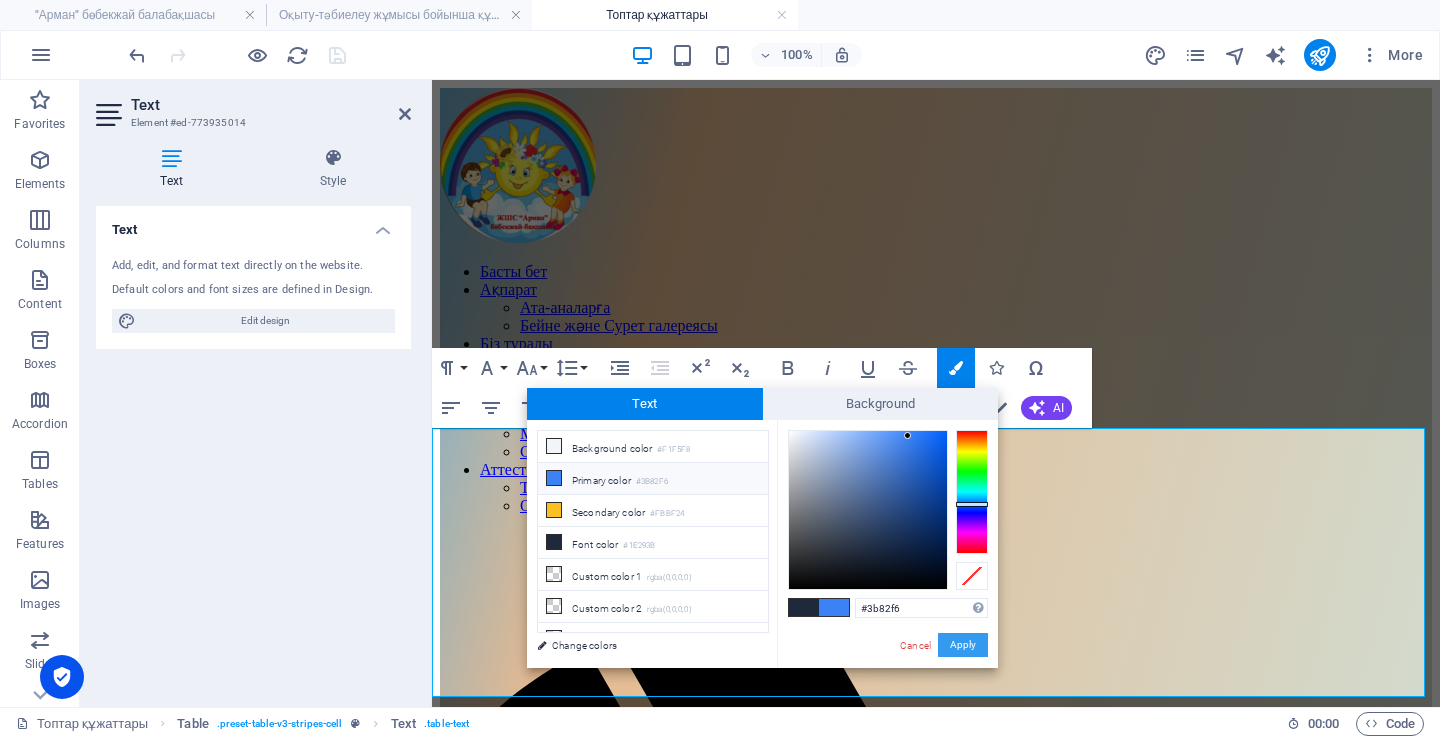click on "Apply" at bounding box center [963, 645] 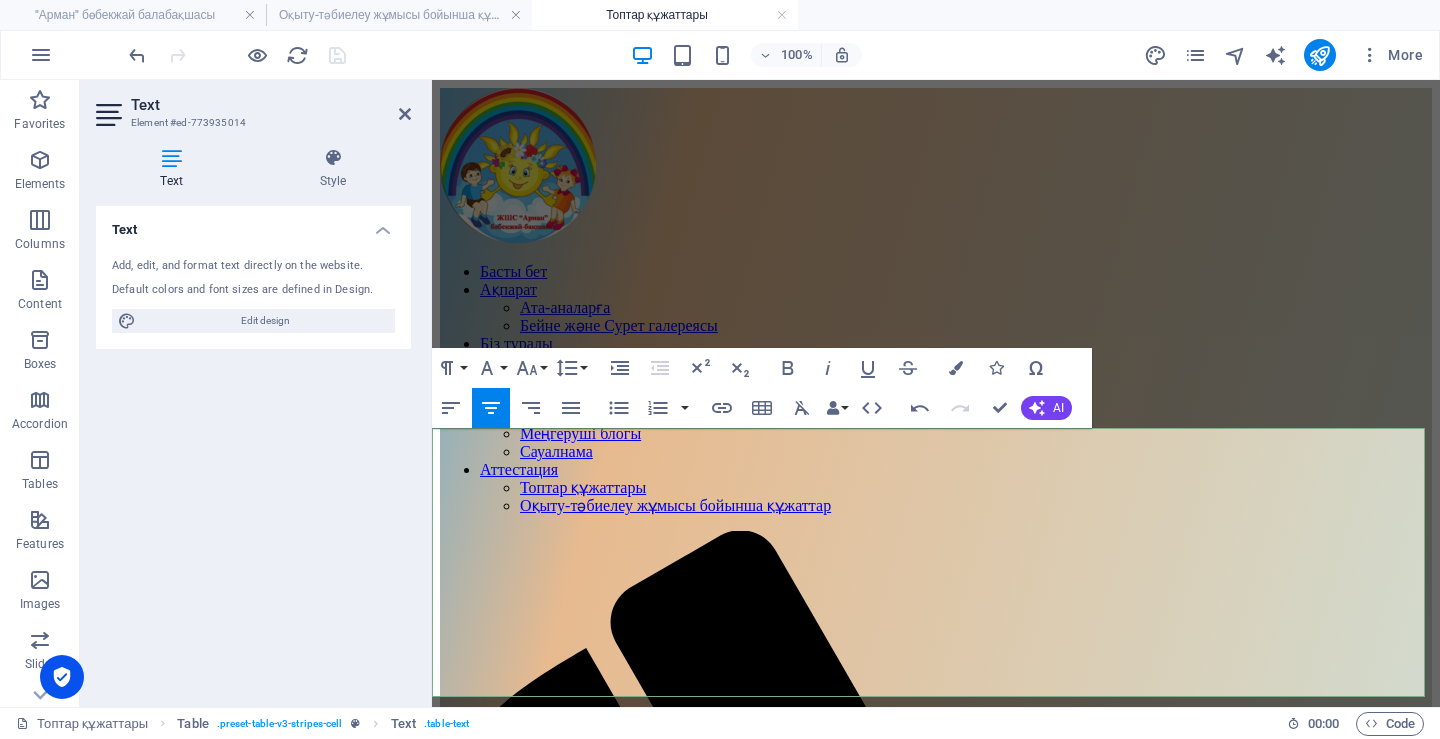 click on "құжат" at bounding box center [1207, 2094] 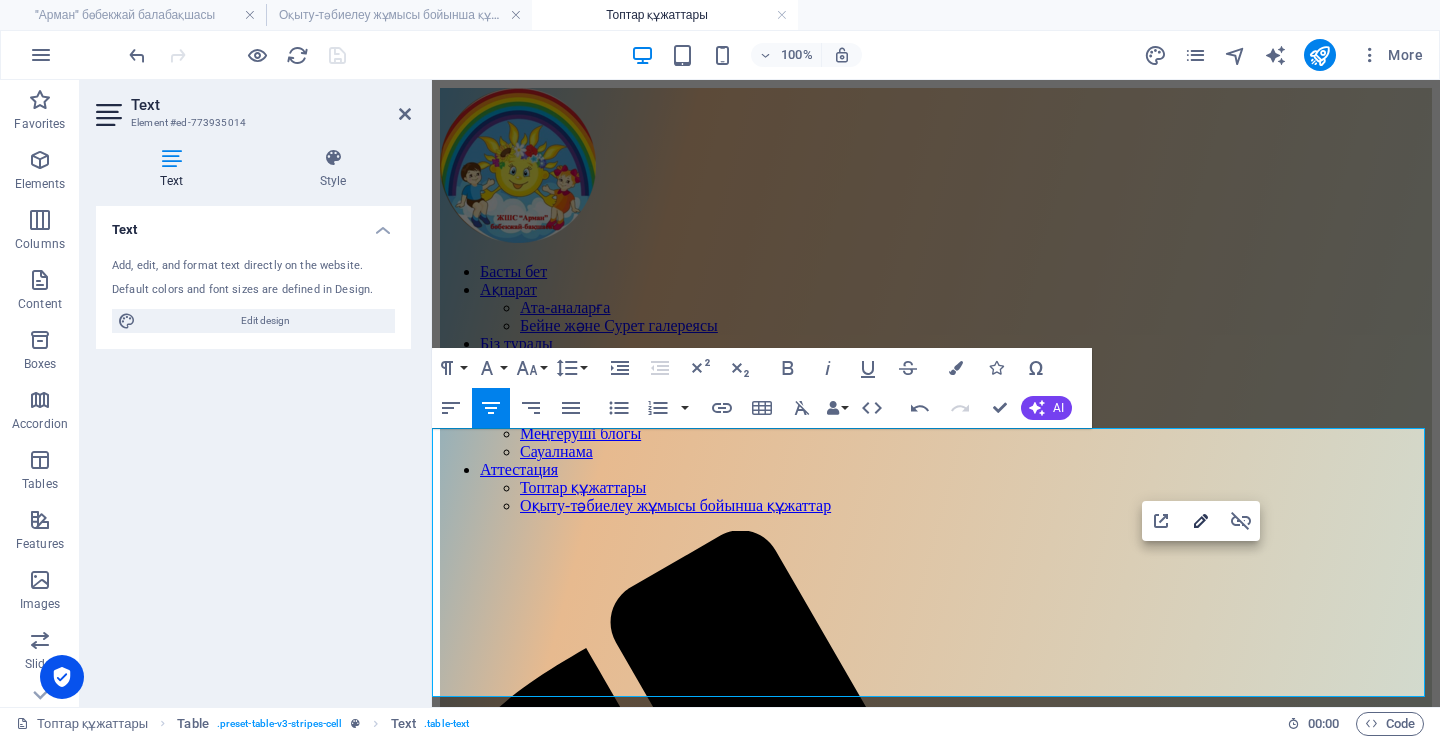 checkbox on "true" 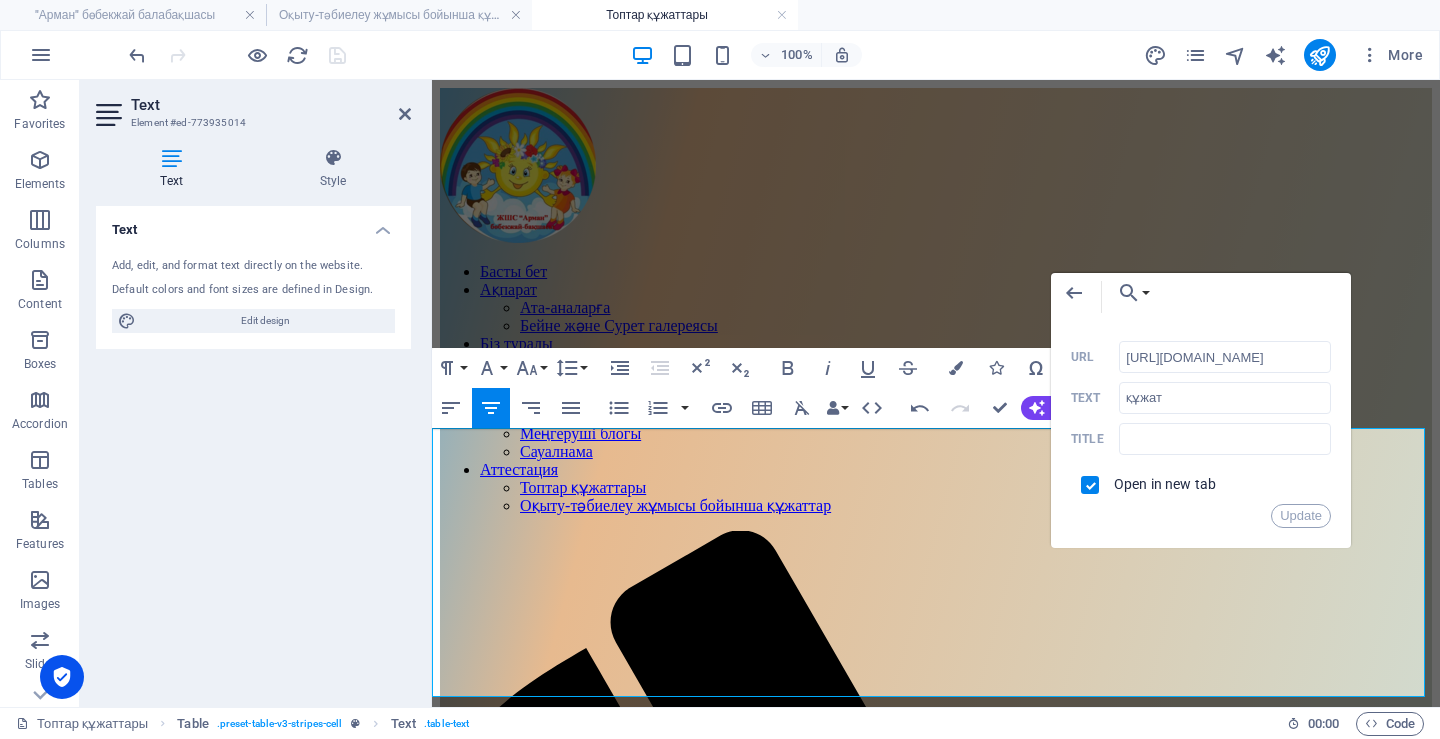 scroll, scrollTop: 0, scrollLeft: 326, axis: horizontal 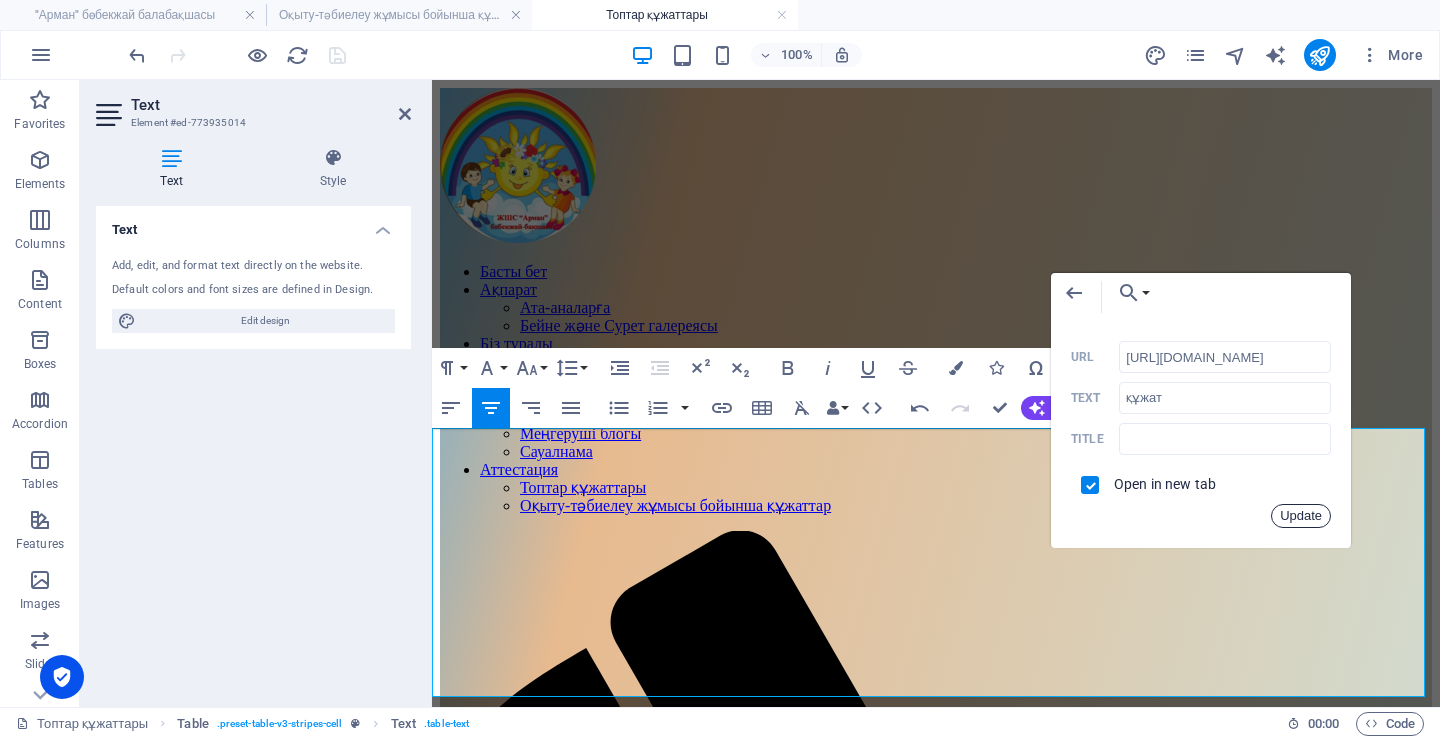 type on "[URL][DOMAIN_NAME]" 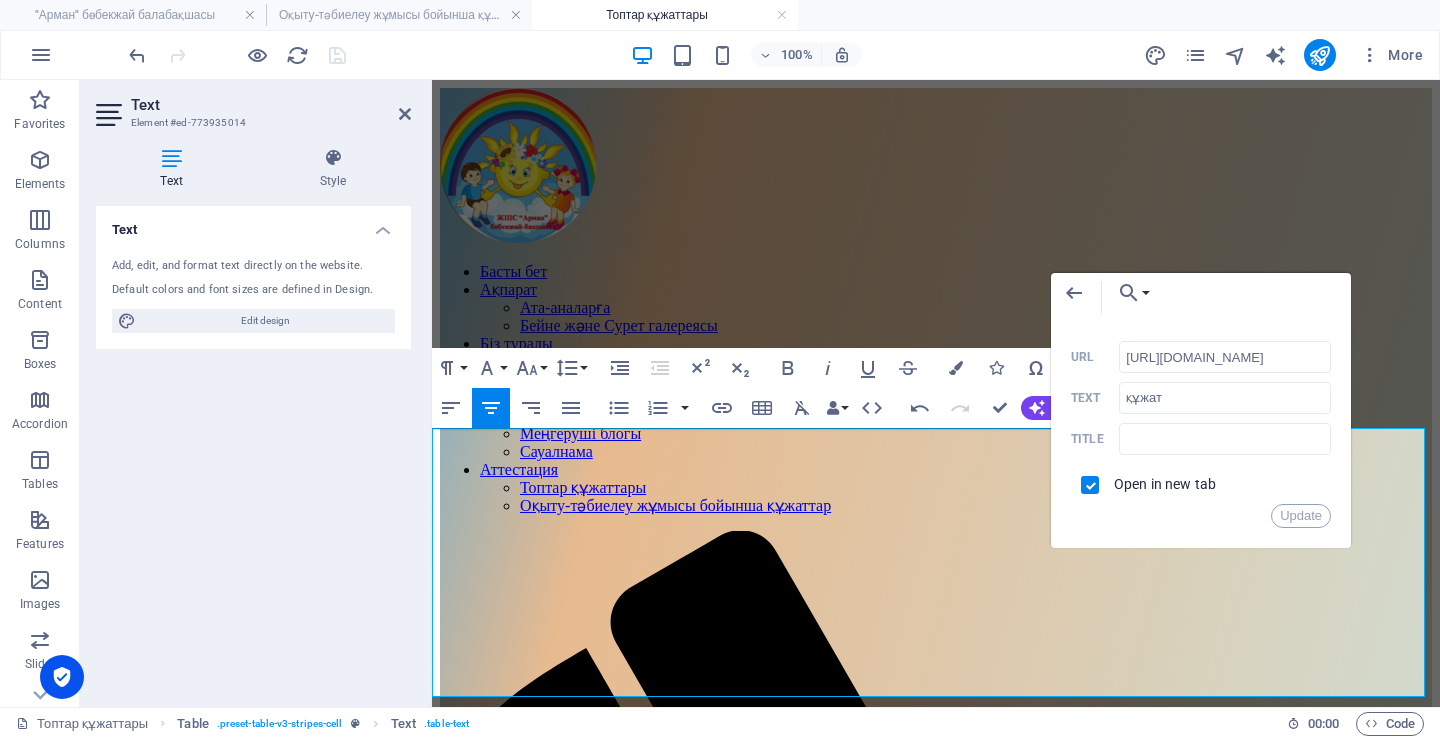 scroll, scrollTop: 0, scrollLeft: 0, axis: both 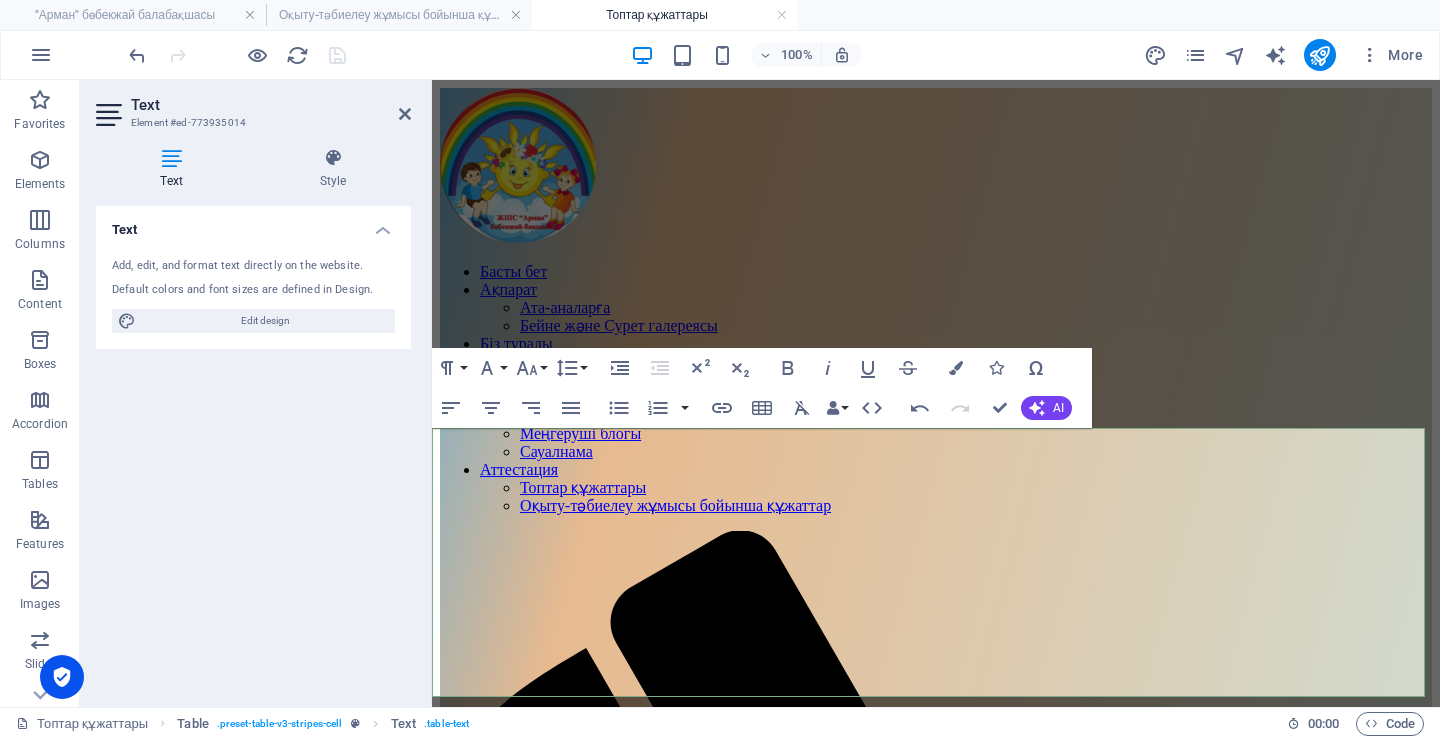 click on "құжат" at bounding box center [1024, 2094] 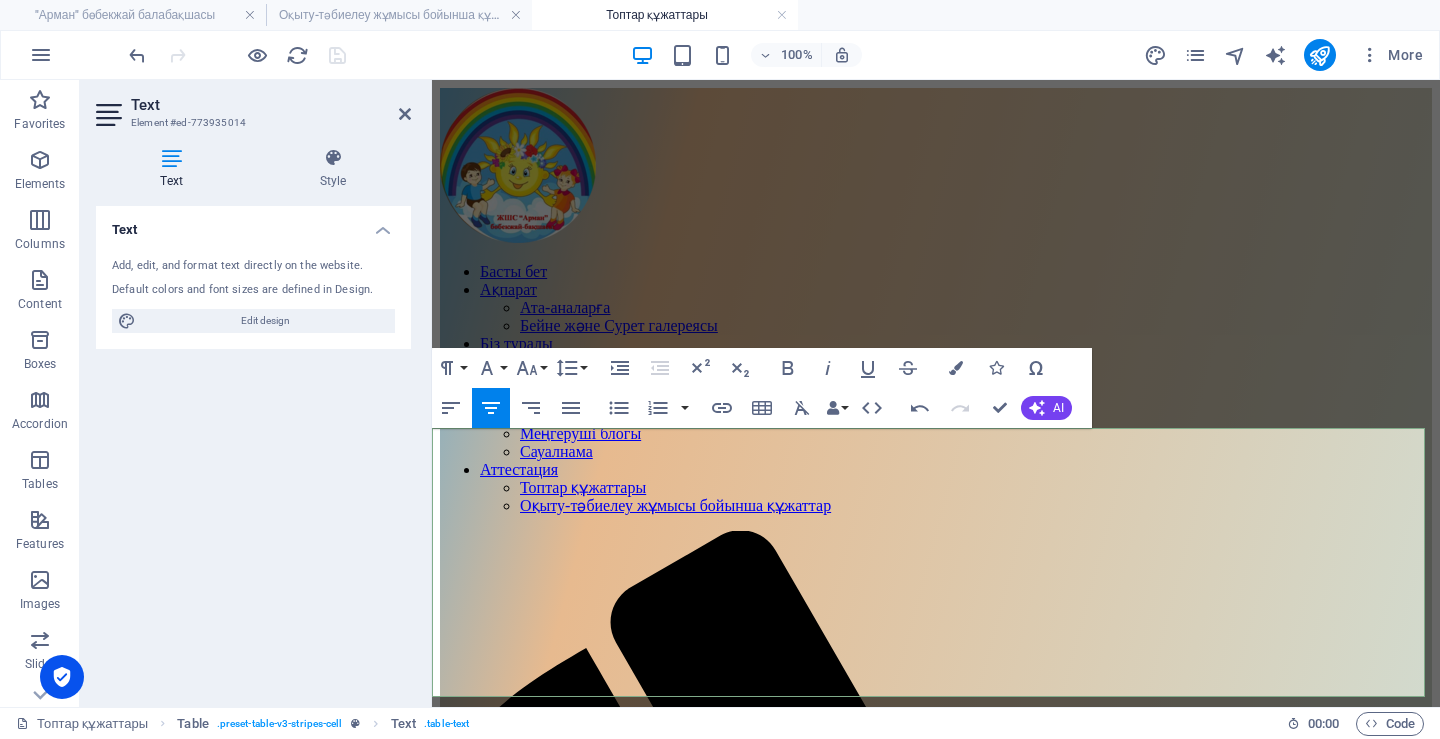click on "құжат" at bounding box center [1024, 2094] 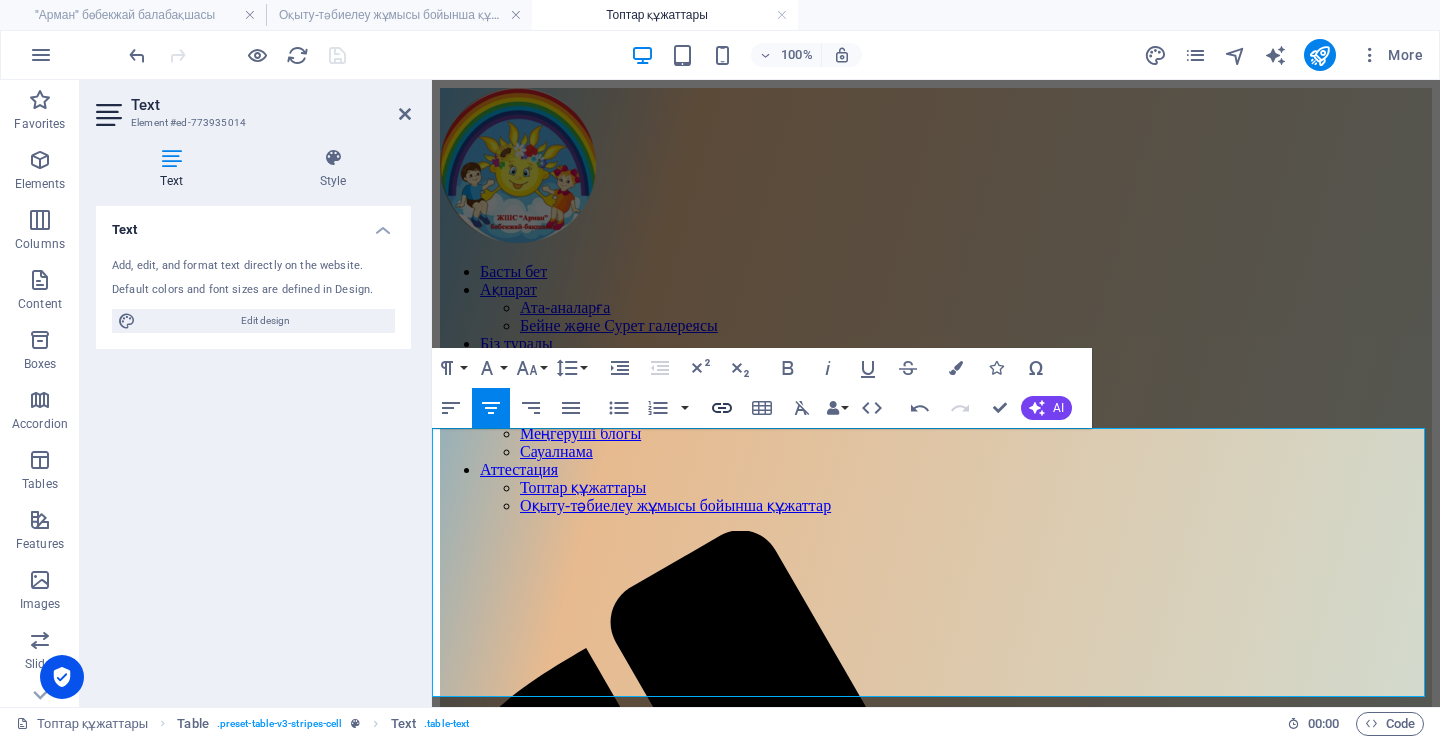 type 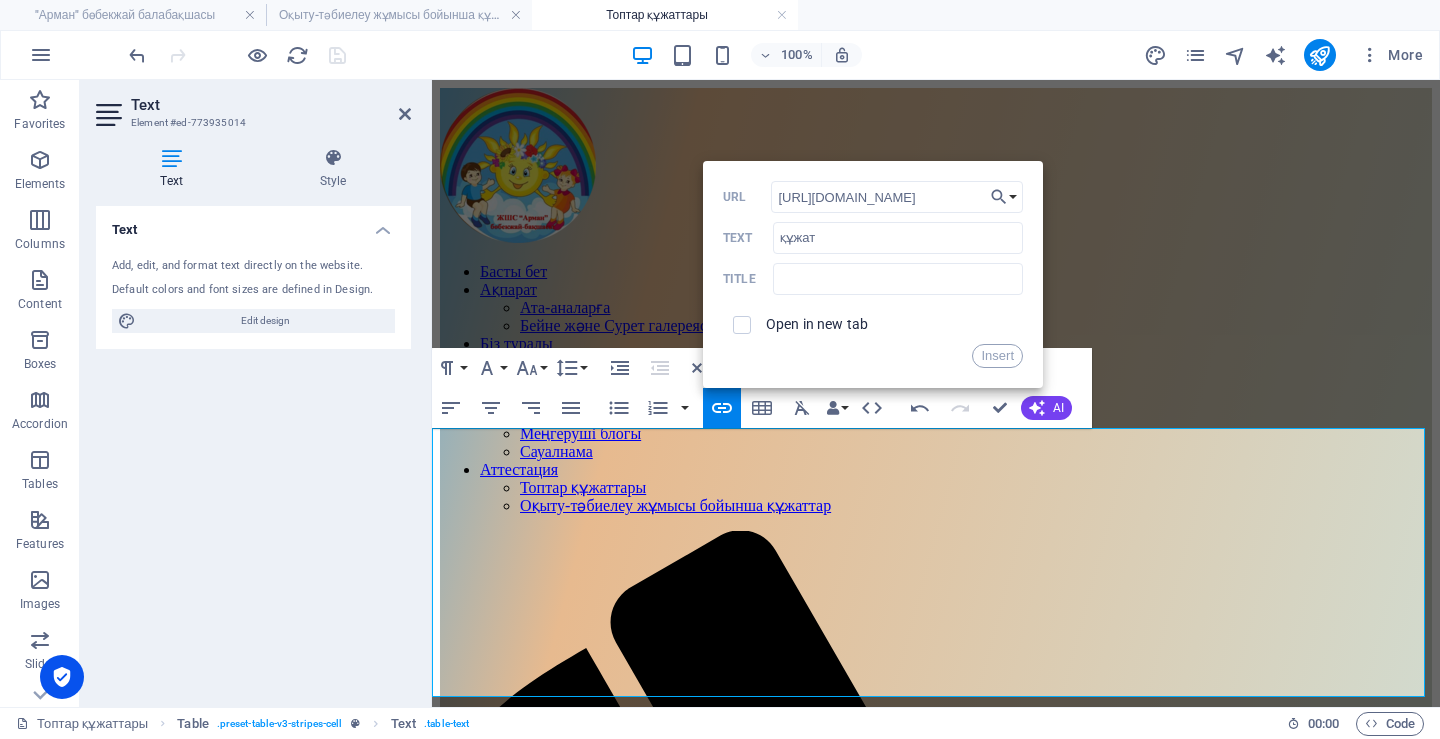 scroll, scrollTop: 0, scrollLeft: 336, axis: horizontal 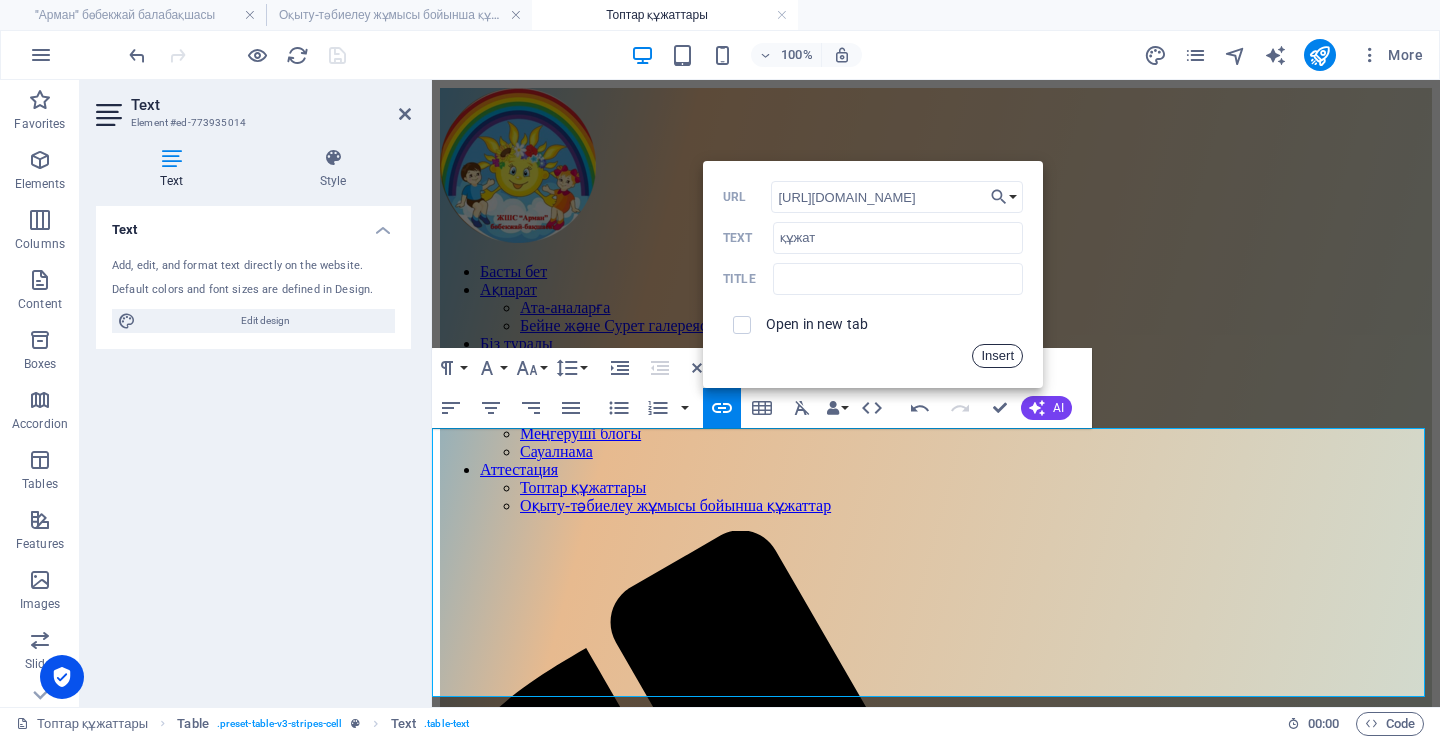click on "Insert" at bounding box center [997, 356] 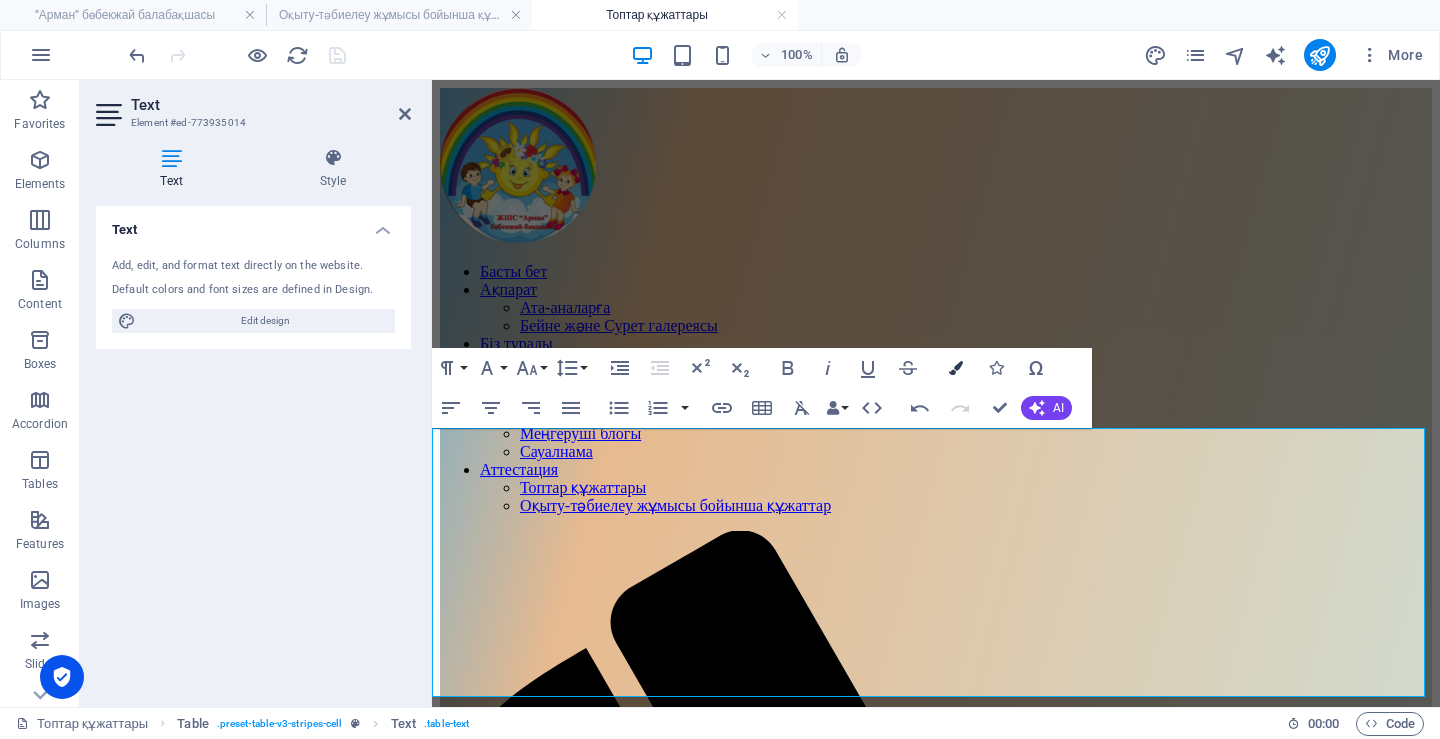 click on "Colors" at bounding box center (956, 368) 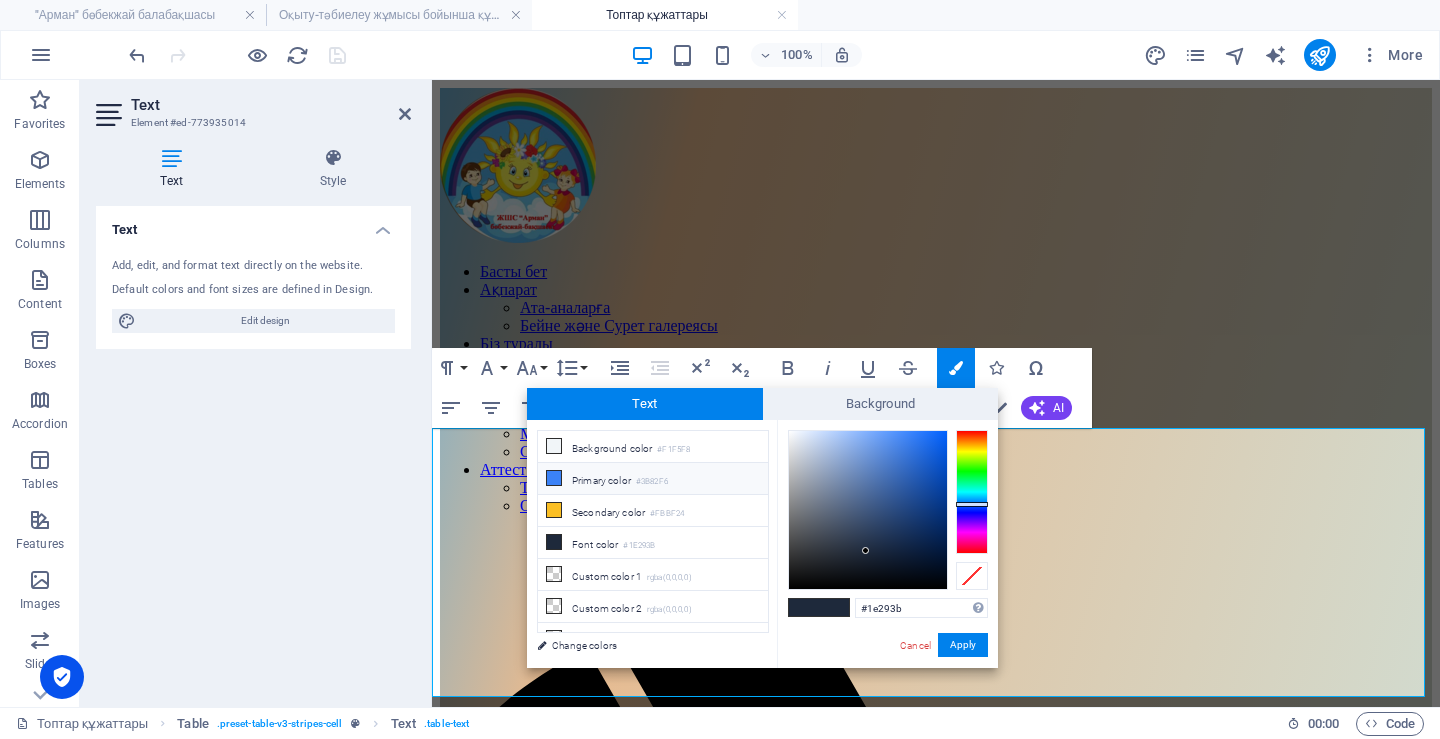 click on "Primary color
#3B82F6" at bounding box center (653, 479) 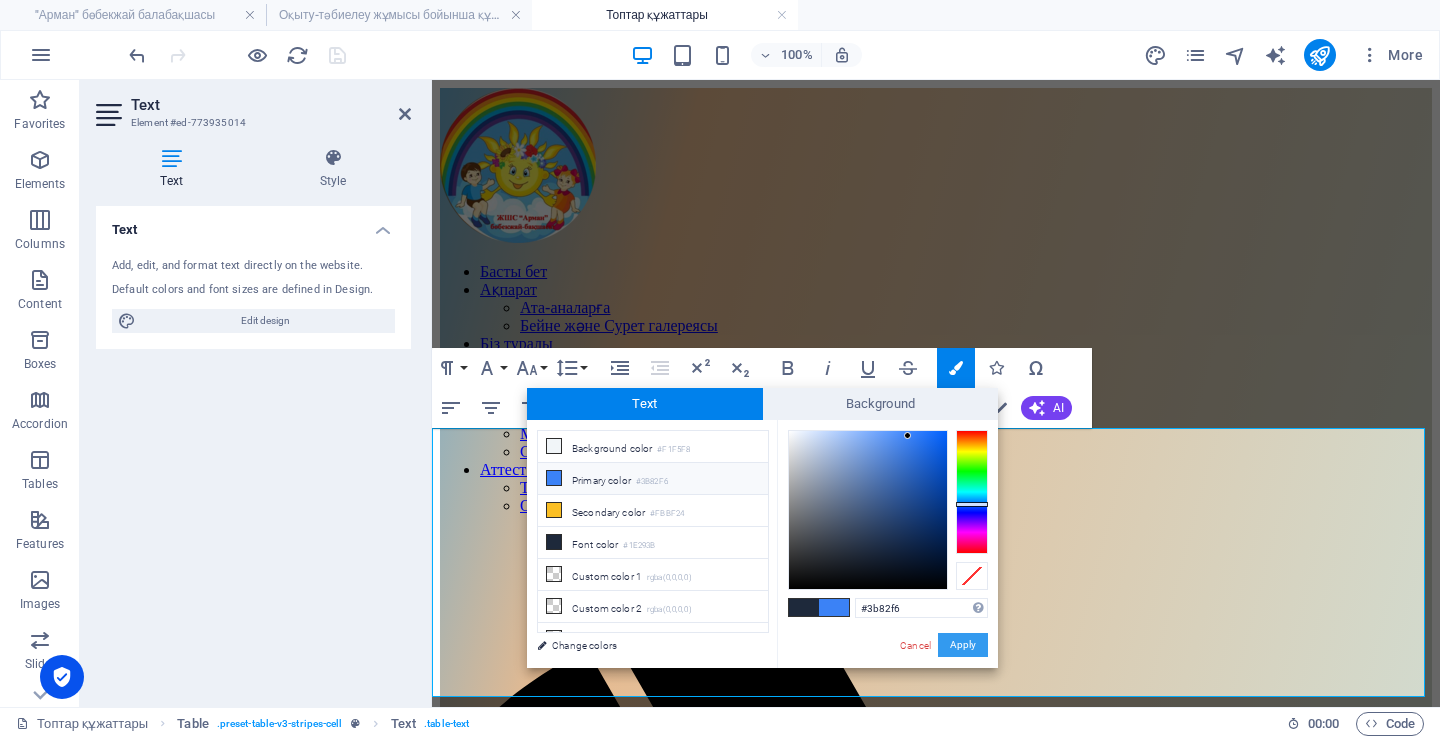 drag, startPoint x: 969, startPoint y: 644, endPoint x: 525, endPoint y: 564, distance: 451.14963 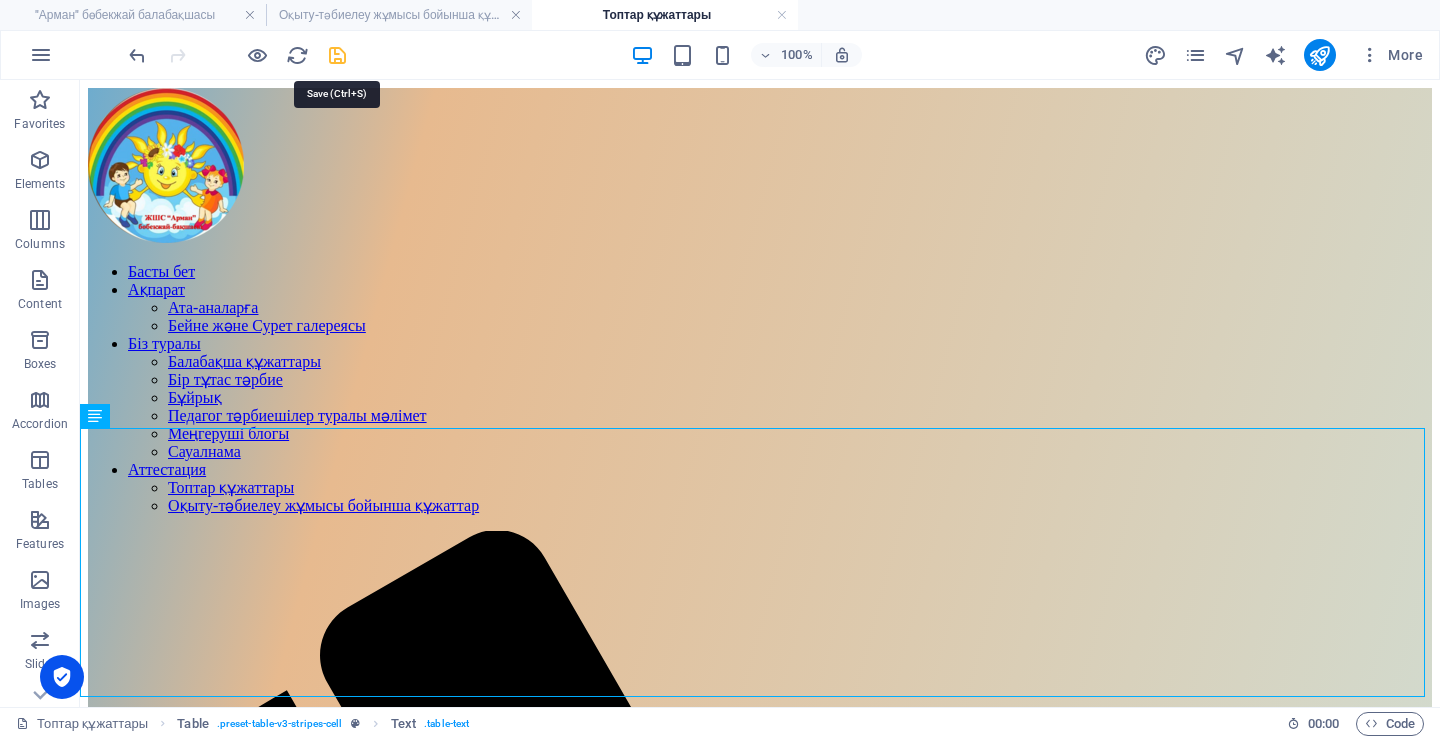 click at bounding box center (337, 55) 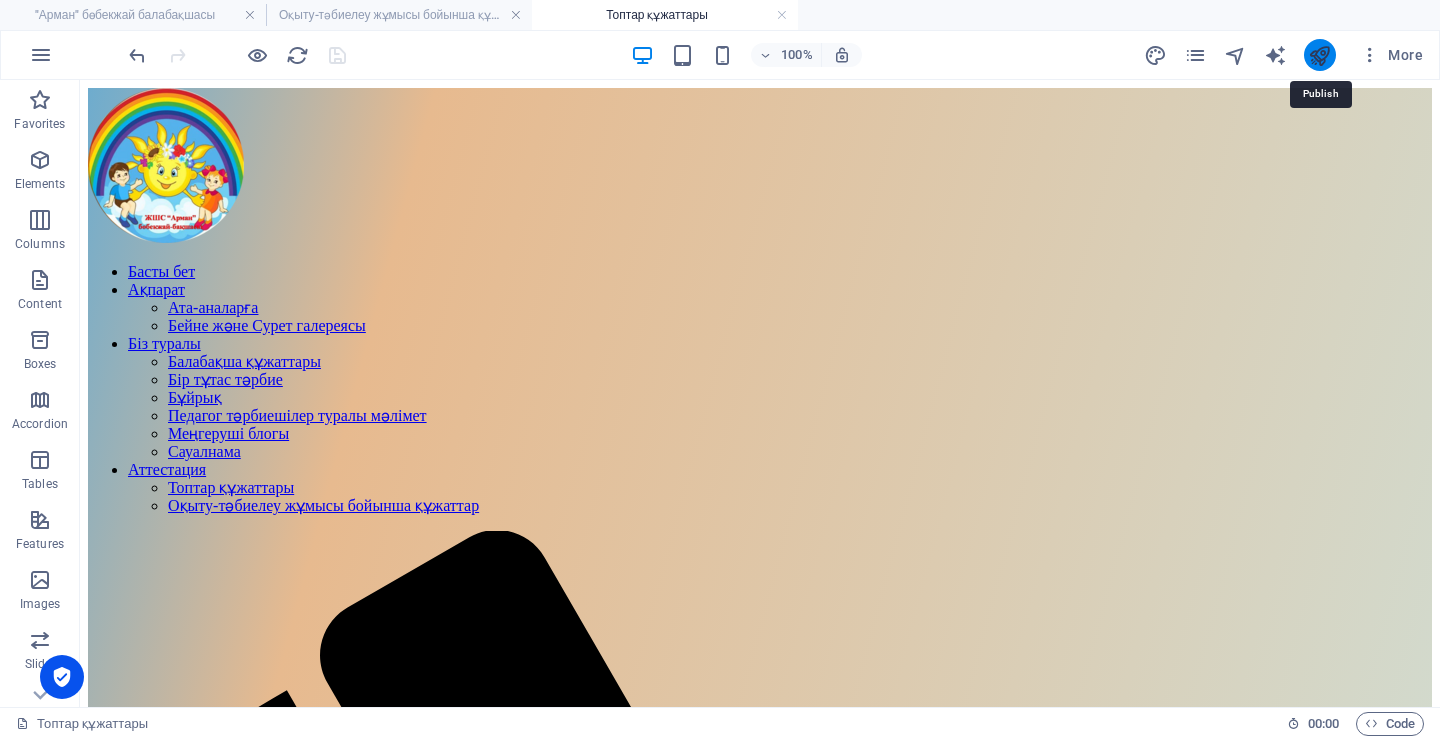 click at bounding box center [1319, 55] 